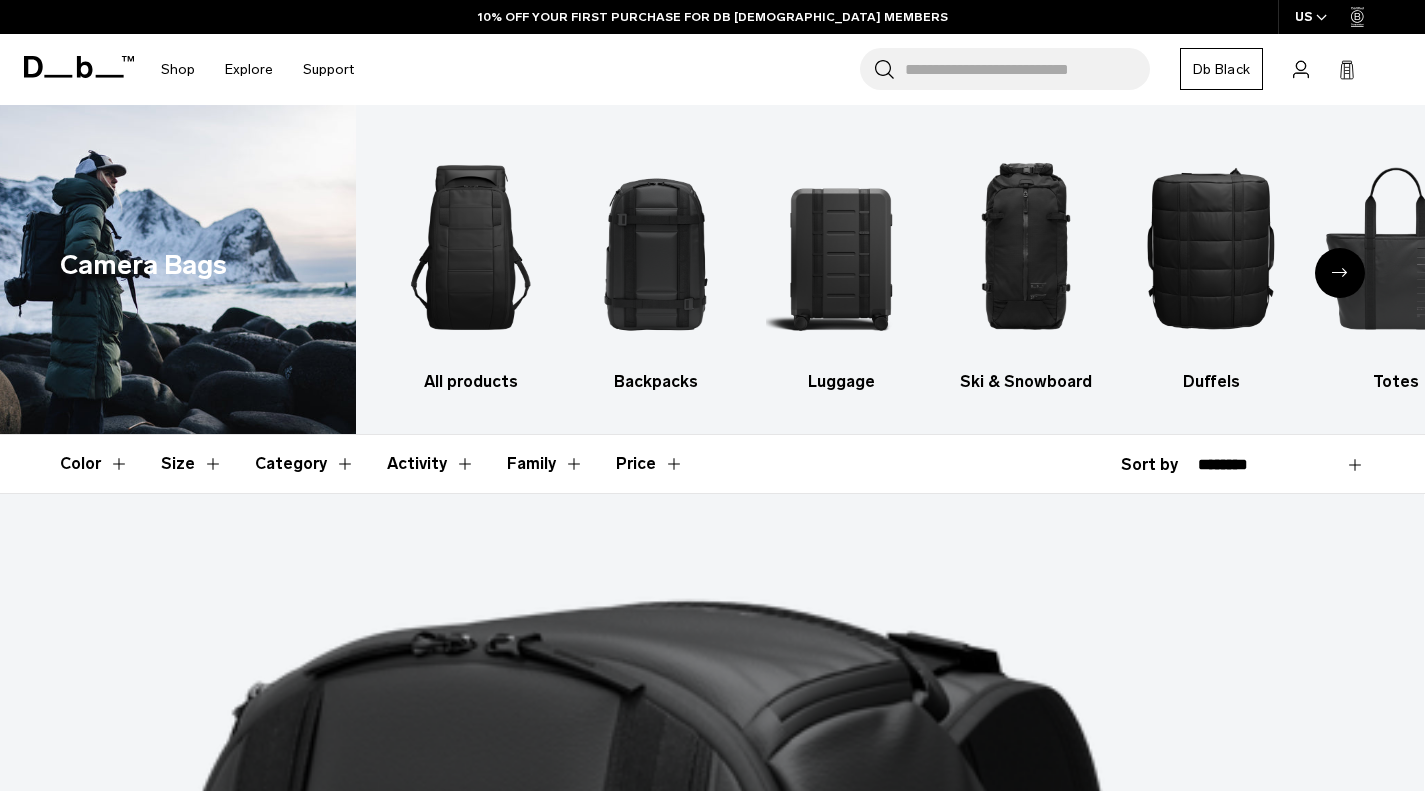 scroll, scrollTop: 0, scrollLeft: 0, axis: both 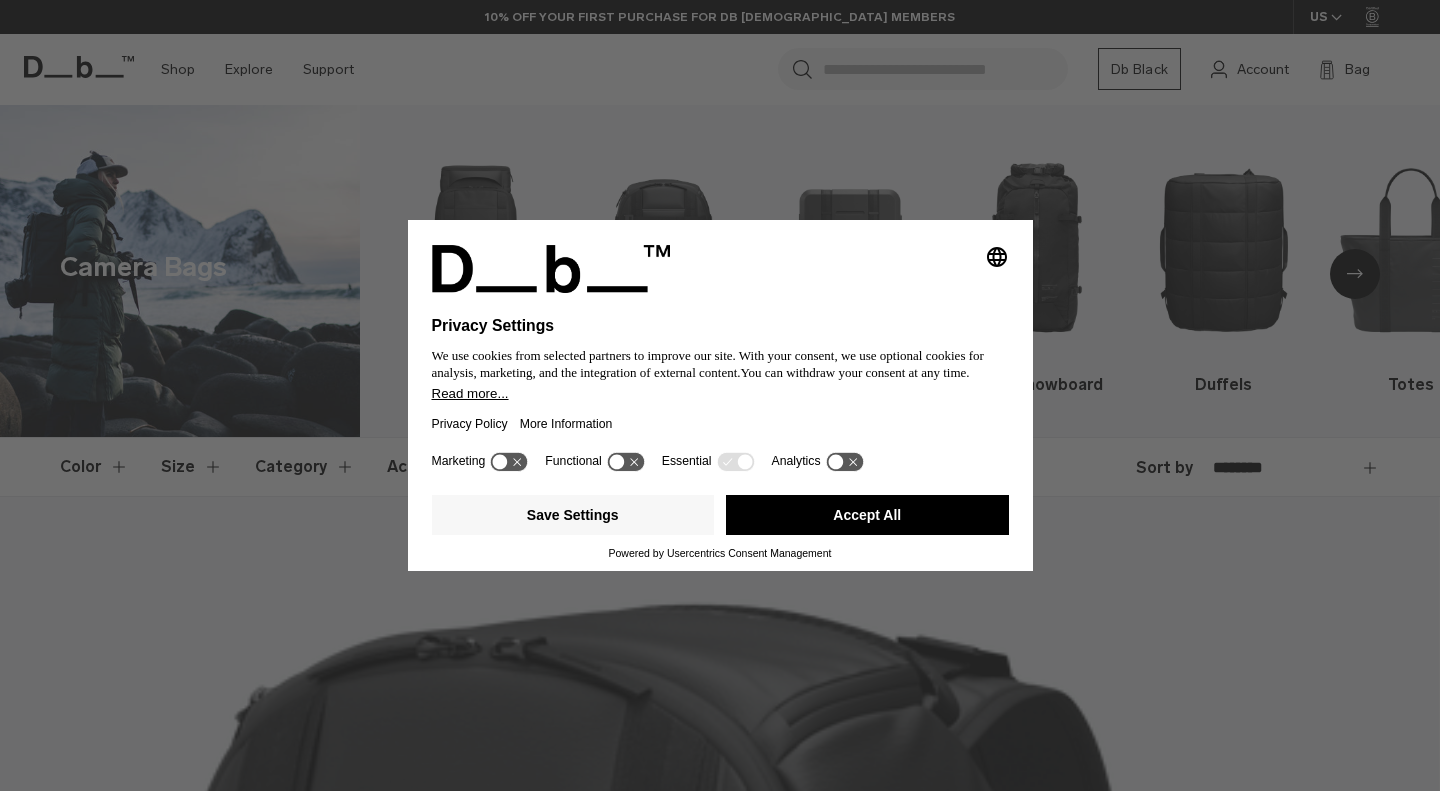 click on "Save Settings" at bounding box center [573, 515] 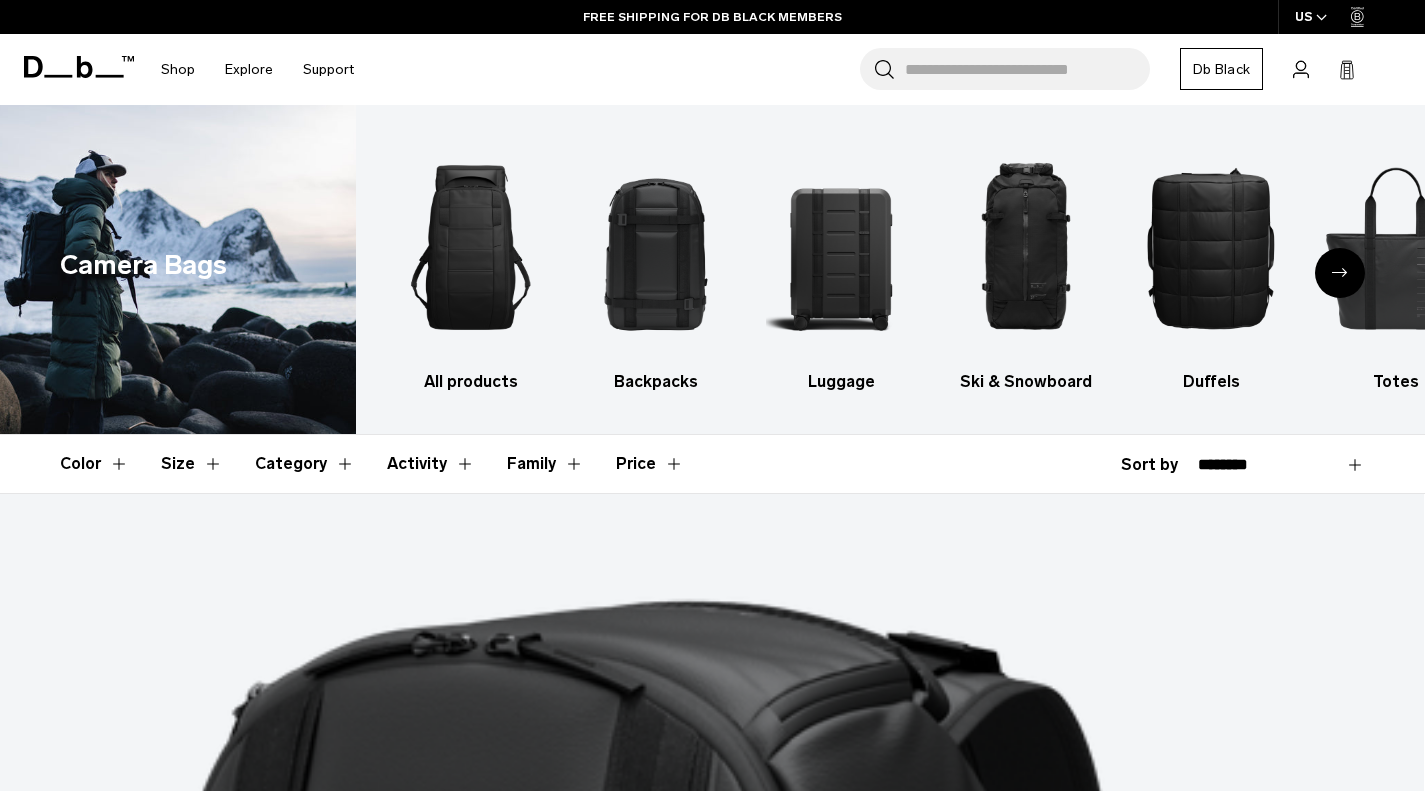 click at bounding box center [656, 247] 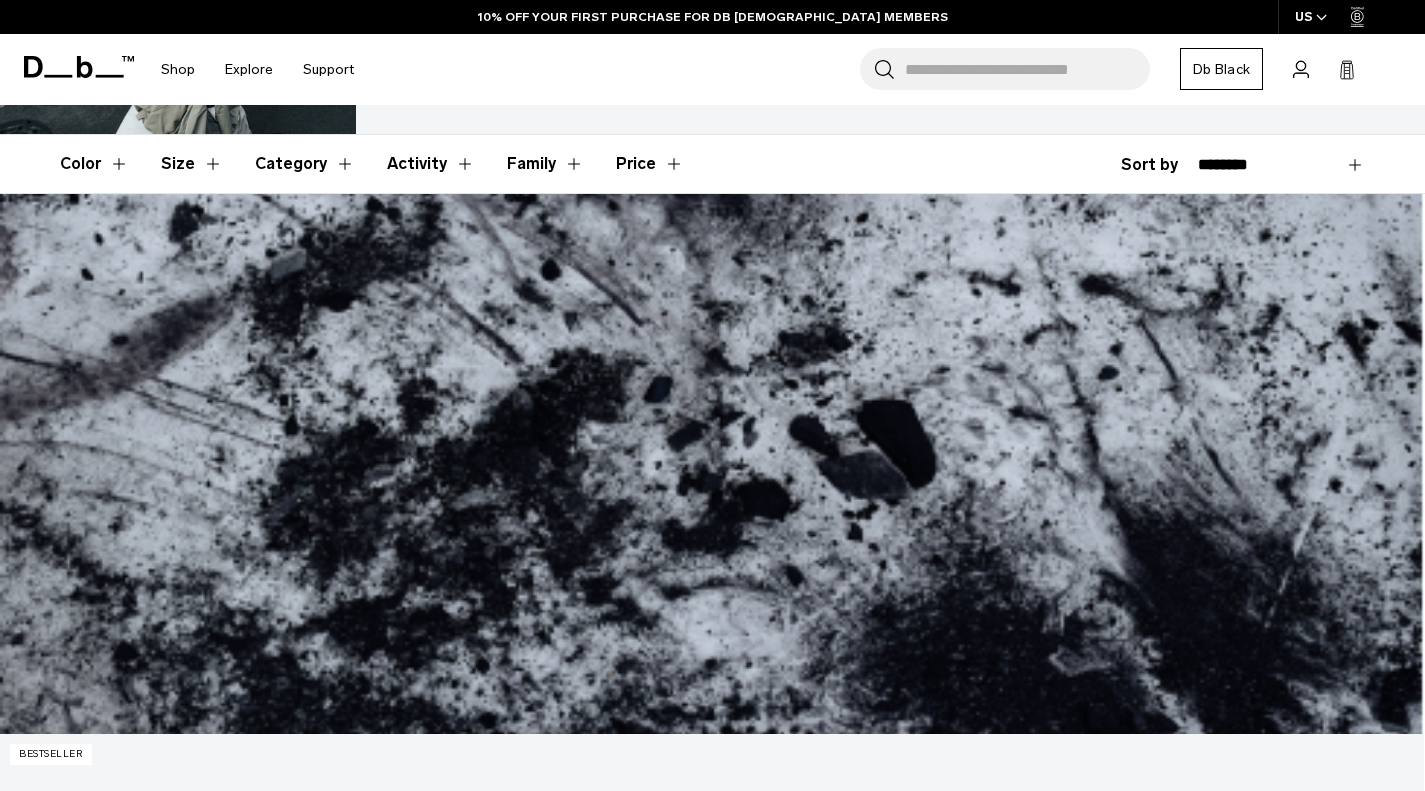 scroll, scrollTop: 300, scrollLeft: 0, axis: vertical 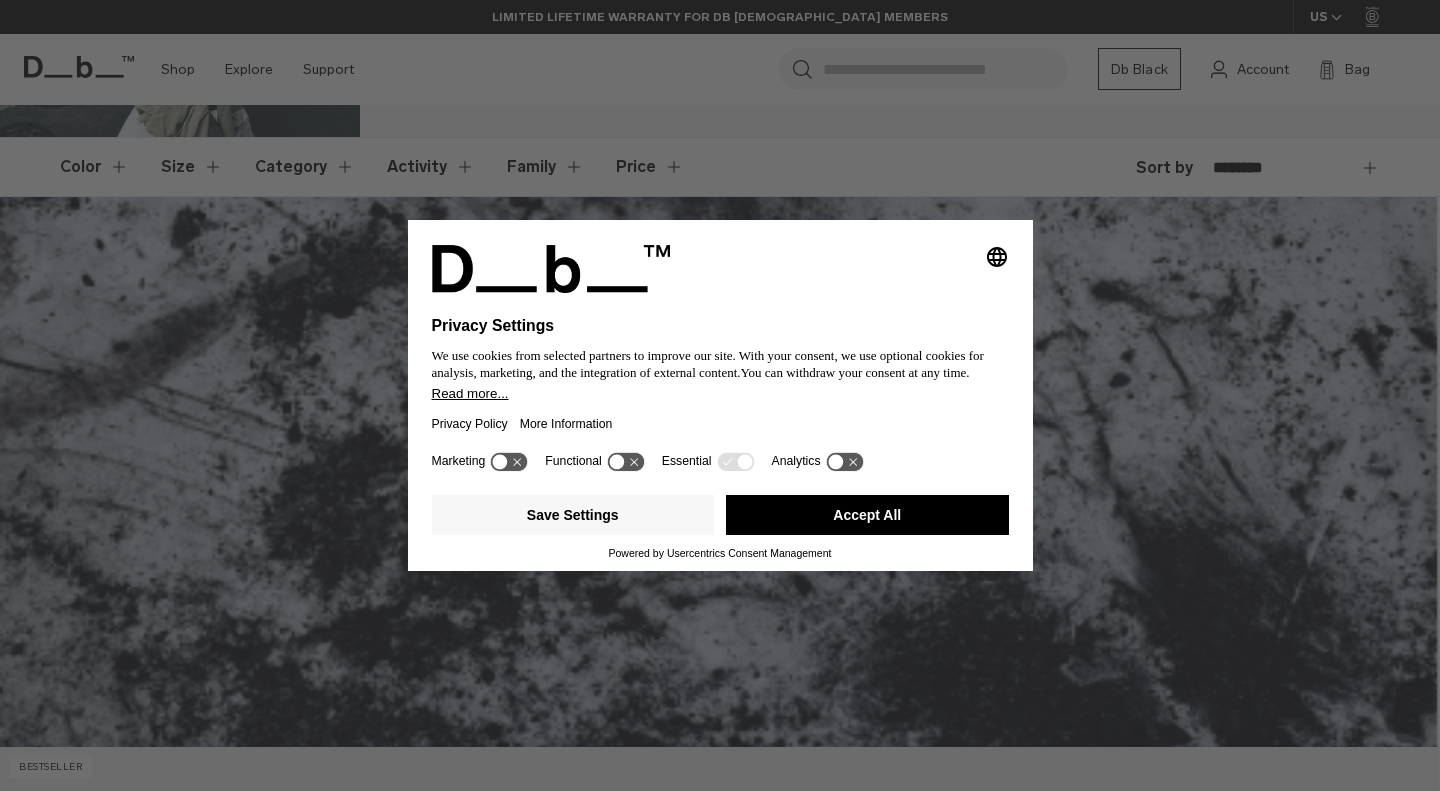 click on "Selecting an option will immediately change the language Privacy Settings We use cookies from selected partners to improve our site. With your consent, we use optional cookies for analysis, marketing, and the integration of external content.  You can withdraw your consent at any time. Read more... Privacy Policy More Information" at bounding box center (720, 334) 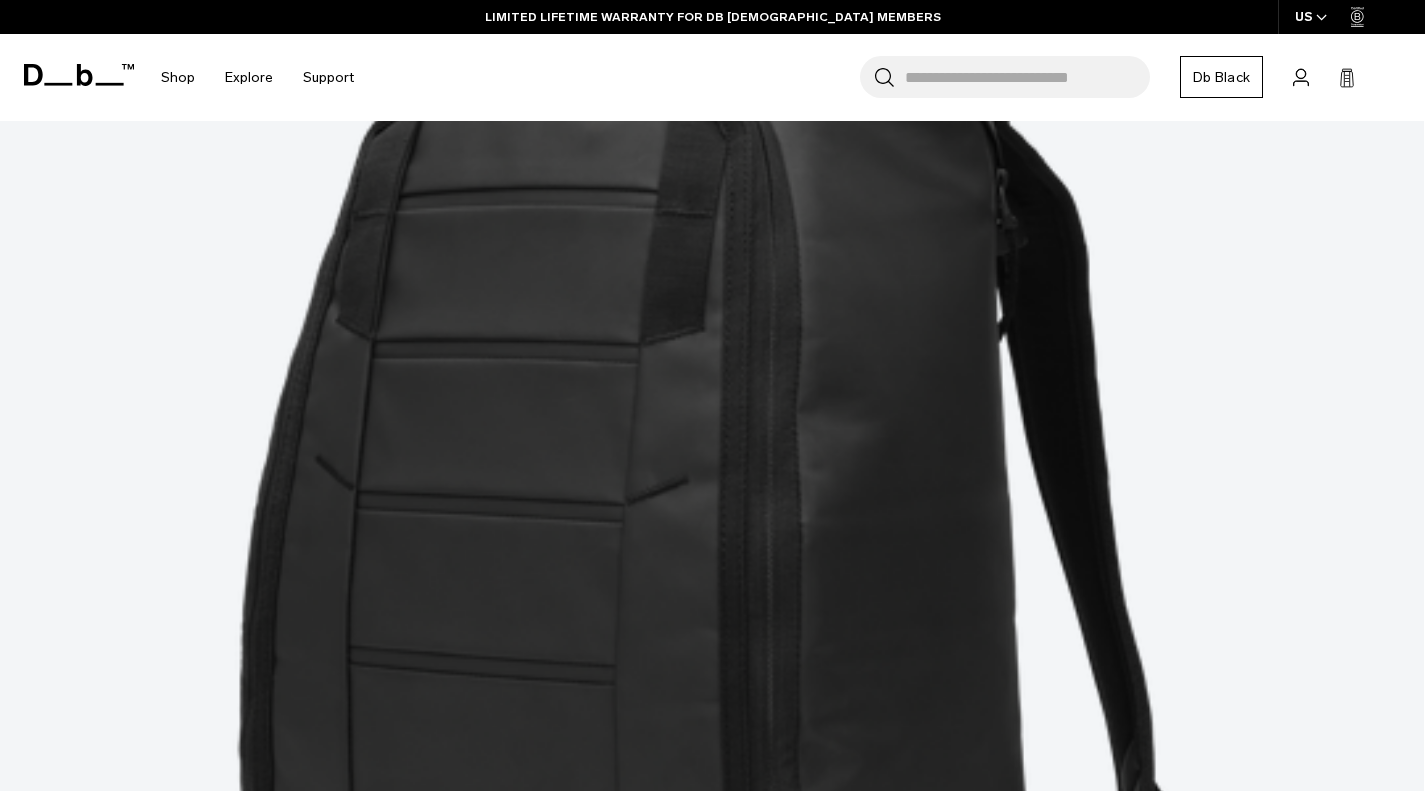 scroll, scrollTop: 1500, scrollLeft: 0, axis: vertical 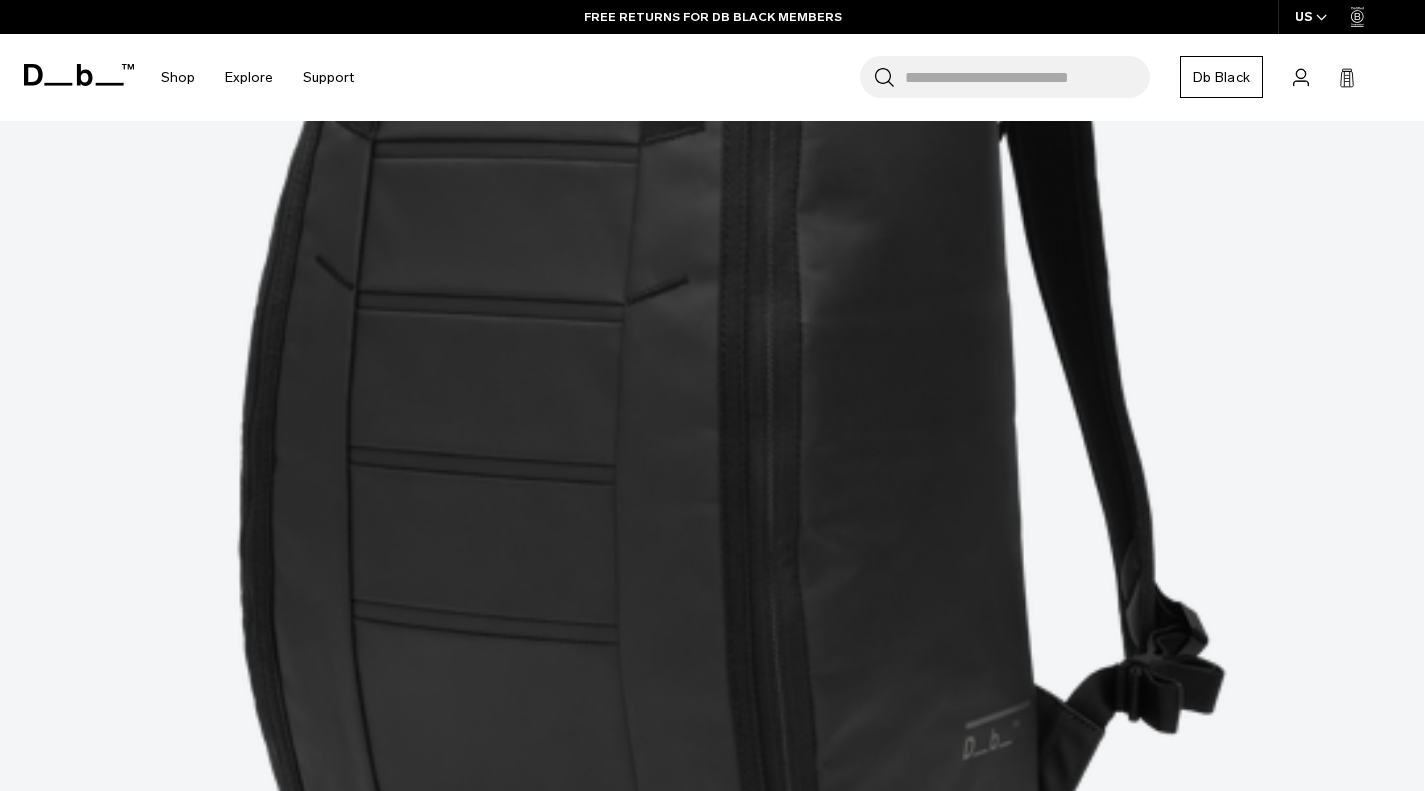click at bounding box center [712, 19457] 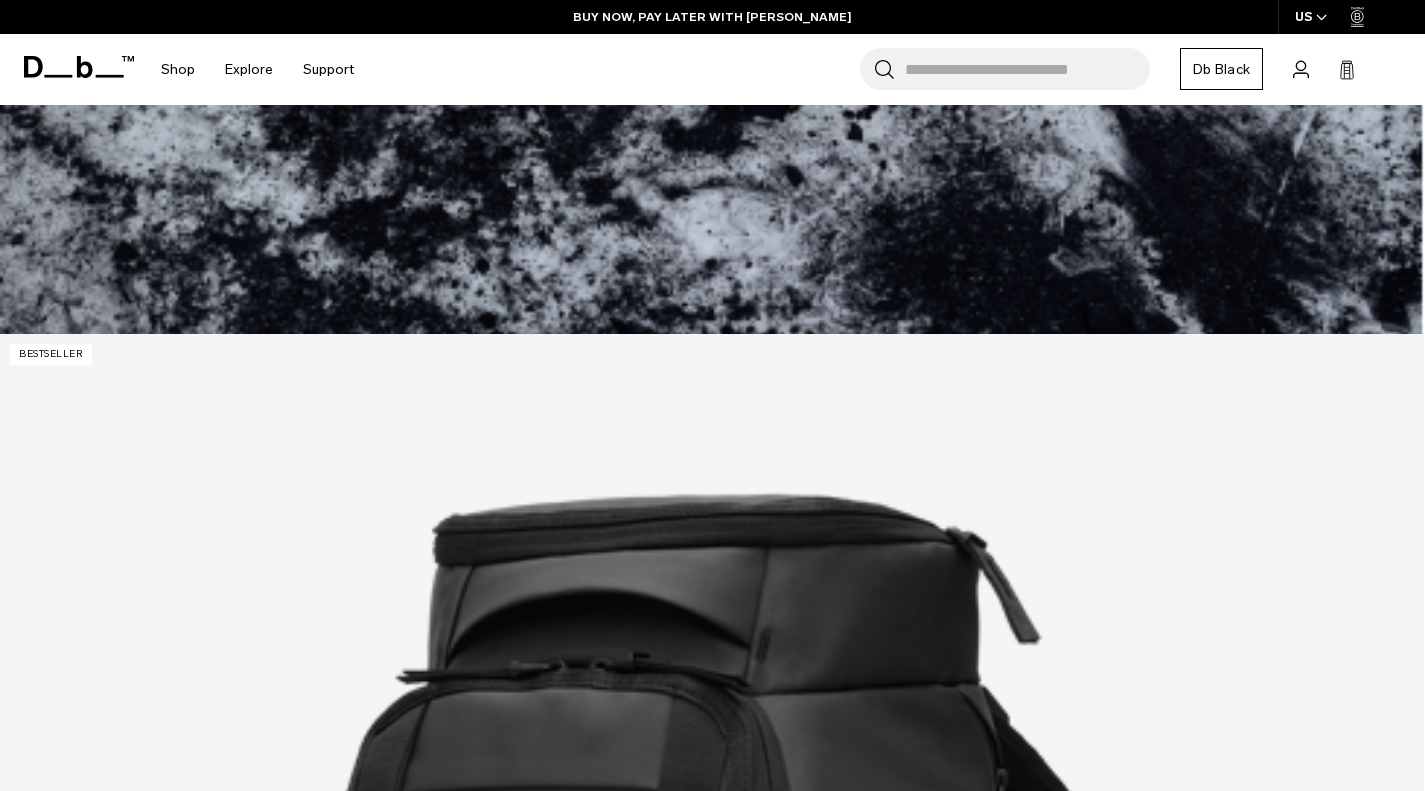 scroll, scrollTop: 300, scrollLeft: 0, axis: vertical 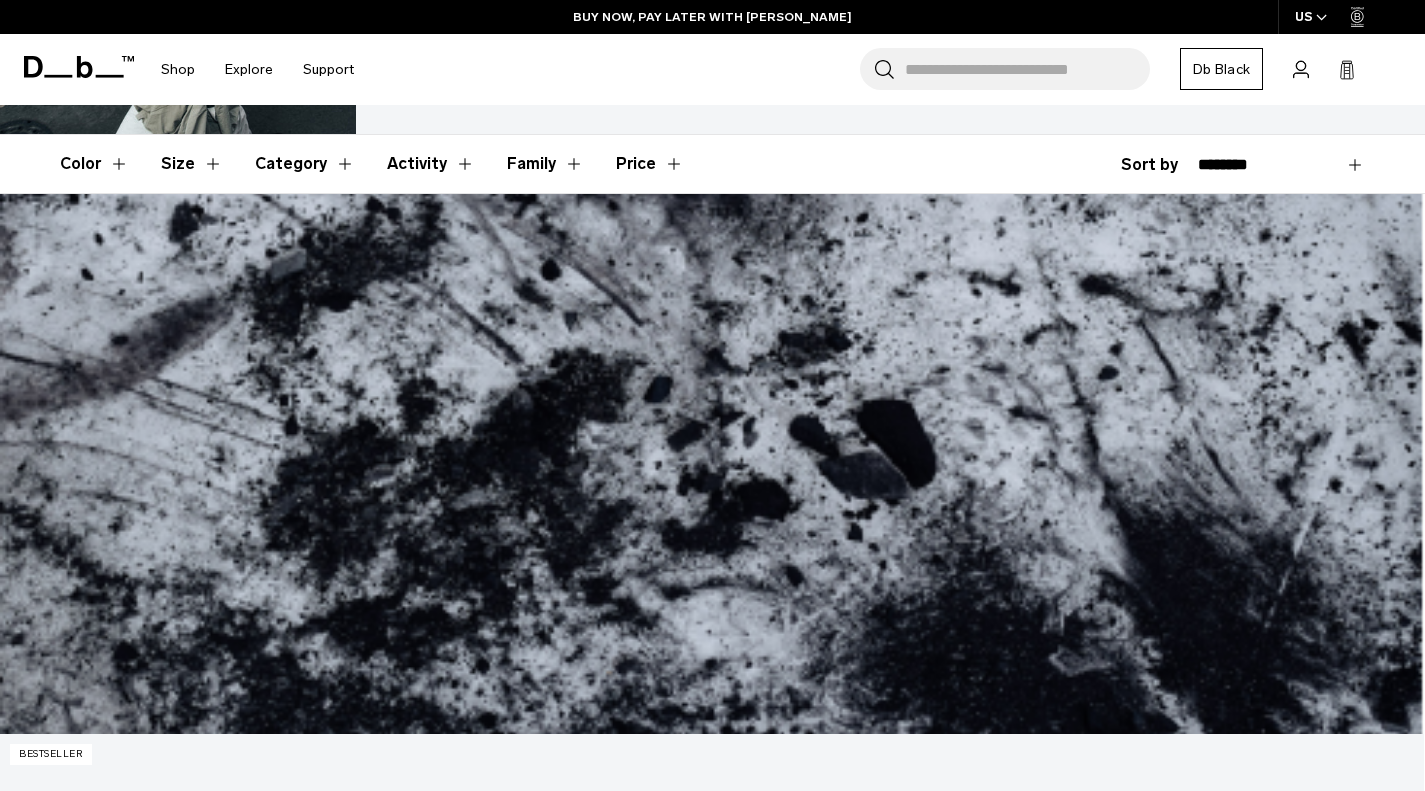 click at bounding box center (712, 3265) 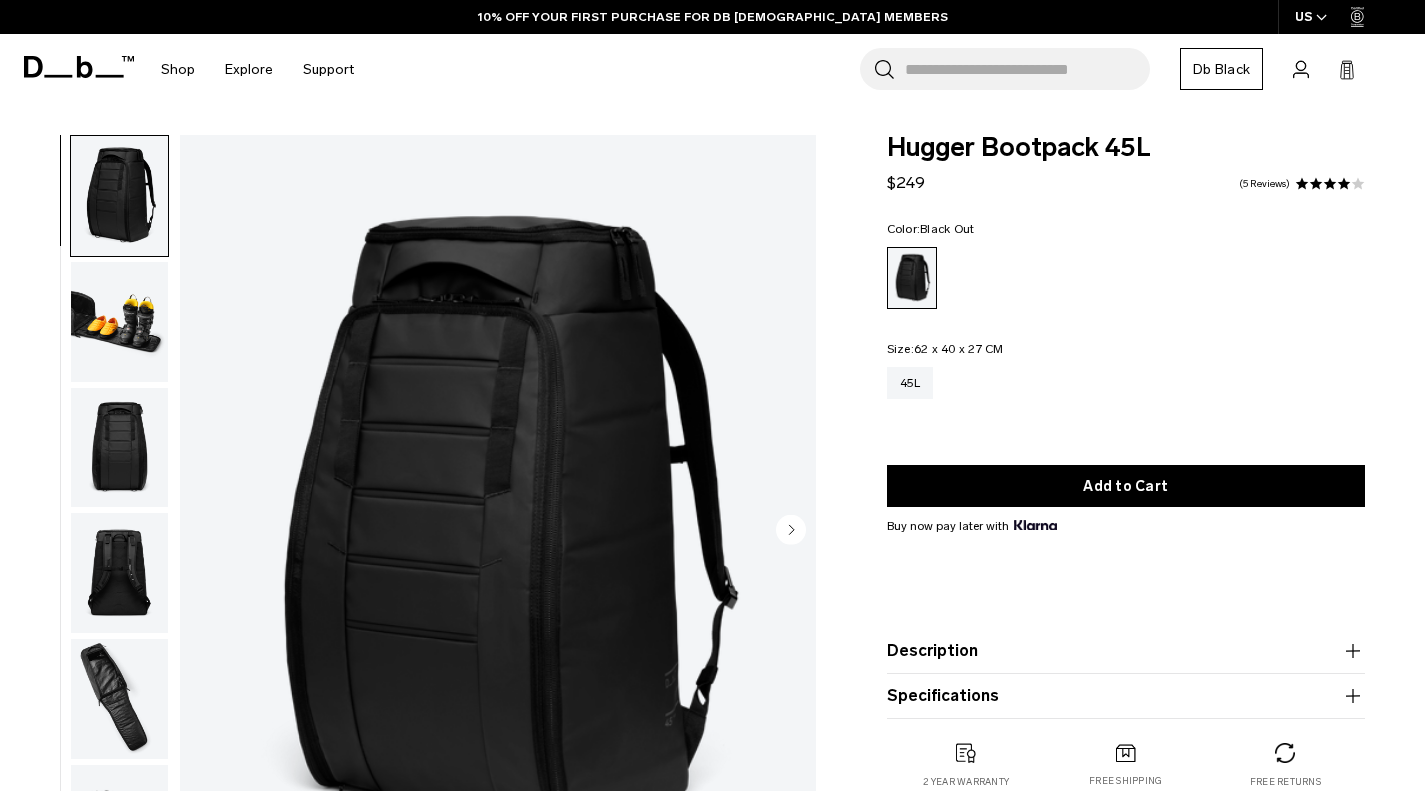 scroll, scrollTop: 0, scrollLeft: 0, axis: both 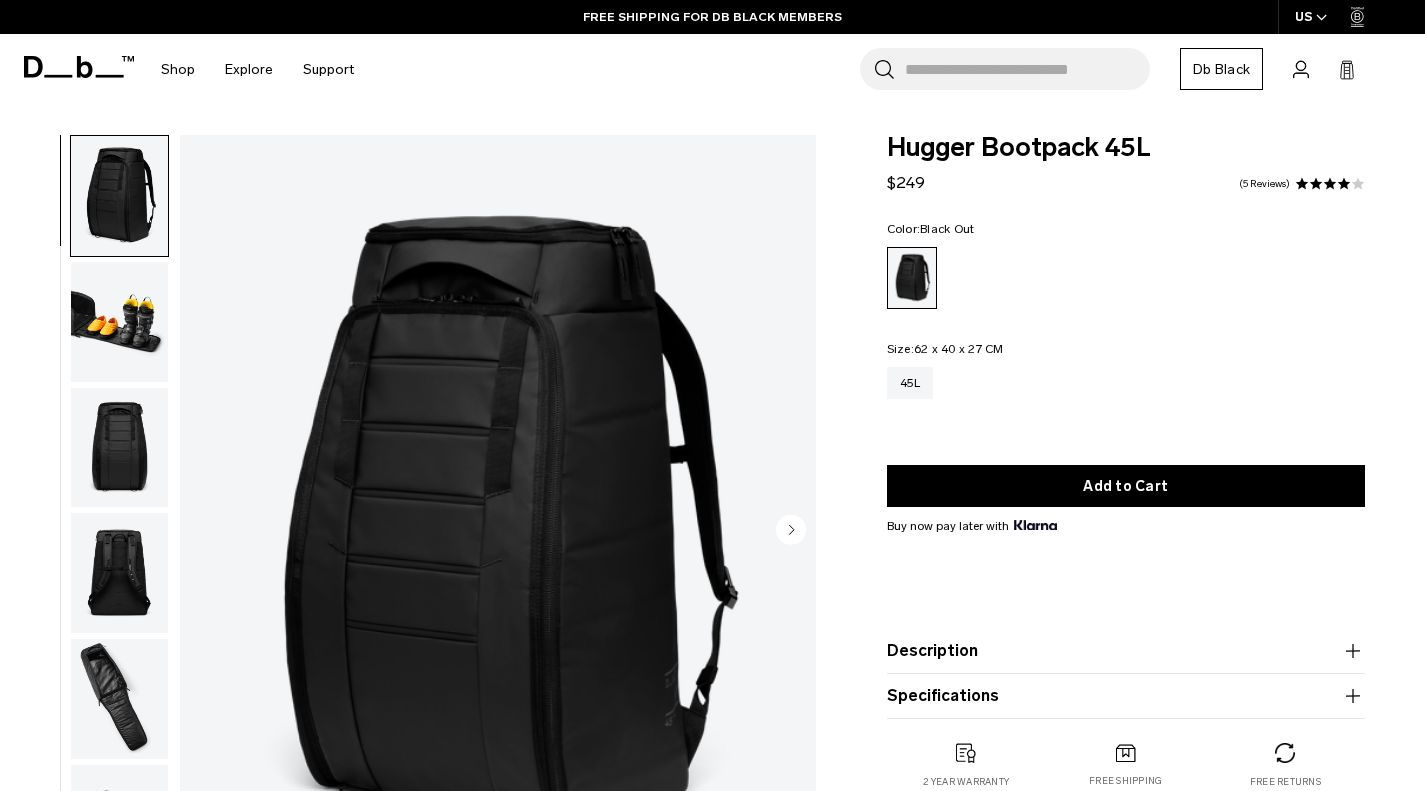 click 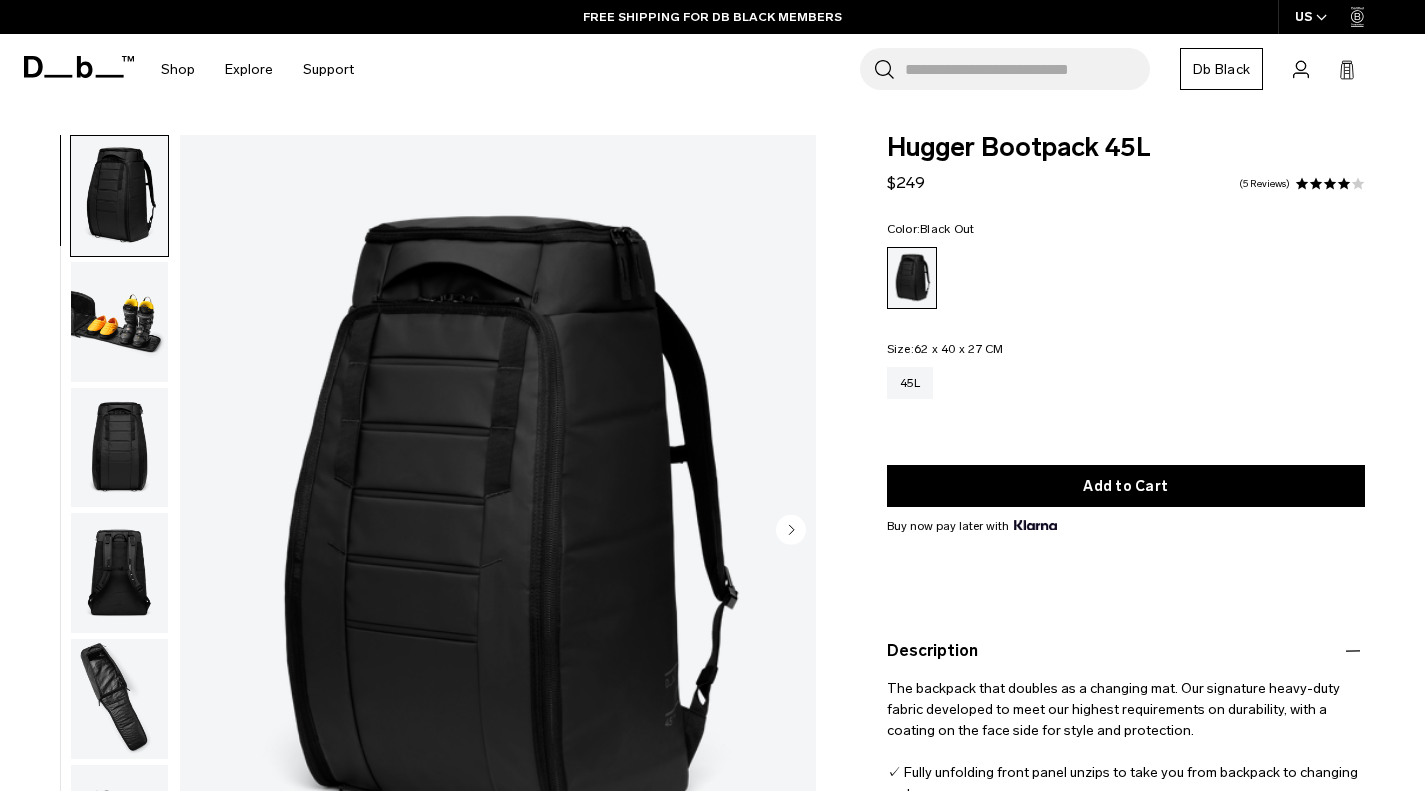 scroll, scrollTop: 400, scrollLeft: 0, axis: vertical 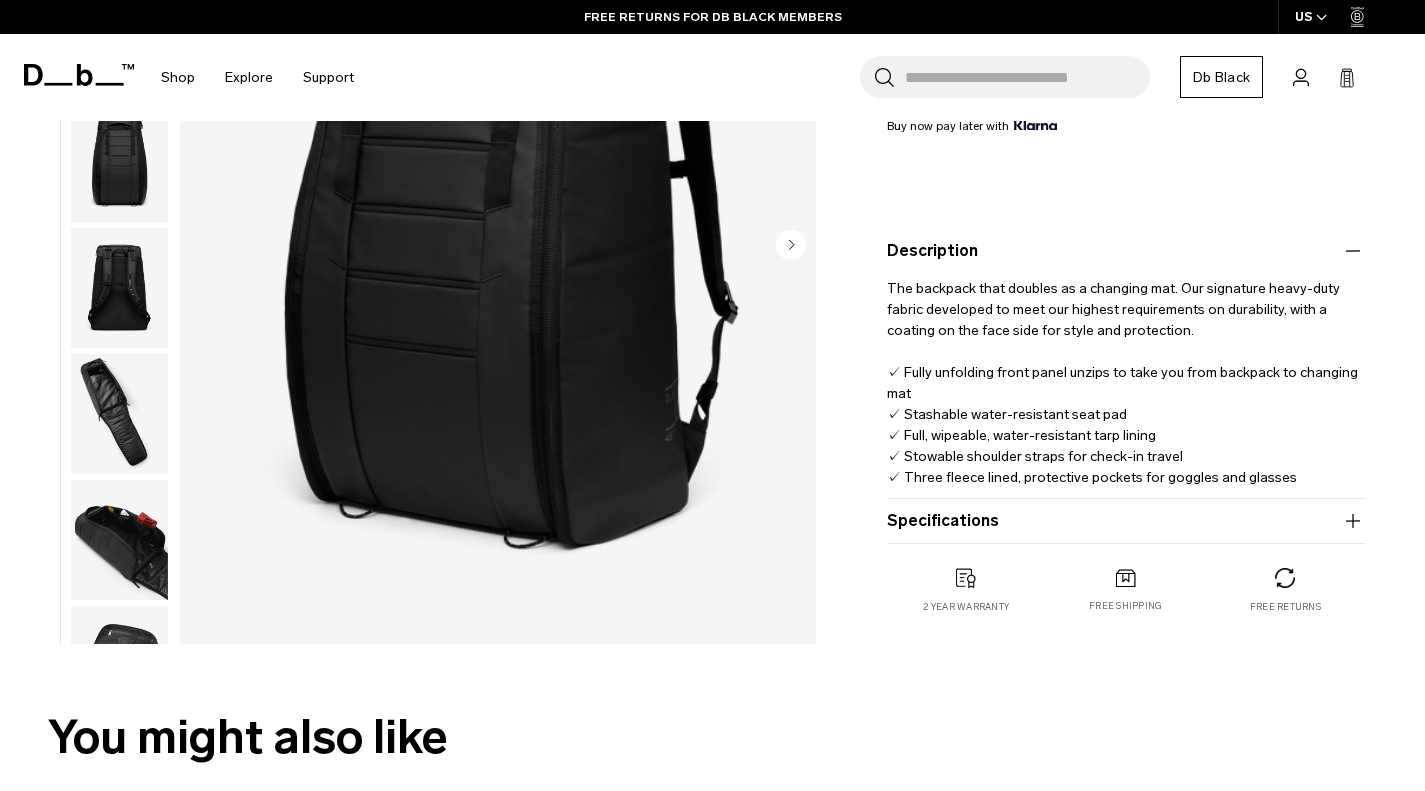 click 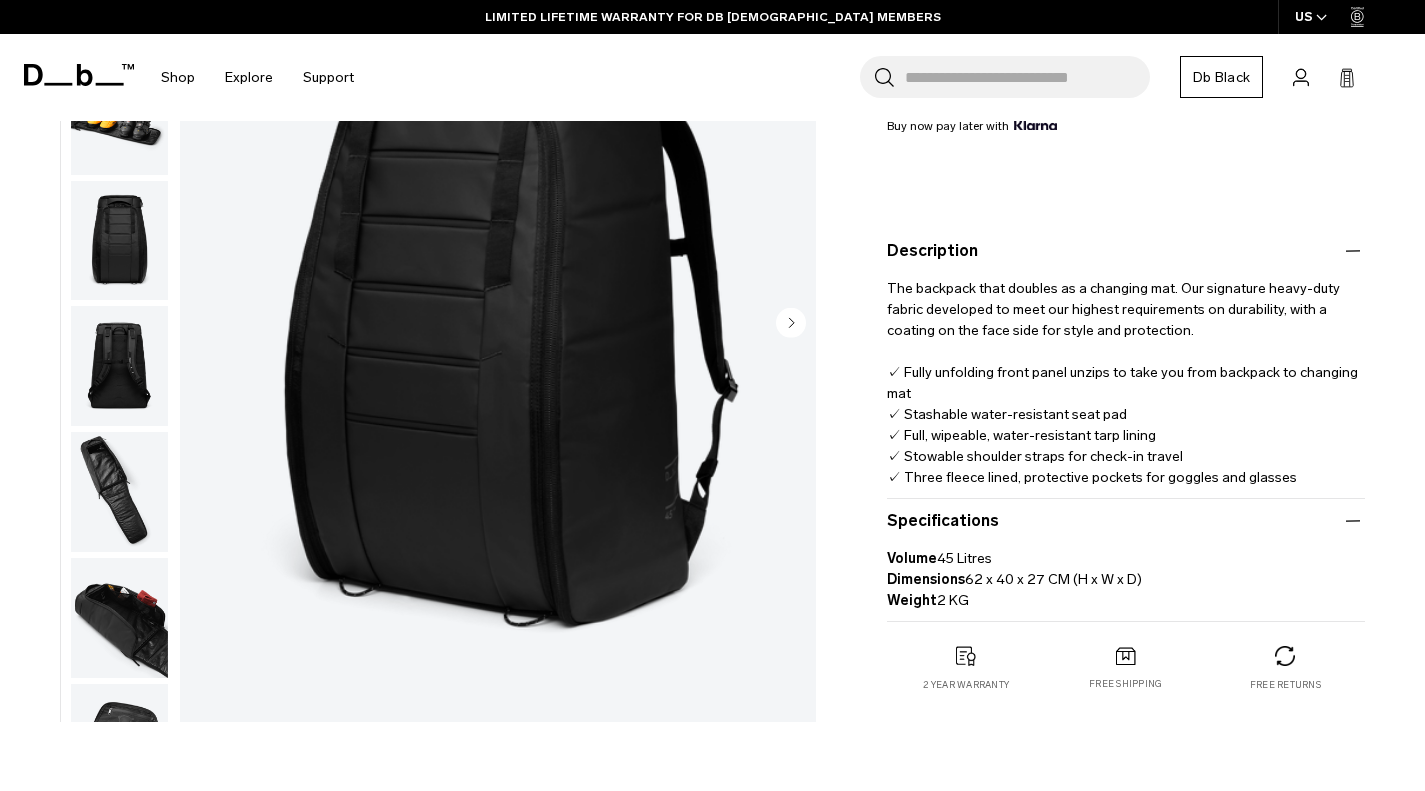 scroll, scrollTop: 100, scrollLeft: 0, axis: vertical 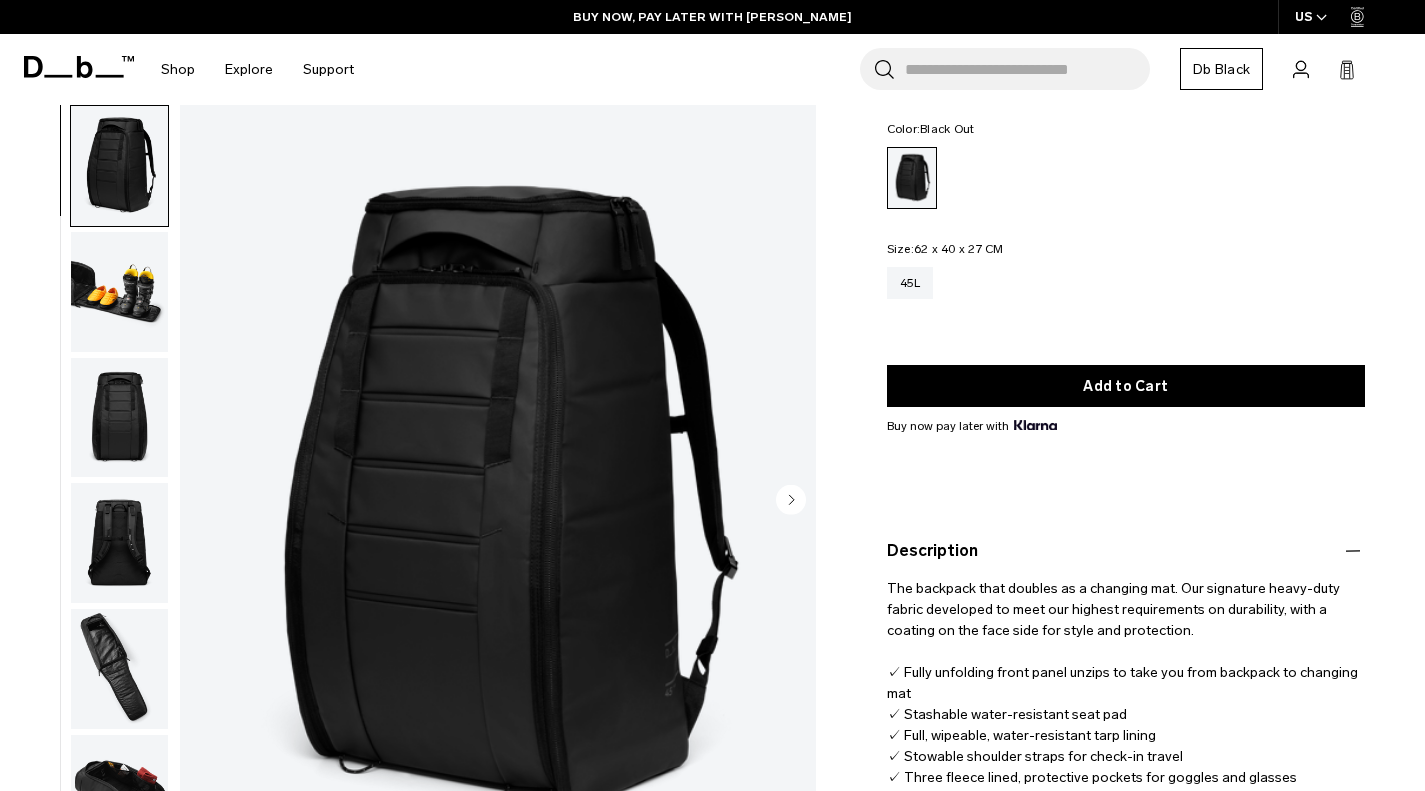 click at bounding box center [119, 669] 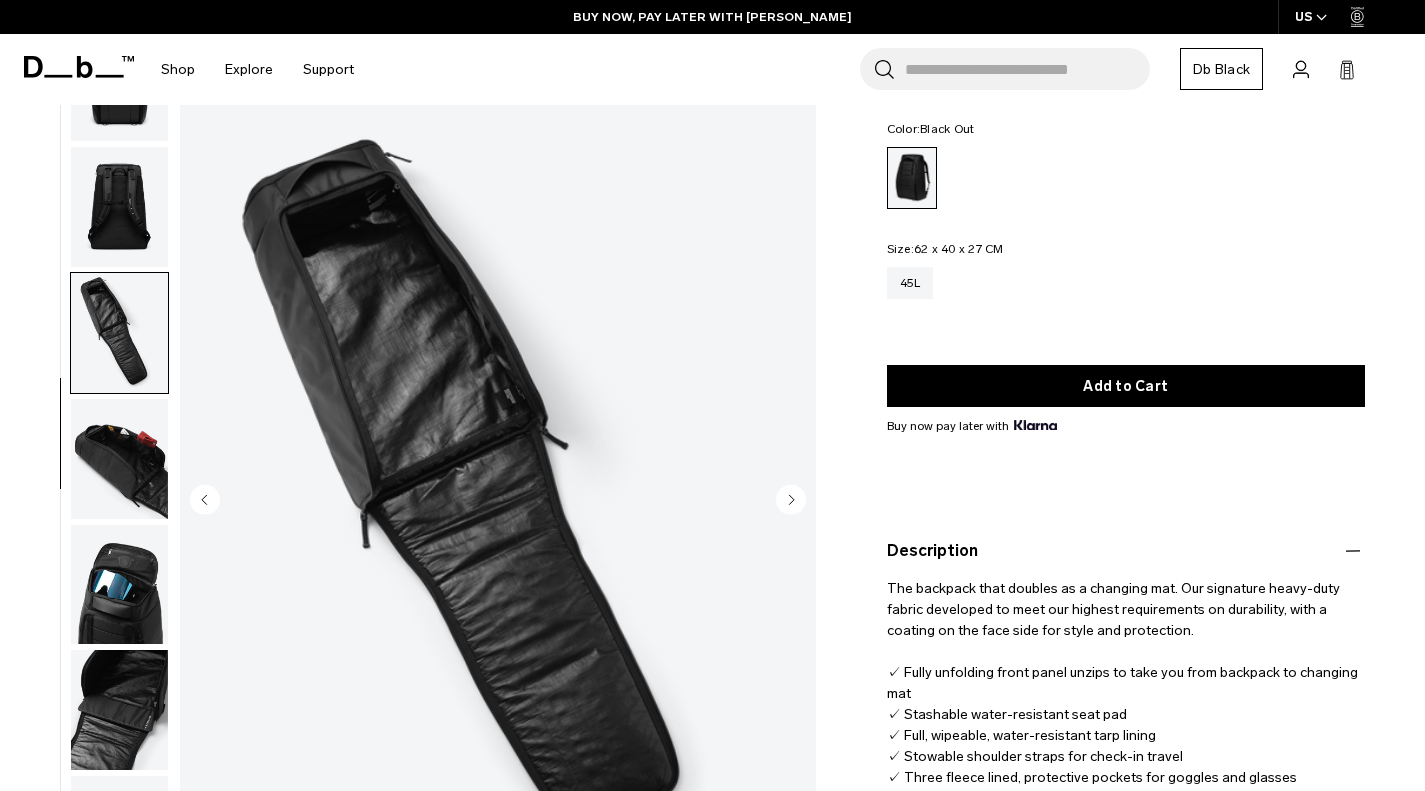 scroll, scrollTop: 503, scrollLeft: 0, axis: vertical 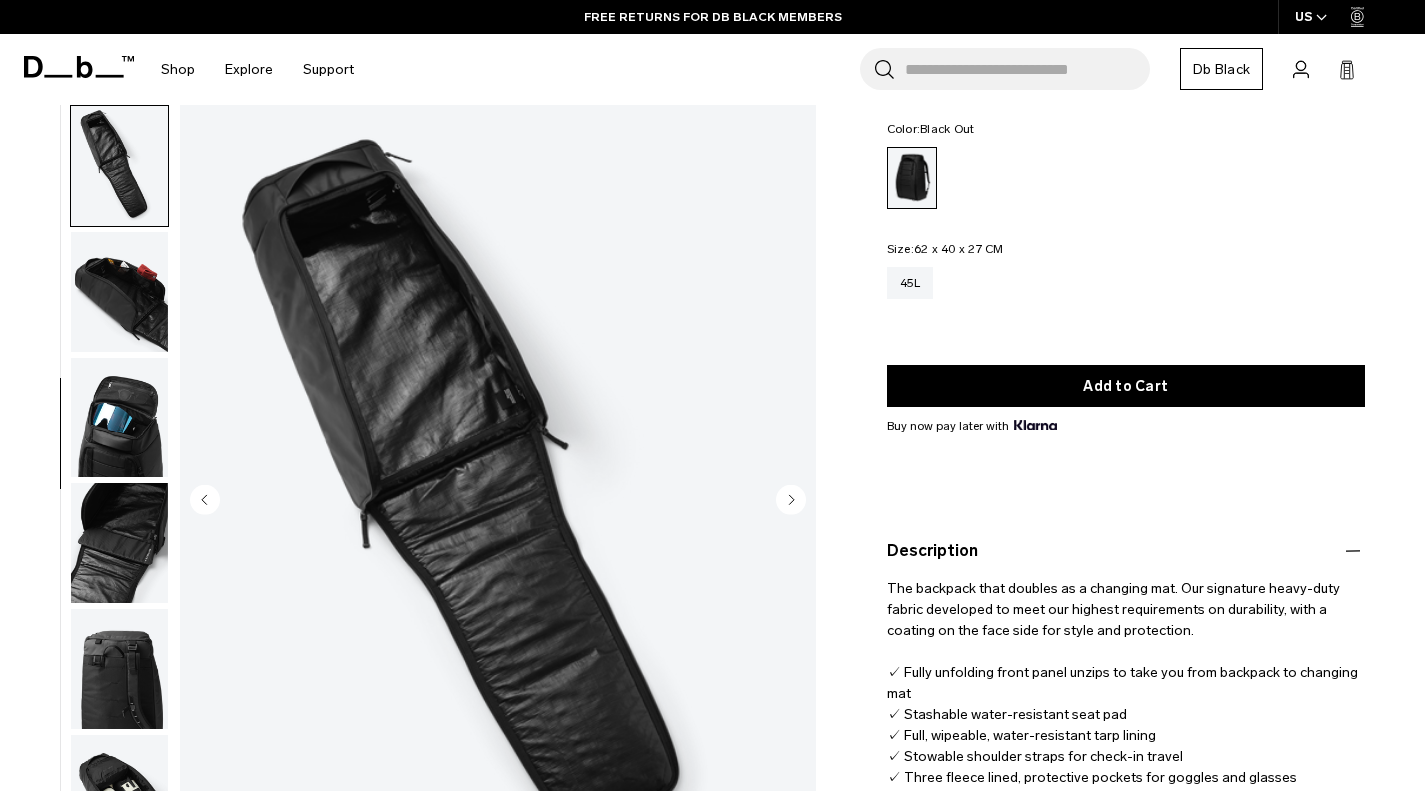 click 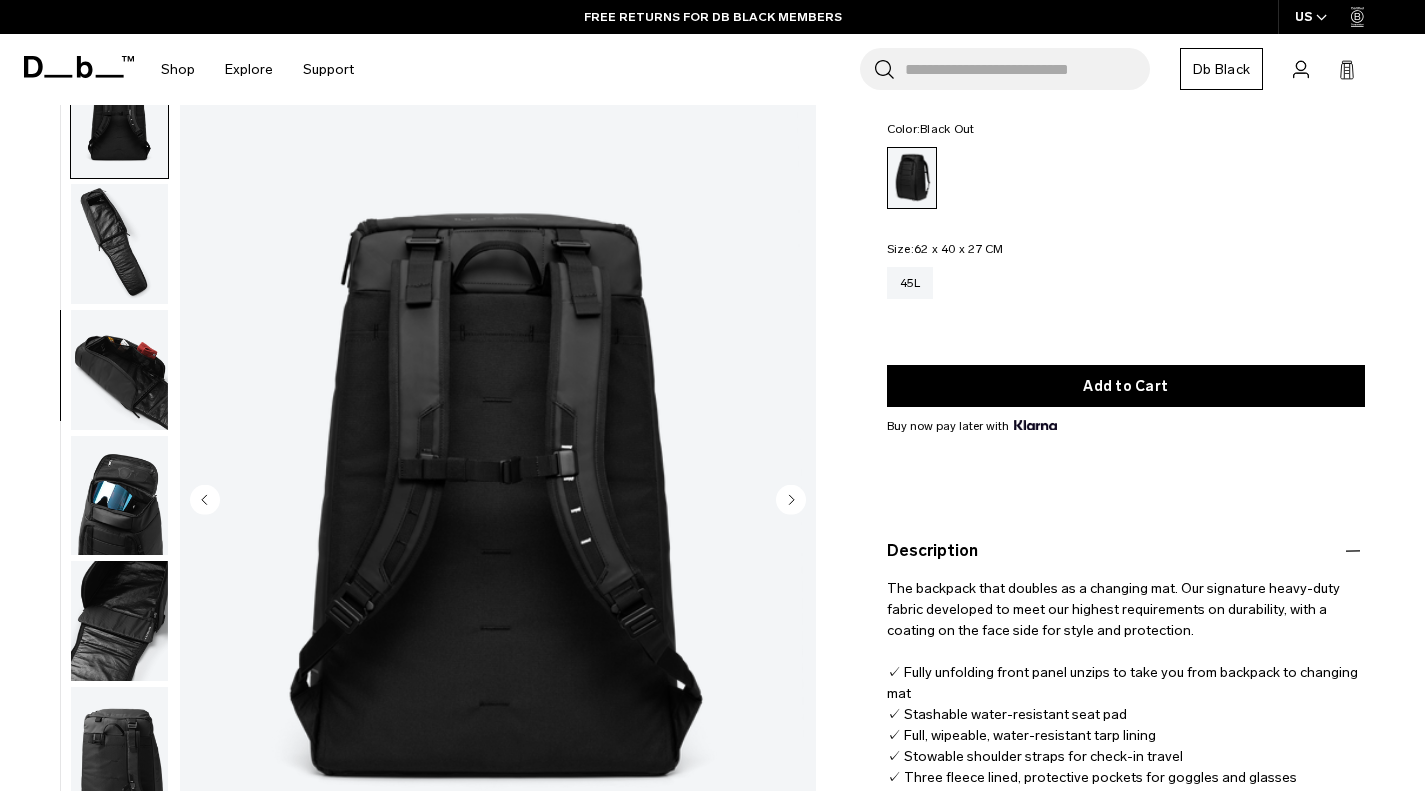 scroll, scrollTop: 377, scrollLeft: 0, axis: vertical 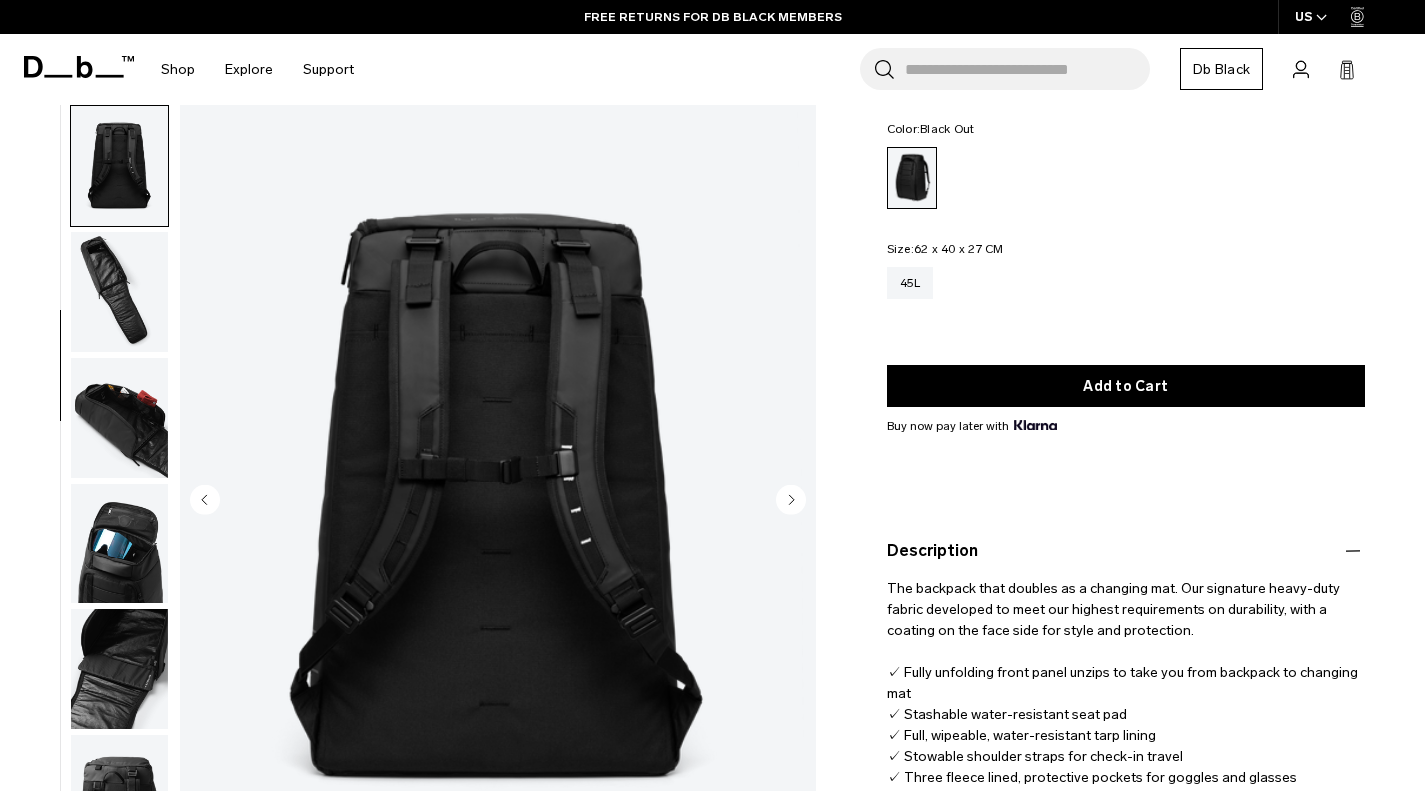 click 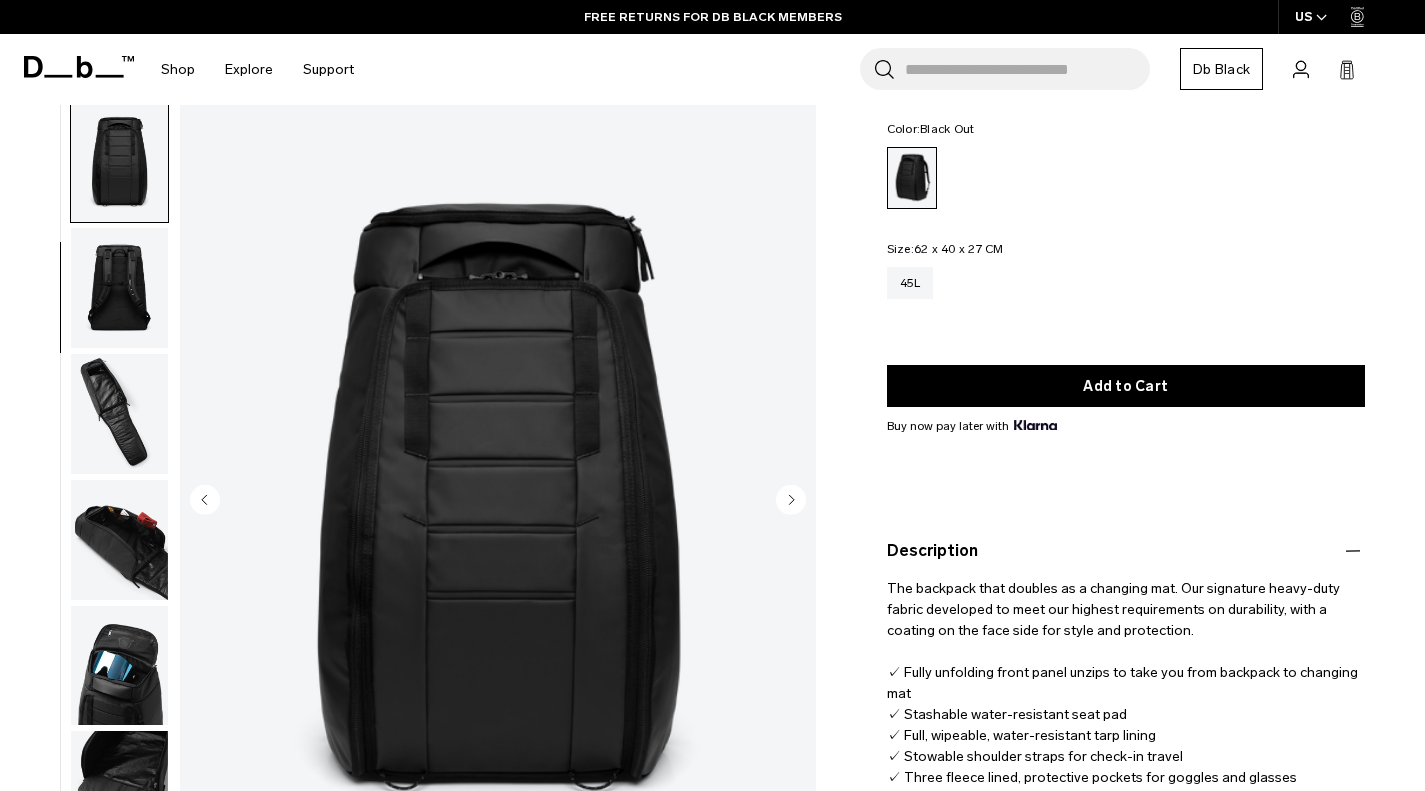 scroll, scrollTop: 252, scrollLeft: 0, axis: vertical 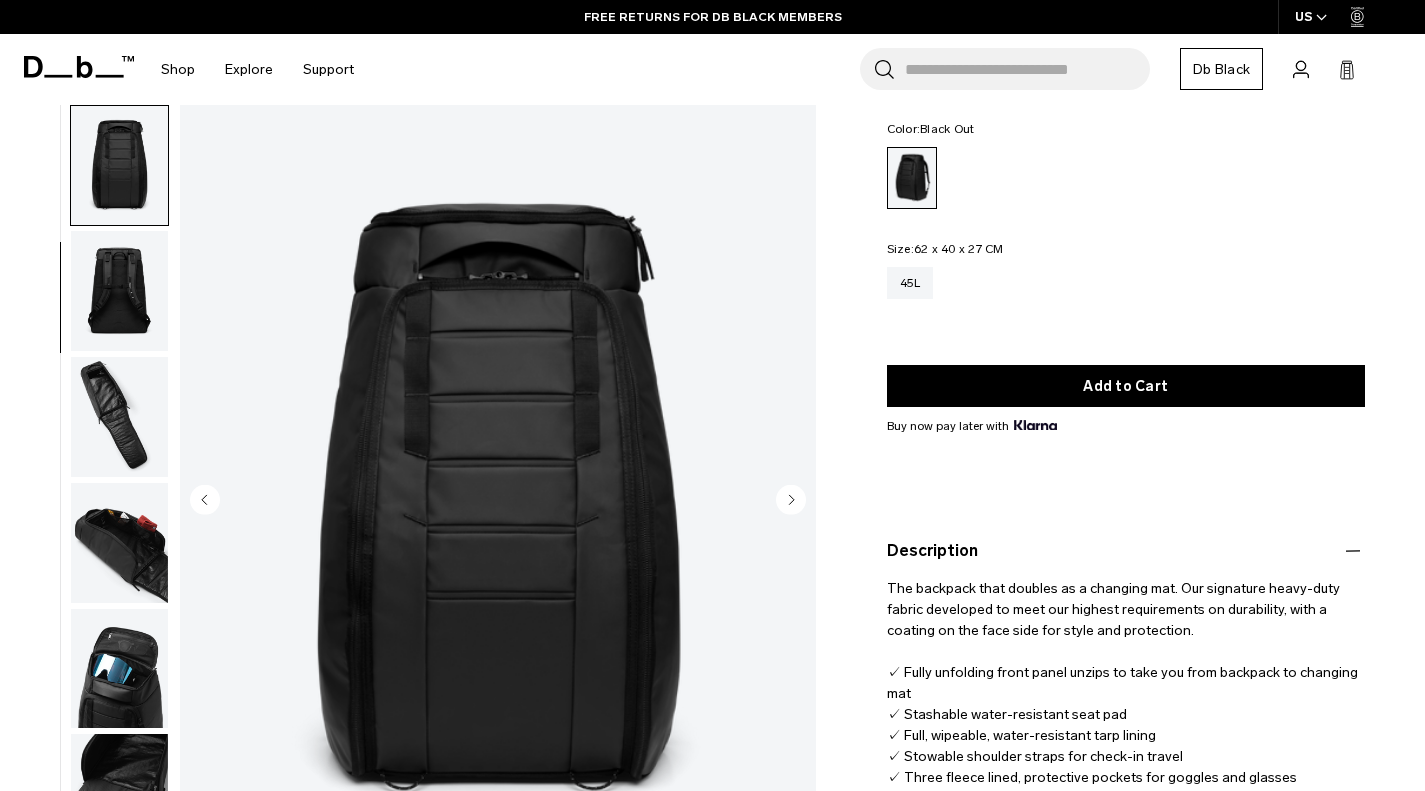 click 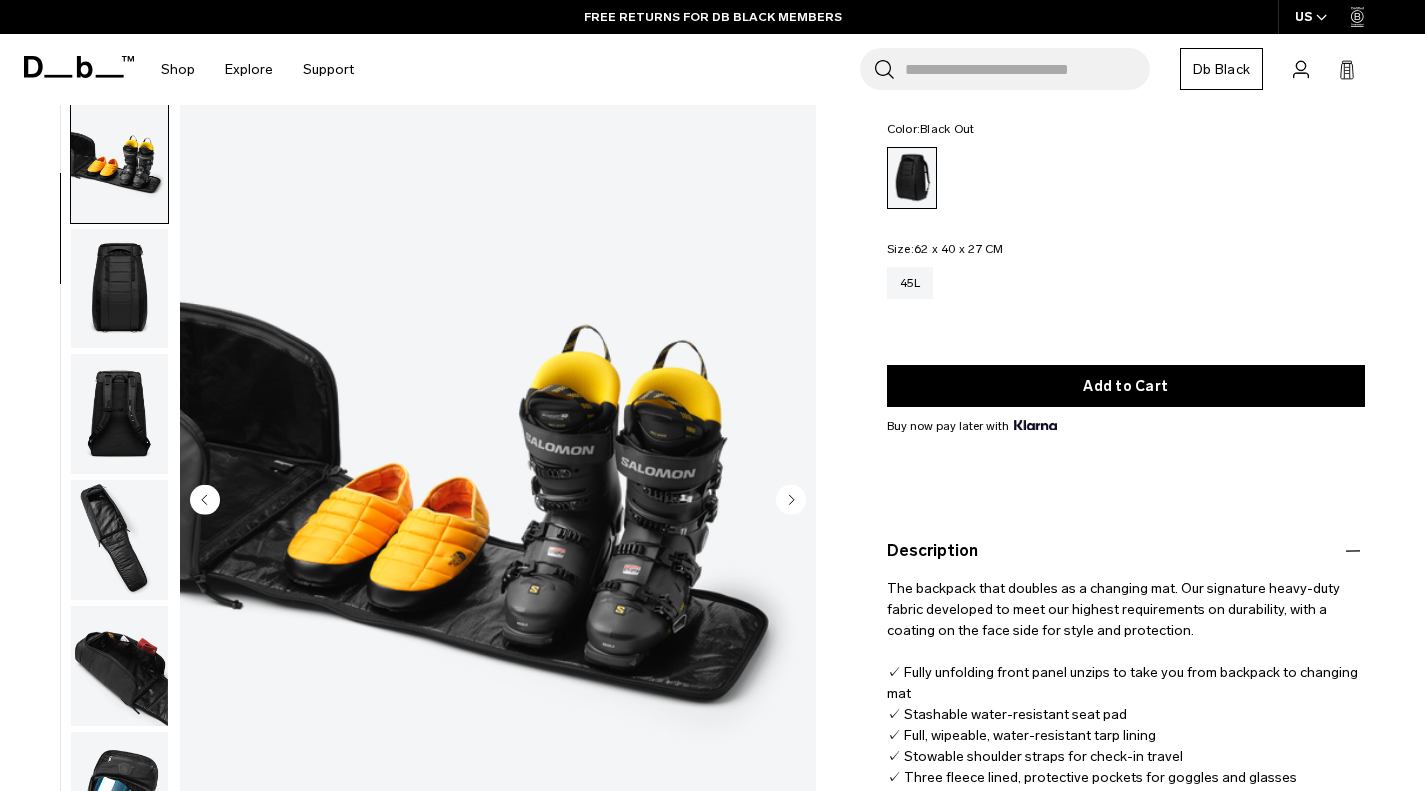scroll, scrollTop: 126, scrollLeft: 0, axis: vertical 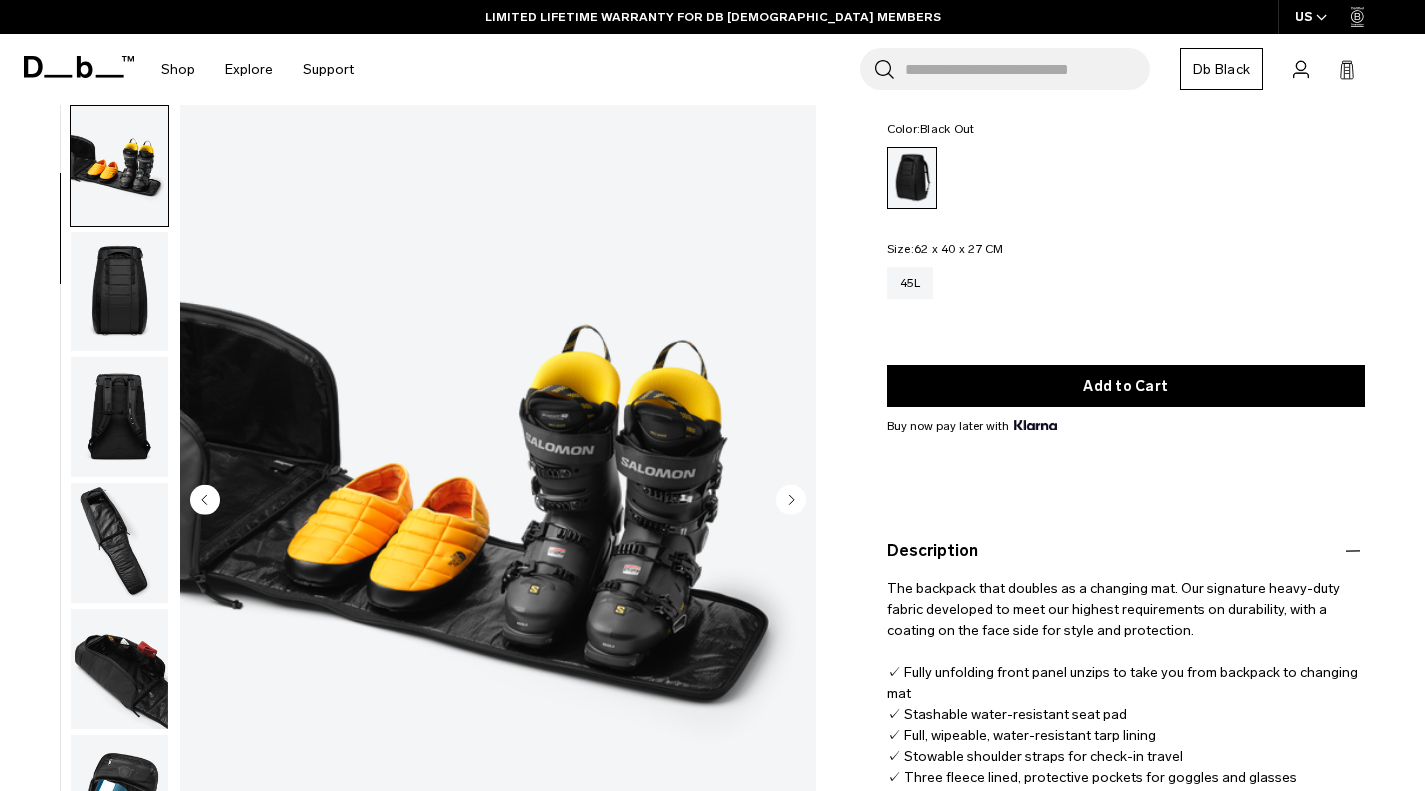 click 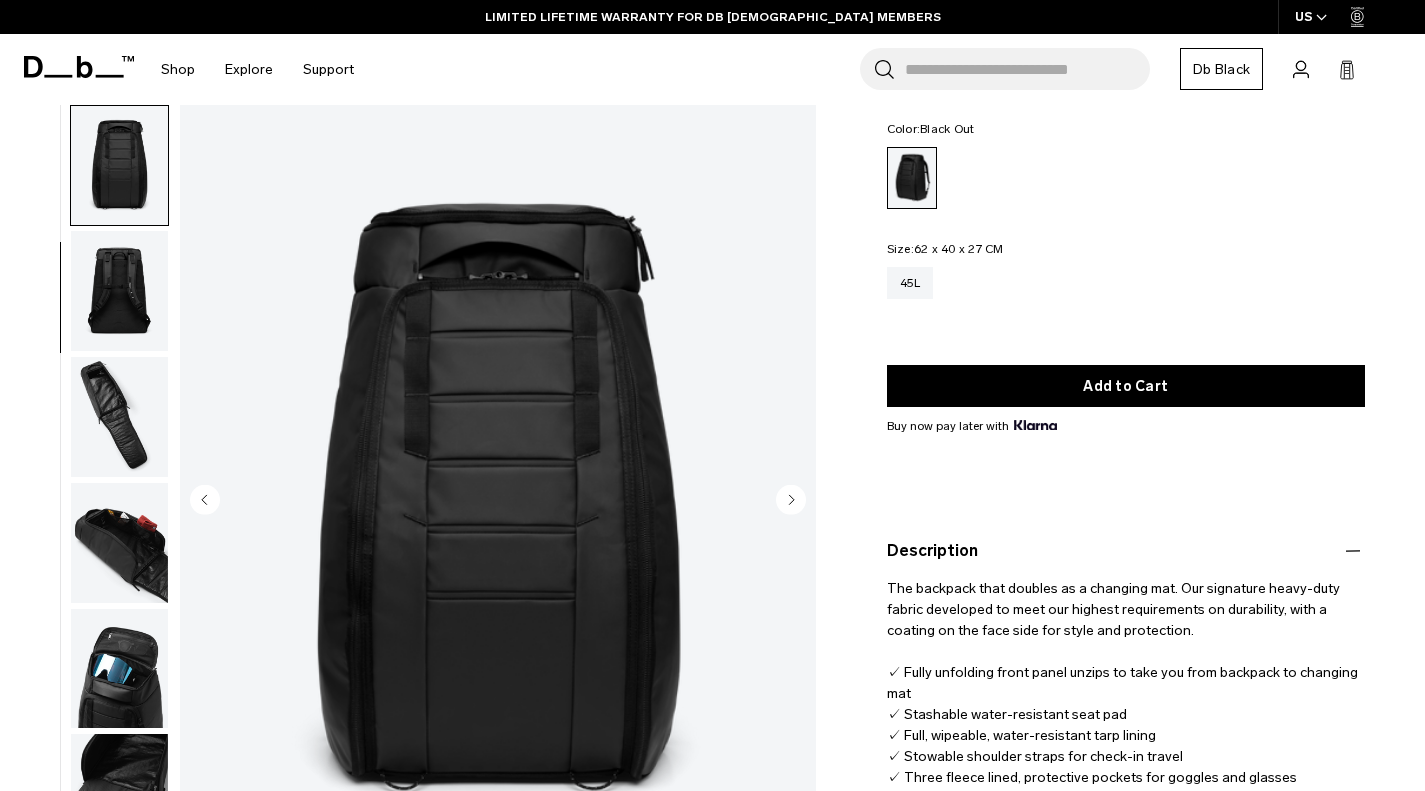 click 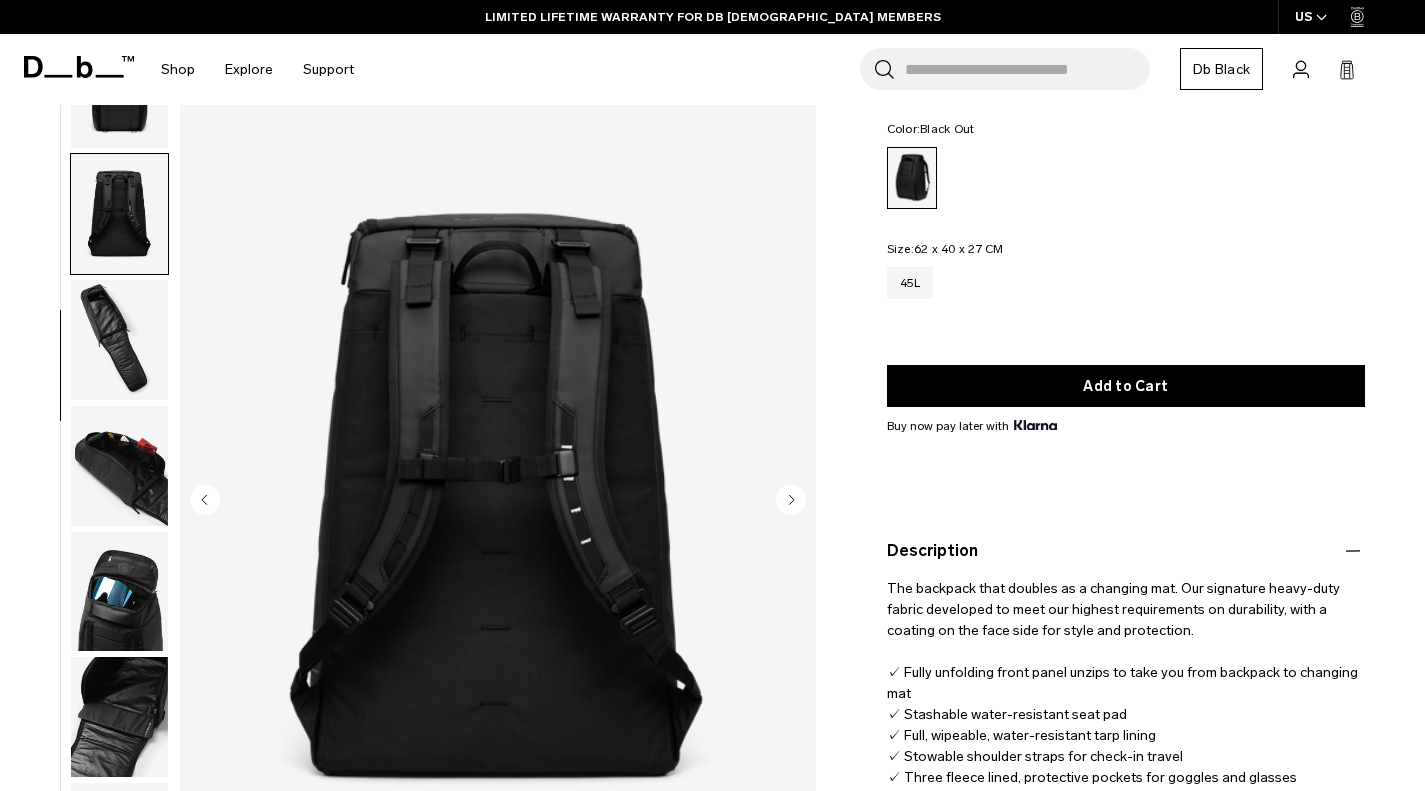 scroll, scrollTop: 377, scrollLeft: 0, axis: vertical 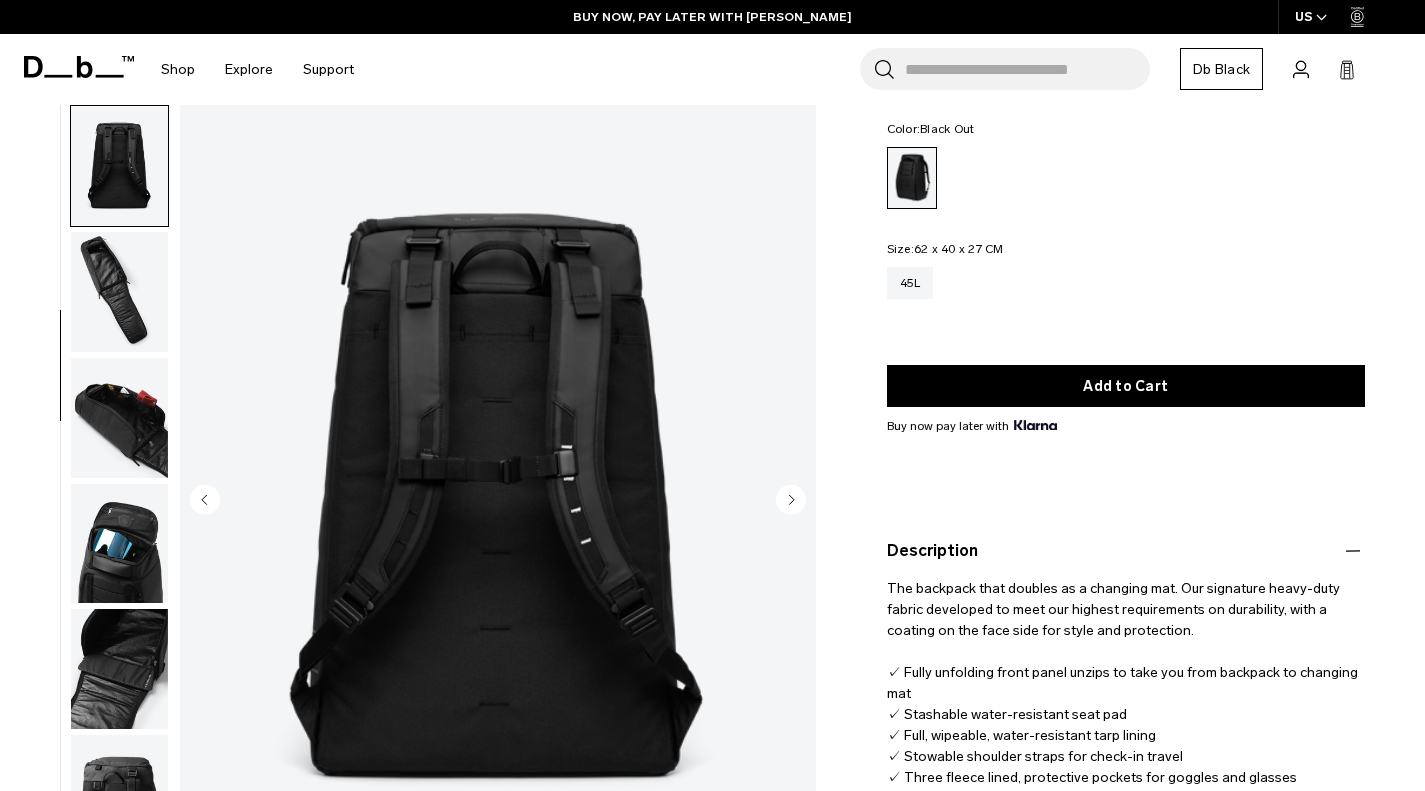 click 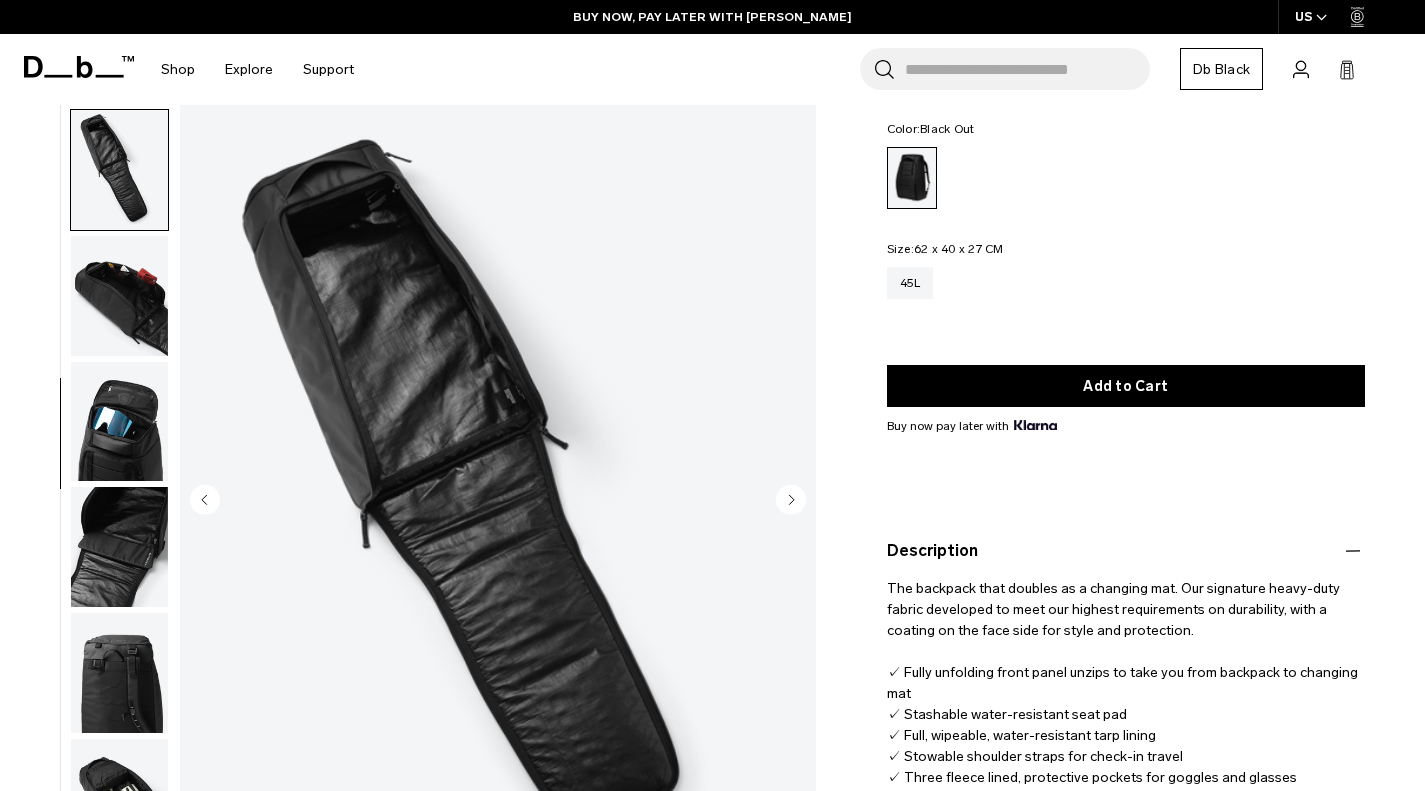 scroll, scrollTop: 503, scrollLeft: 0, axis: vertical 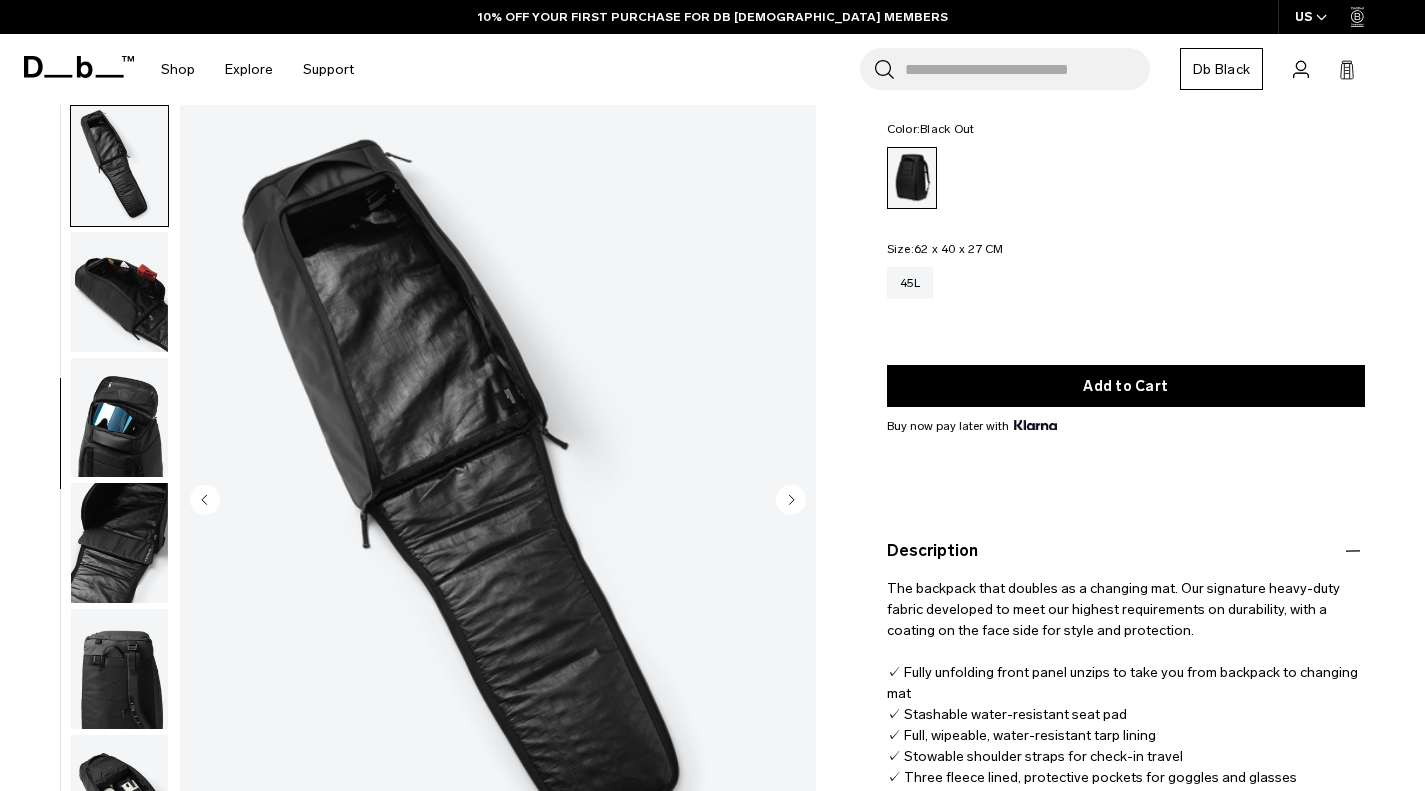 click 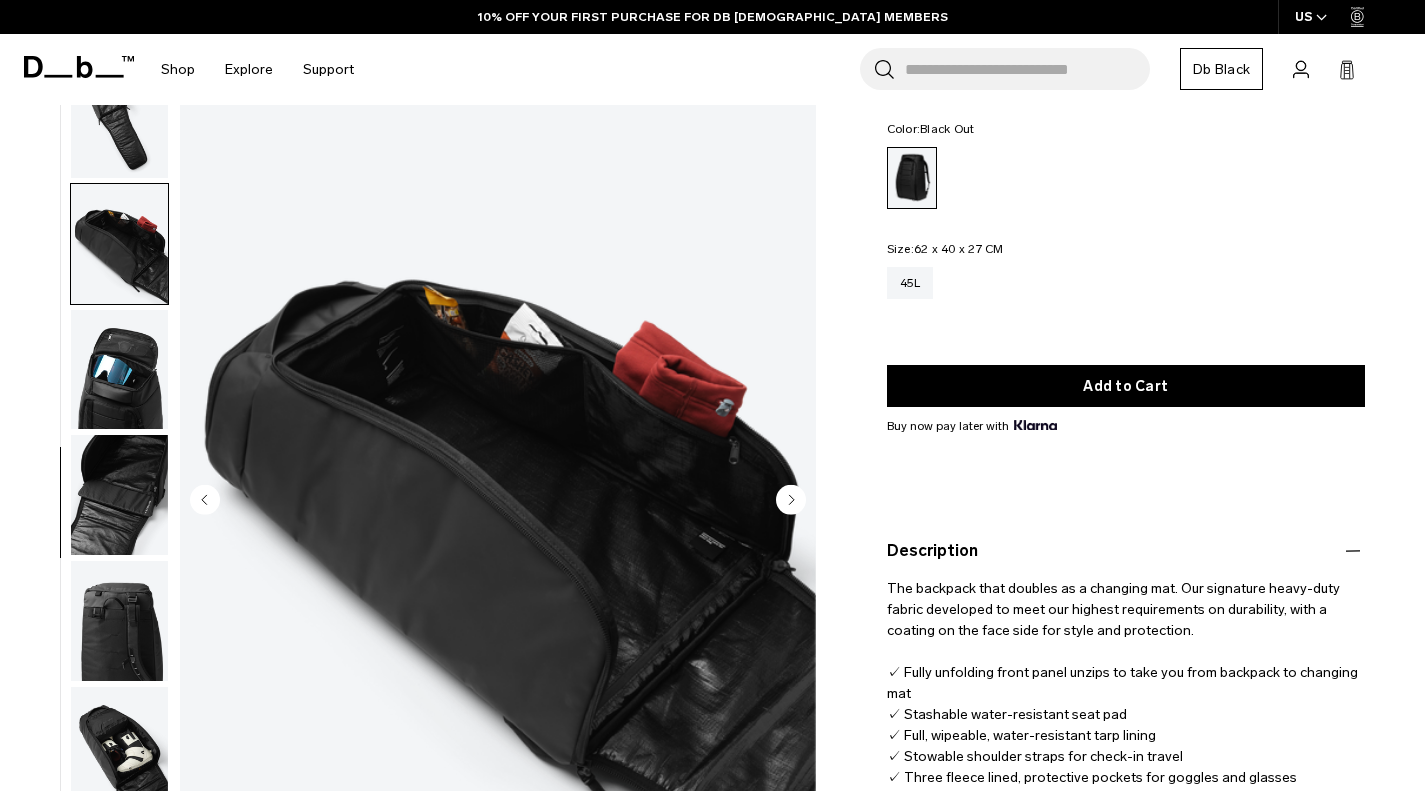 scroll, scrollTop: 585, scrollLeft: 0, axis: vertical 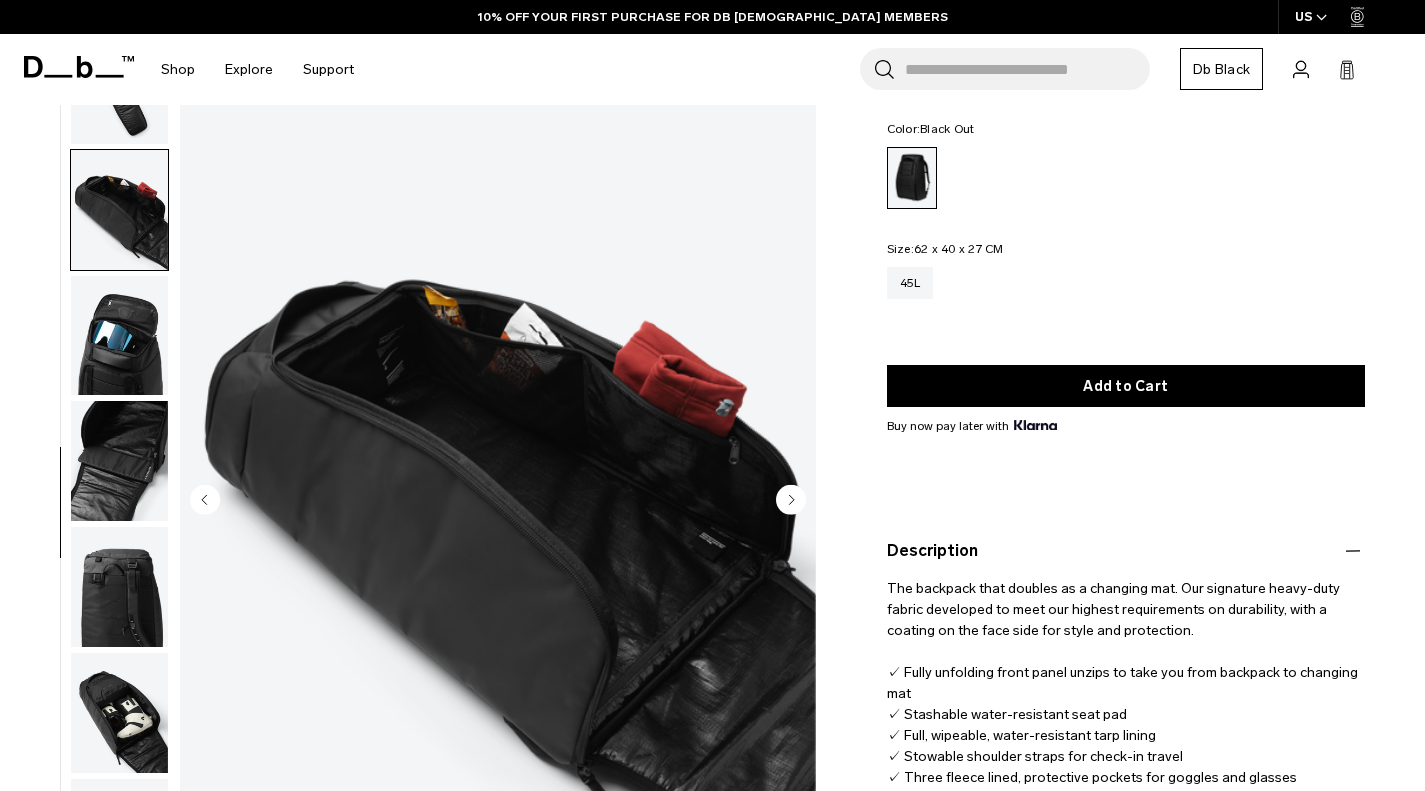 click 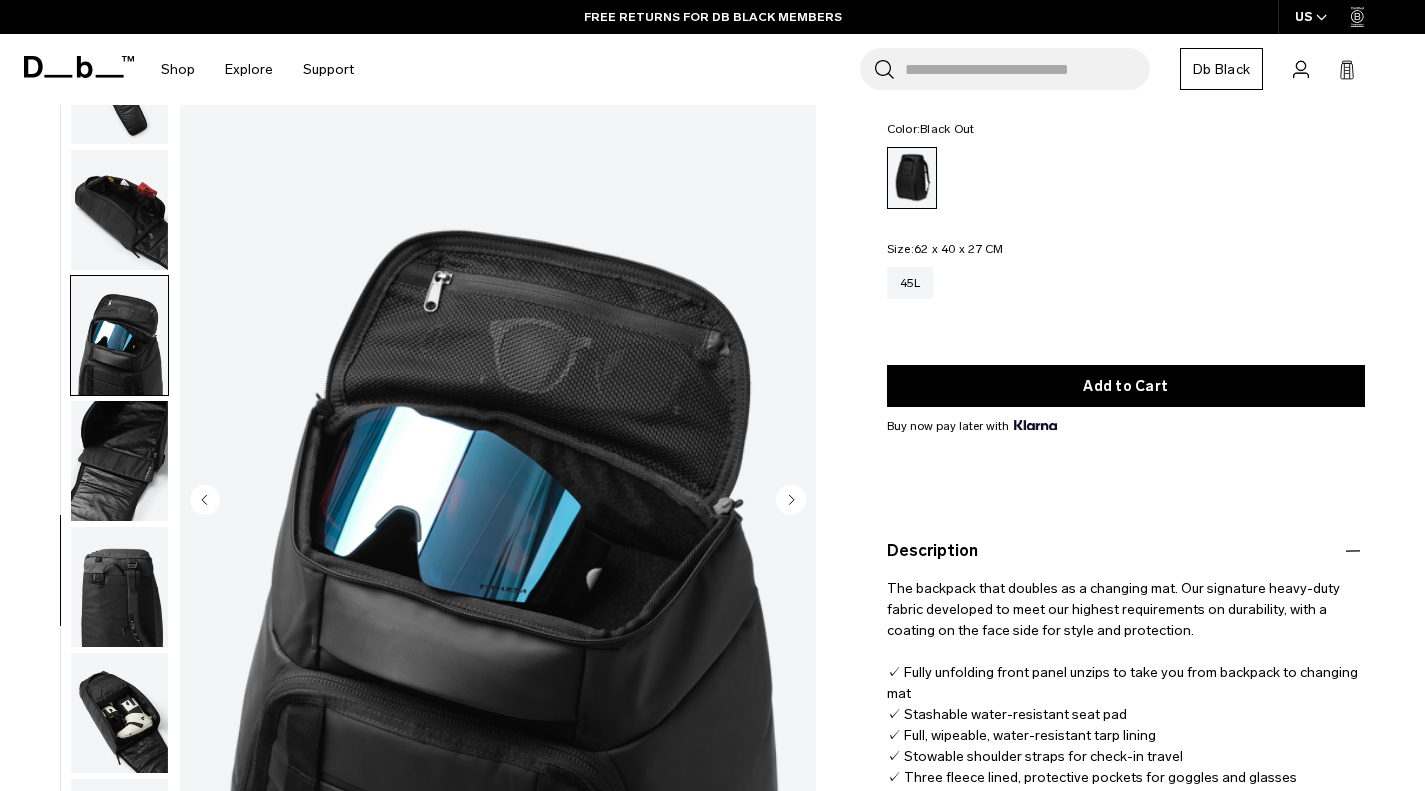 click at bounding box center (119, 461) 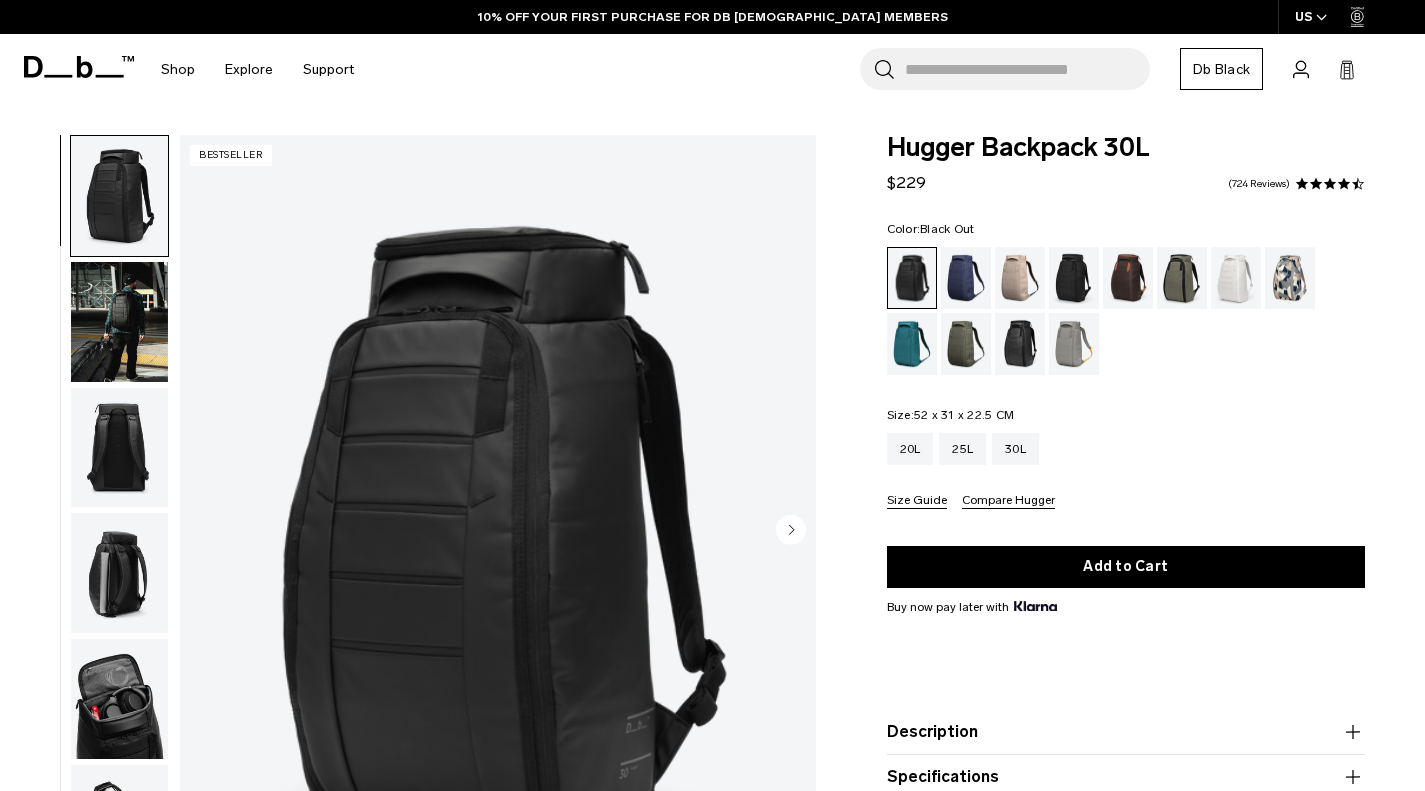 scroll, scrollTop: 0, scrollLeft: 0, axis: both 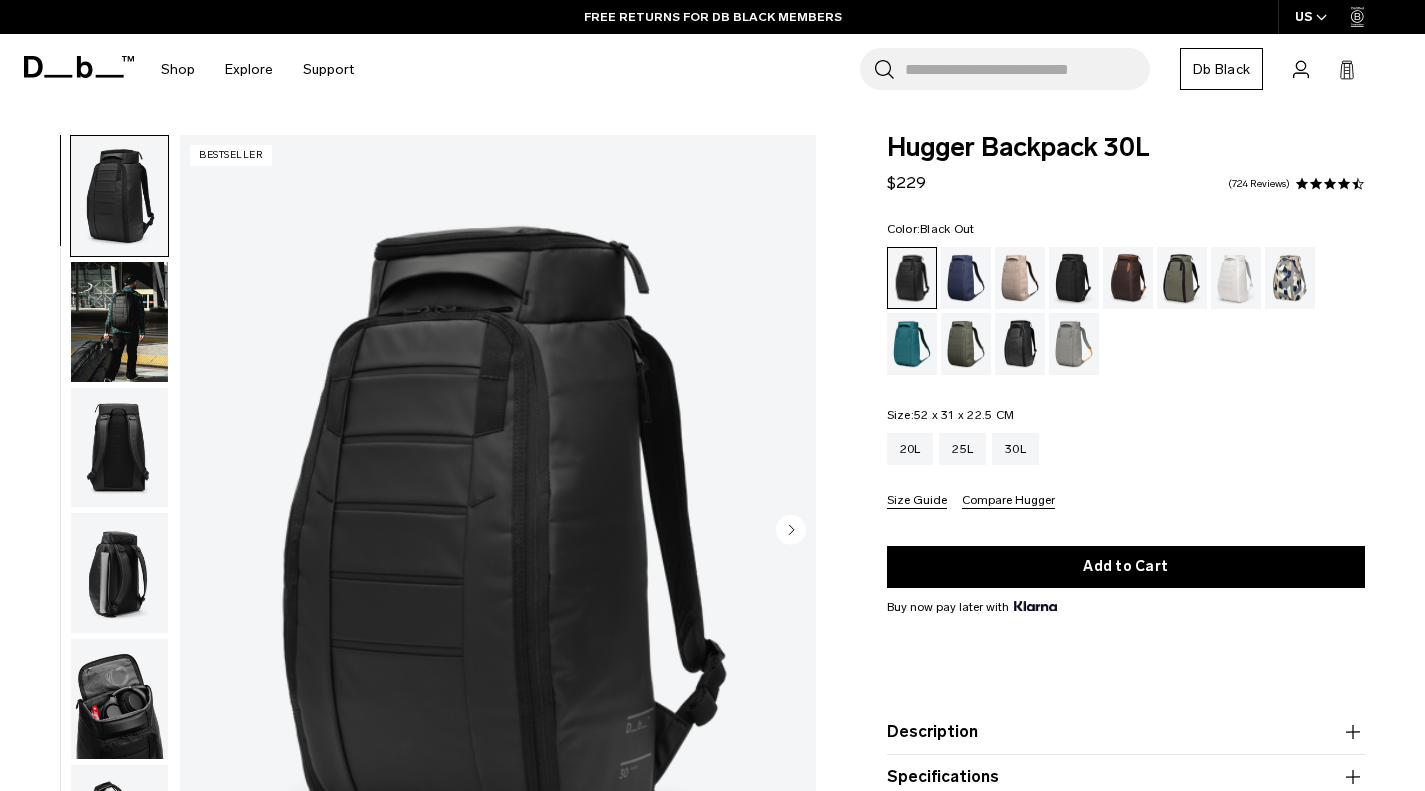 click 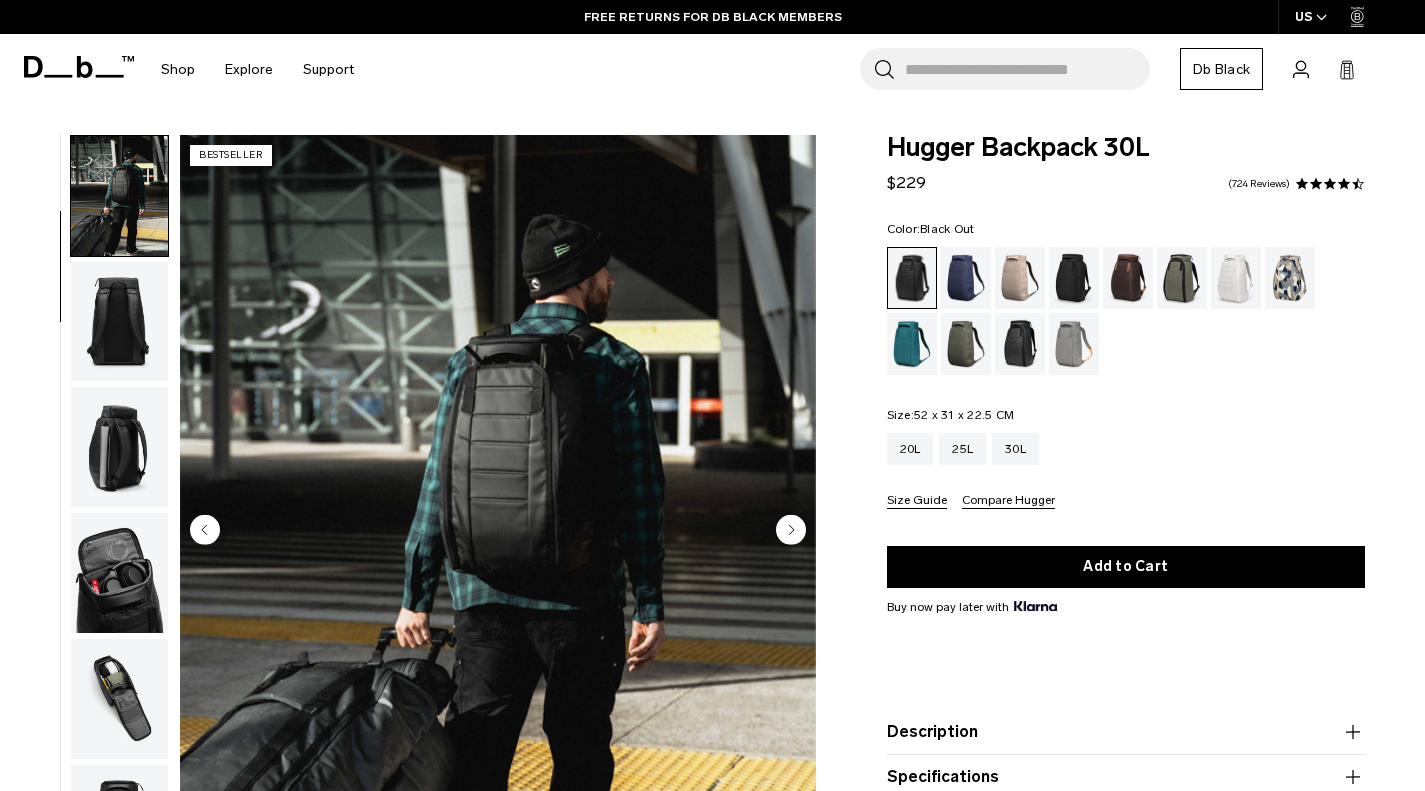 click 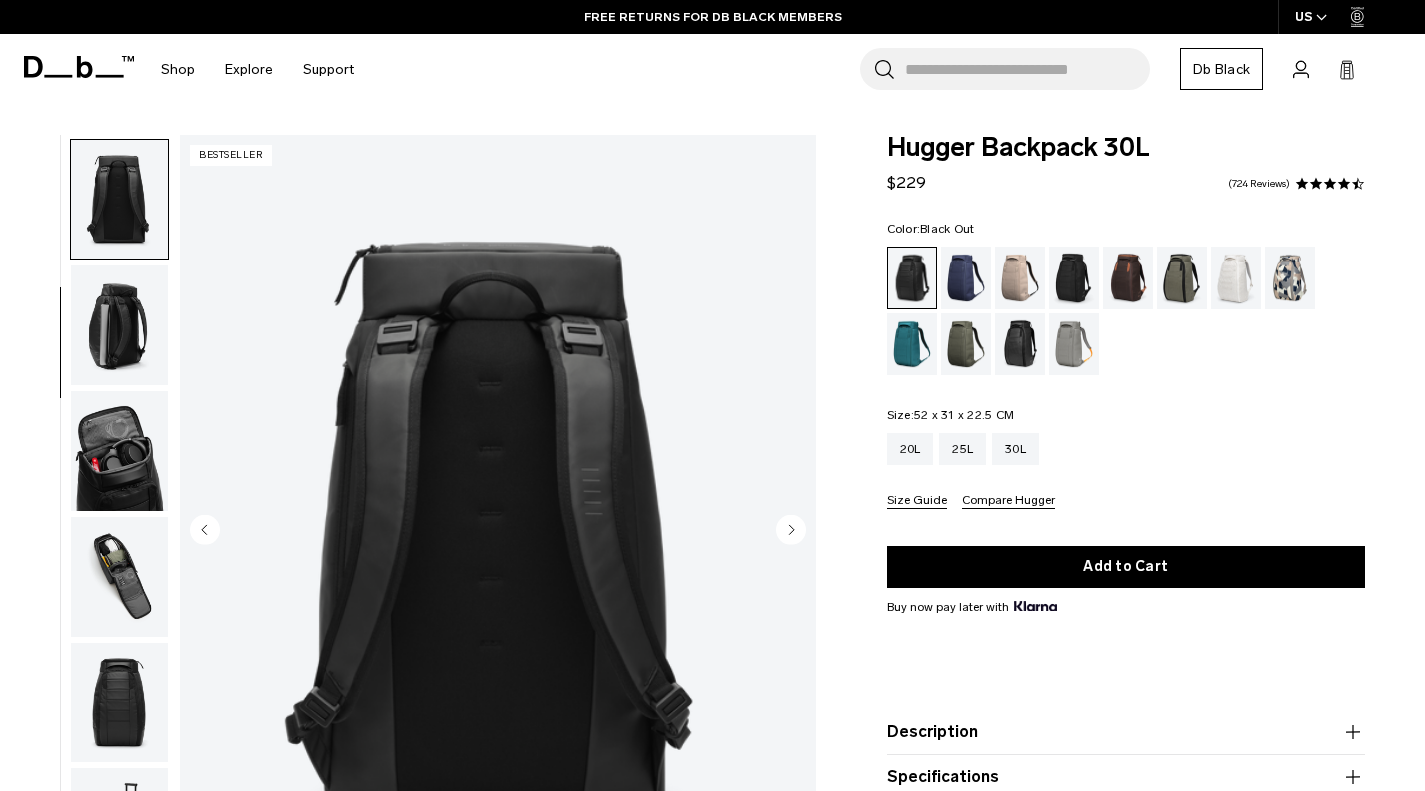 scroll, scrollTop: 252, scrollLeft: 0, axis: vertical 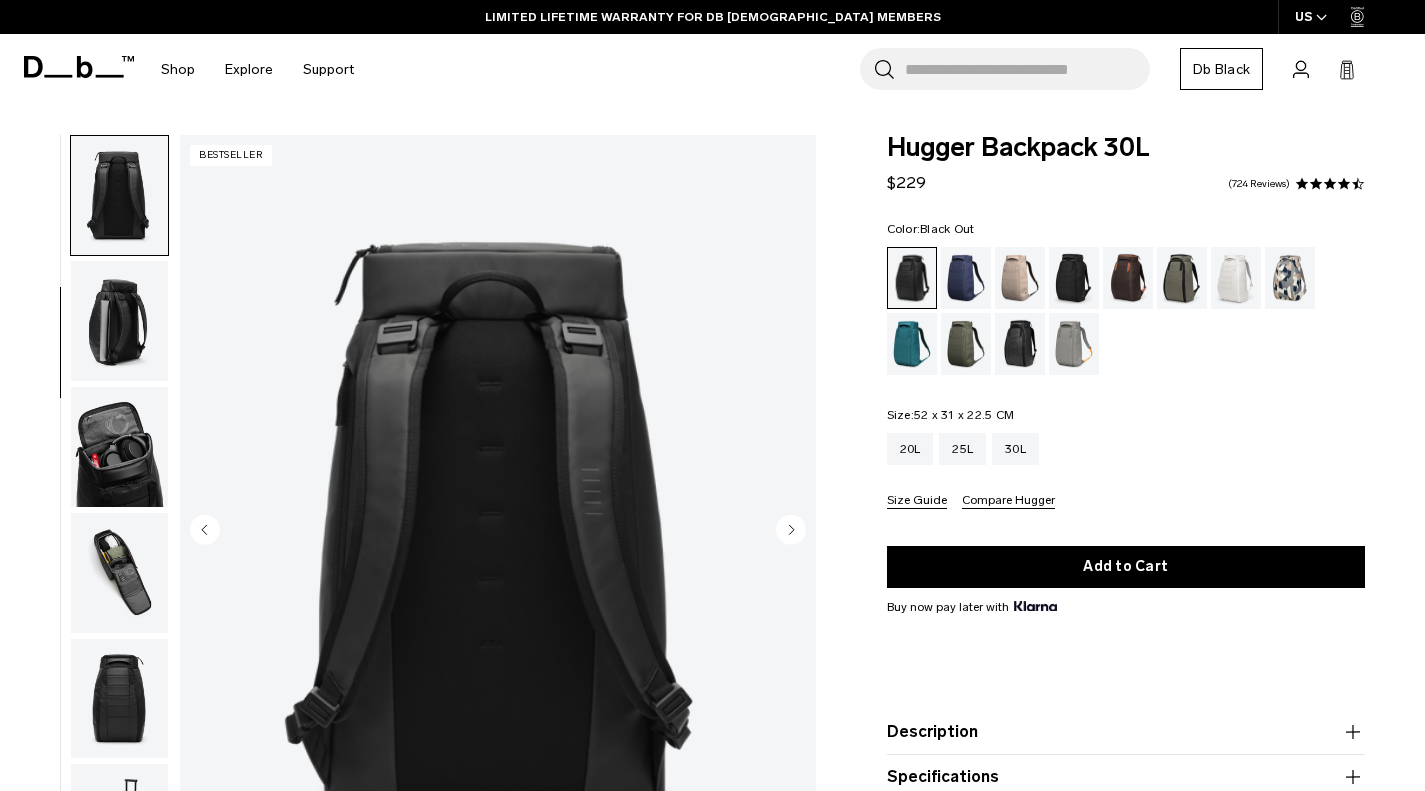 click 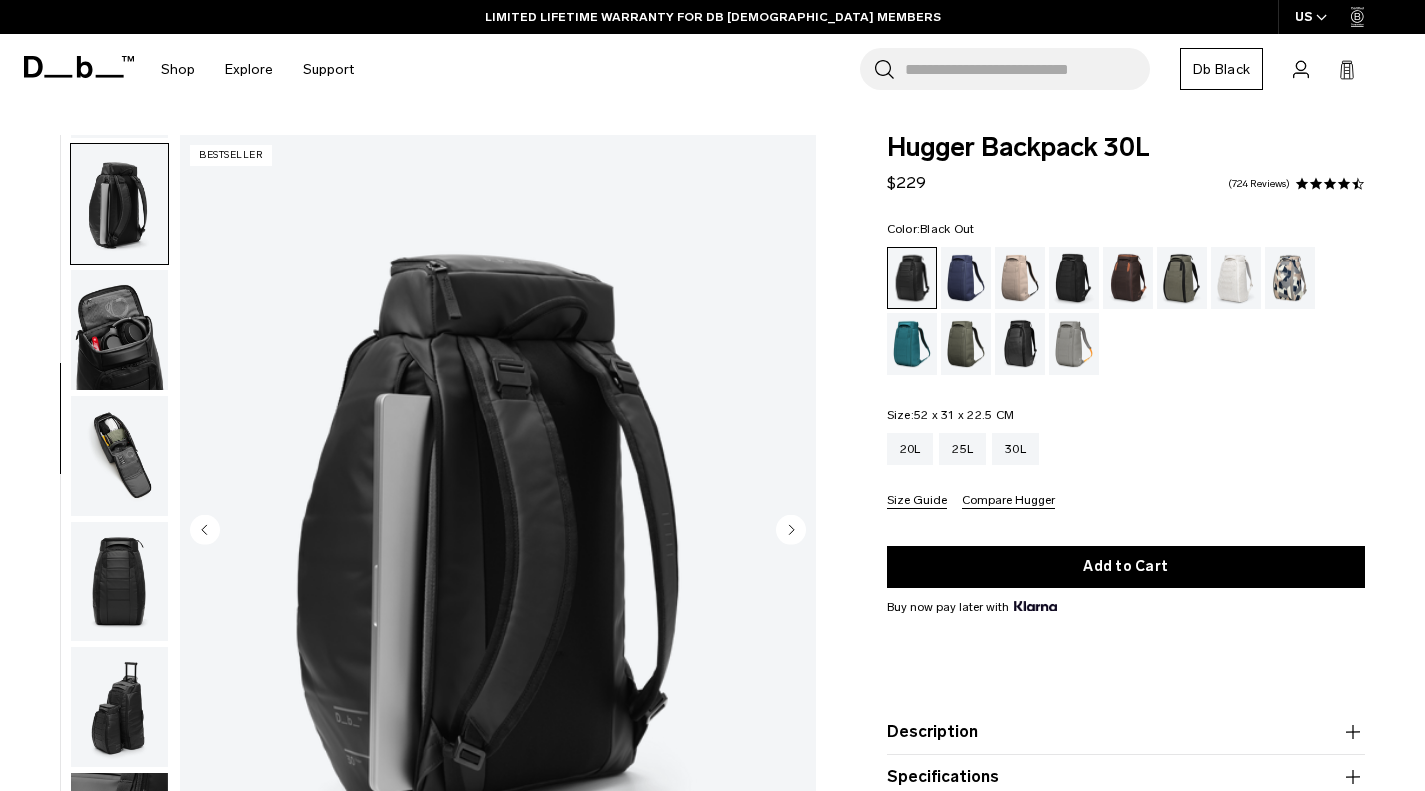 scroll, scrollTop: 377, scrollLeft: 0, axis: vertical 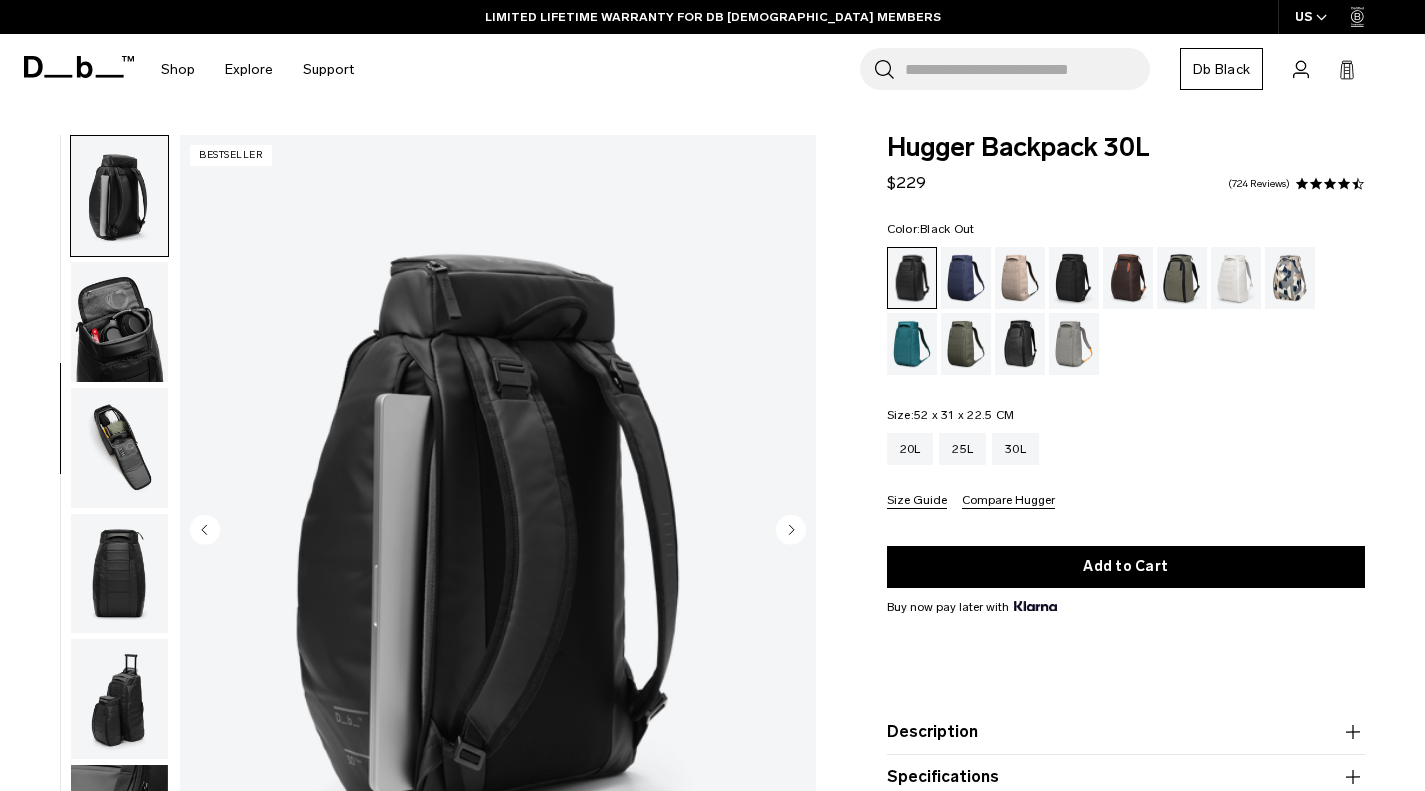 click 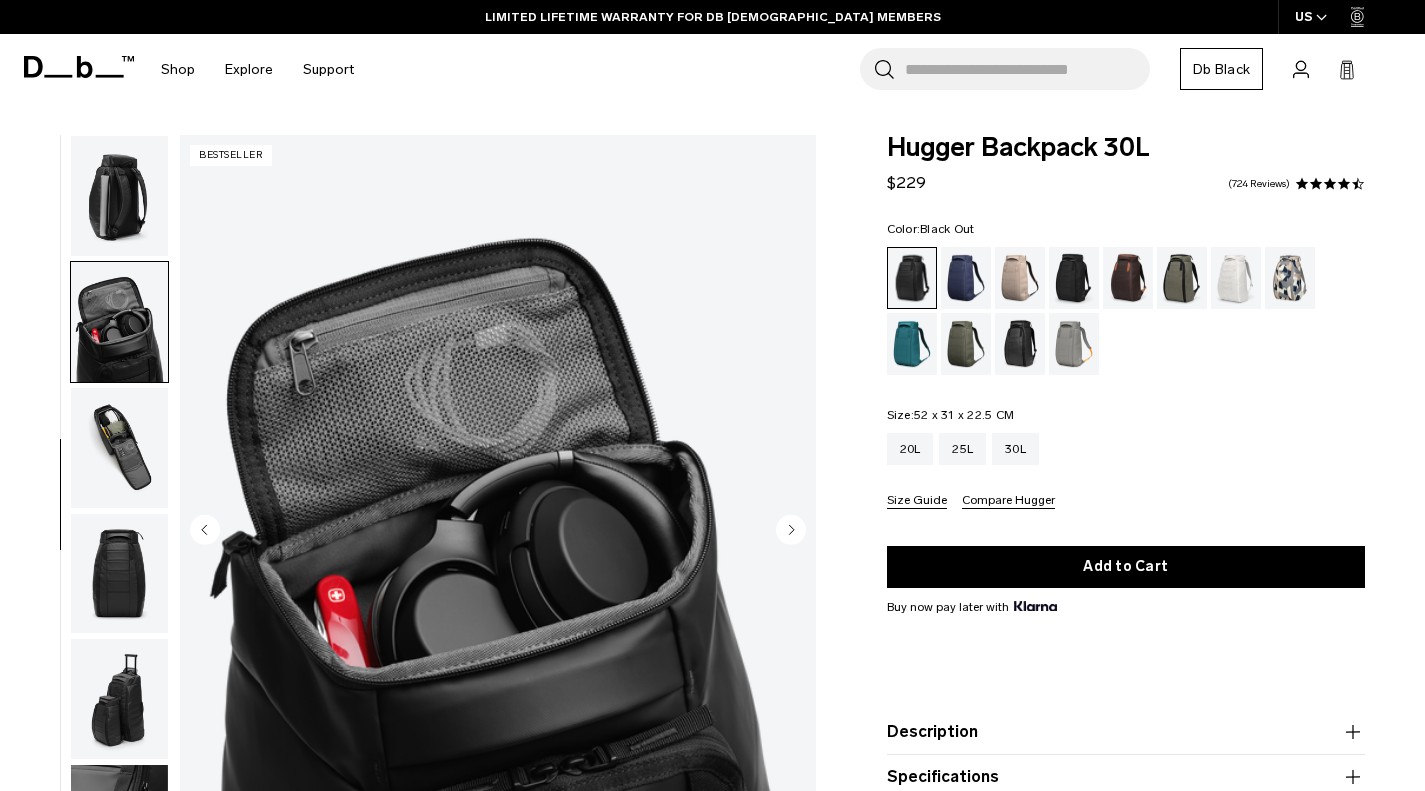scroll, scrollTop: 460, scrollLeft: 0, axis: vertical 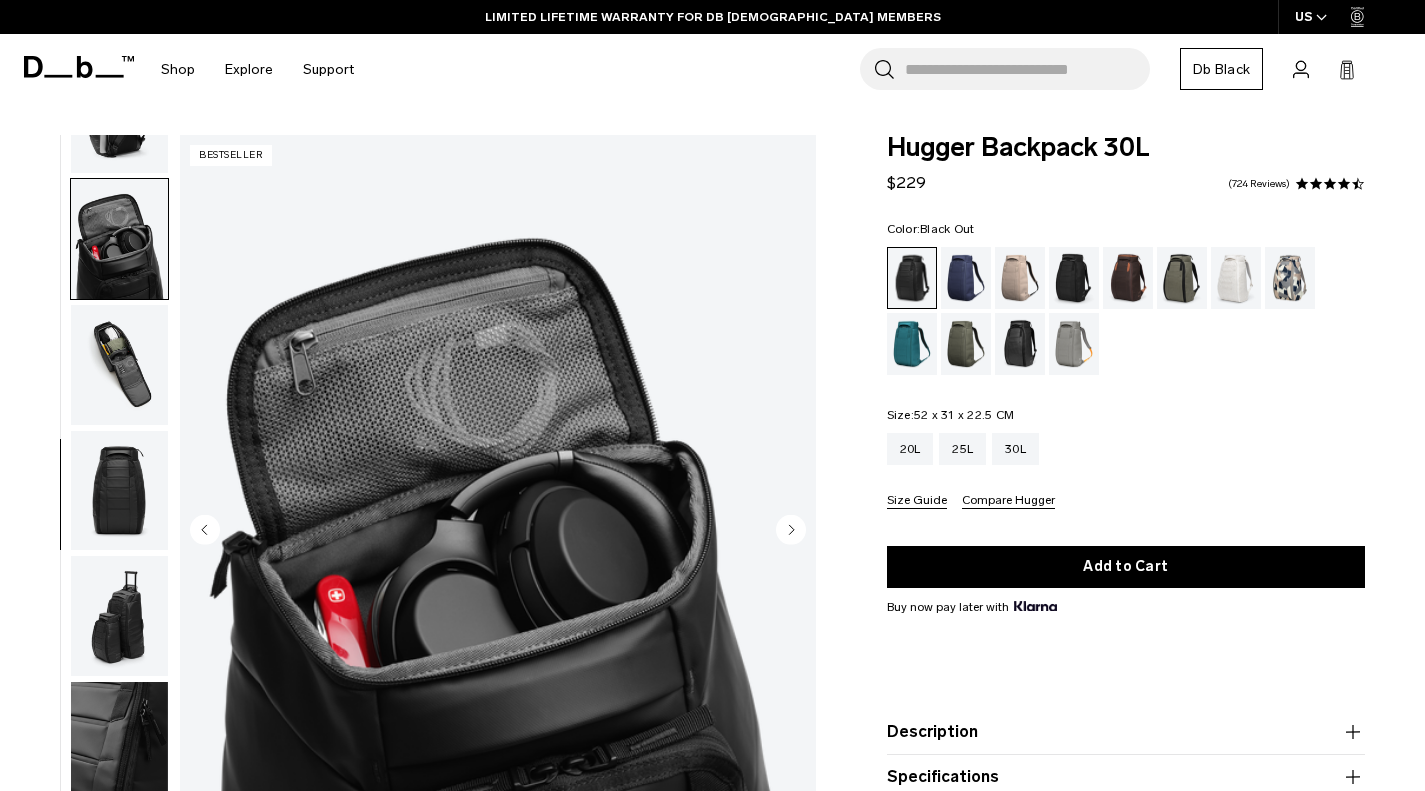 click 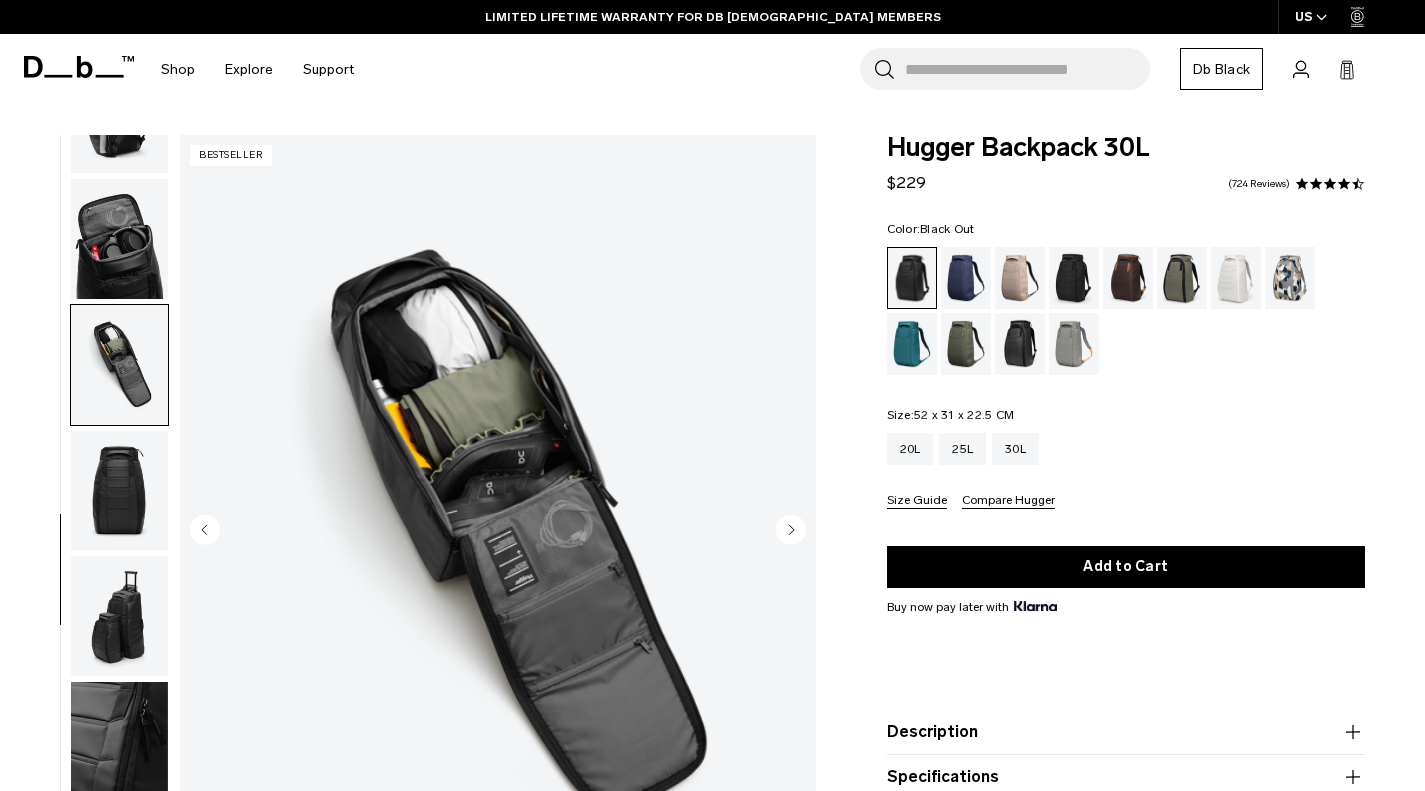 click 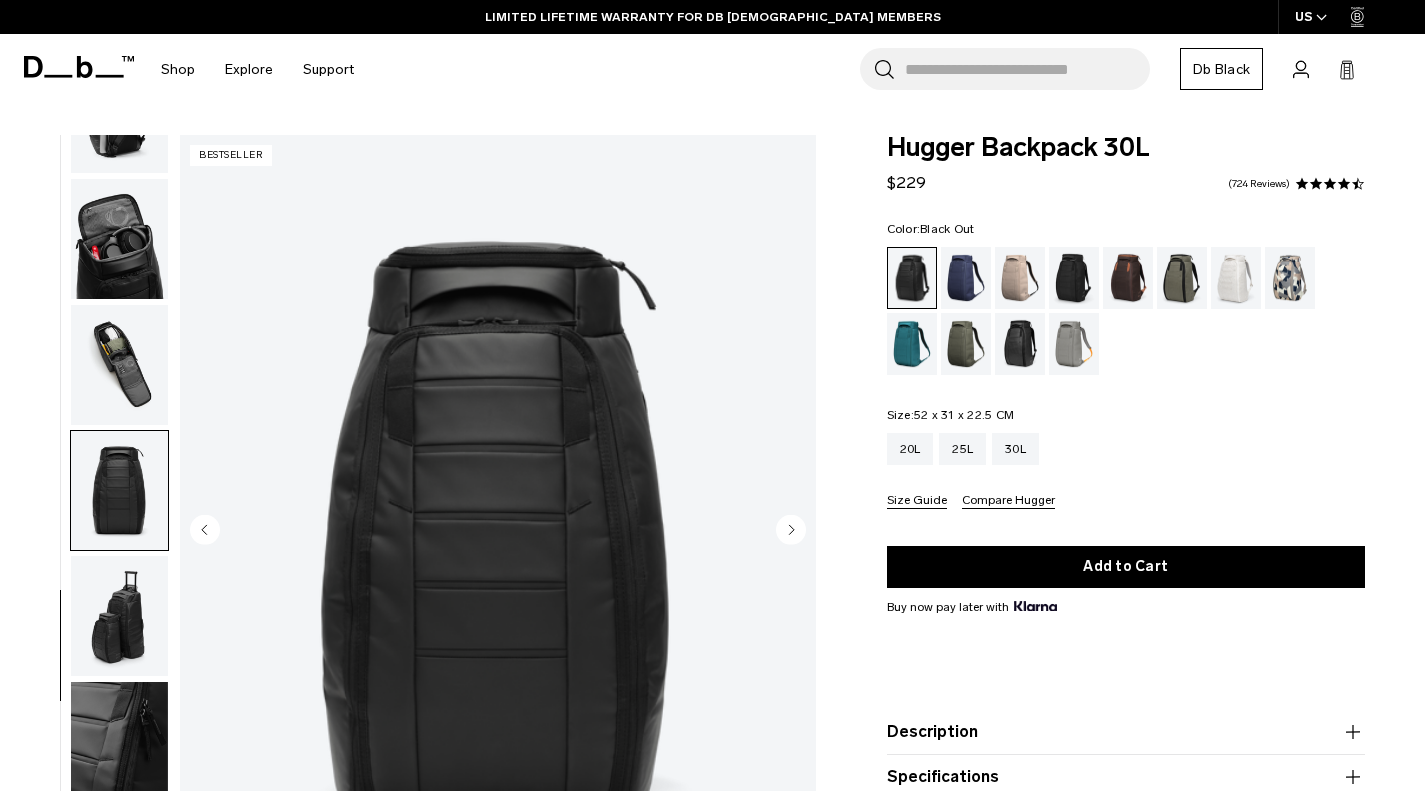 click 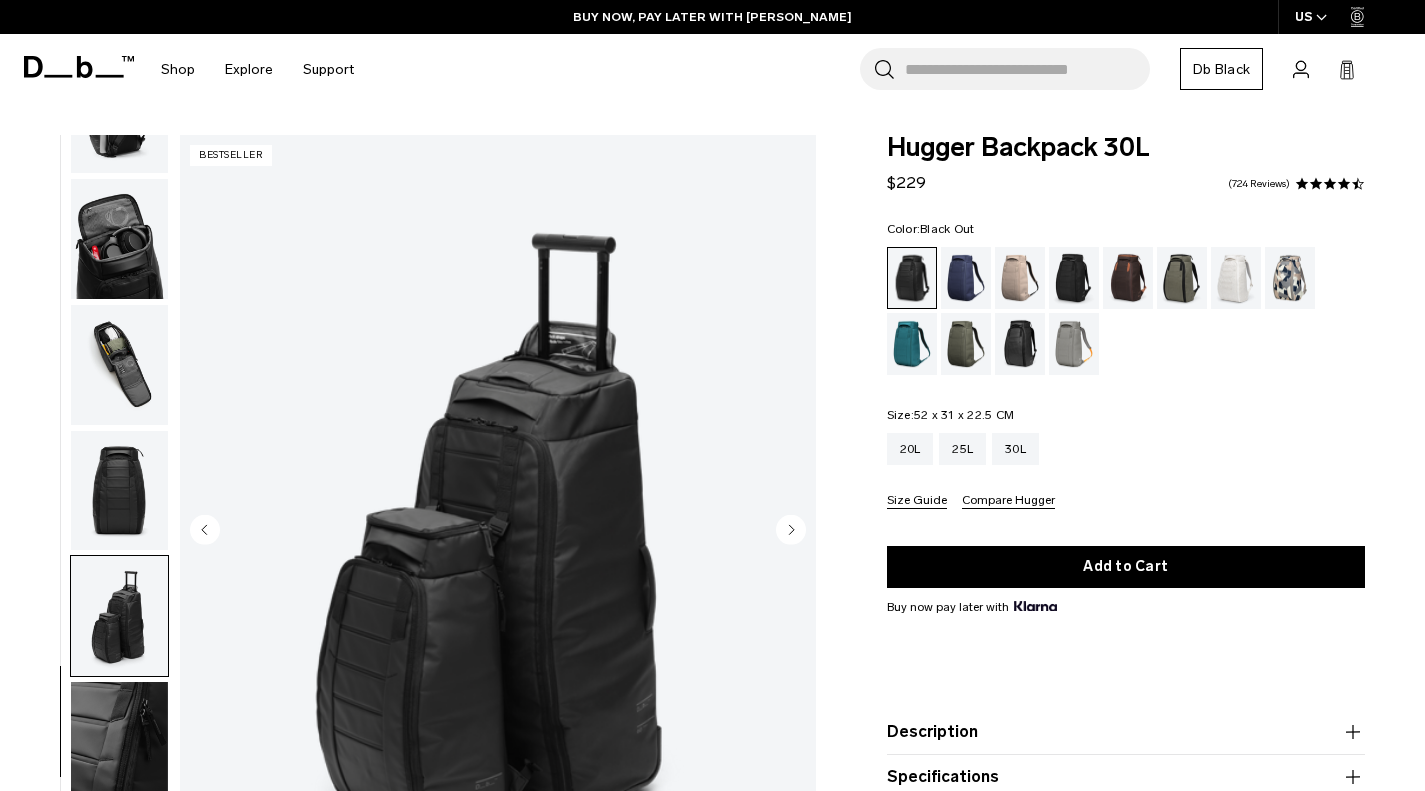 scroll, scrollTop: 100, scrollLeft: 0, axis: vertical 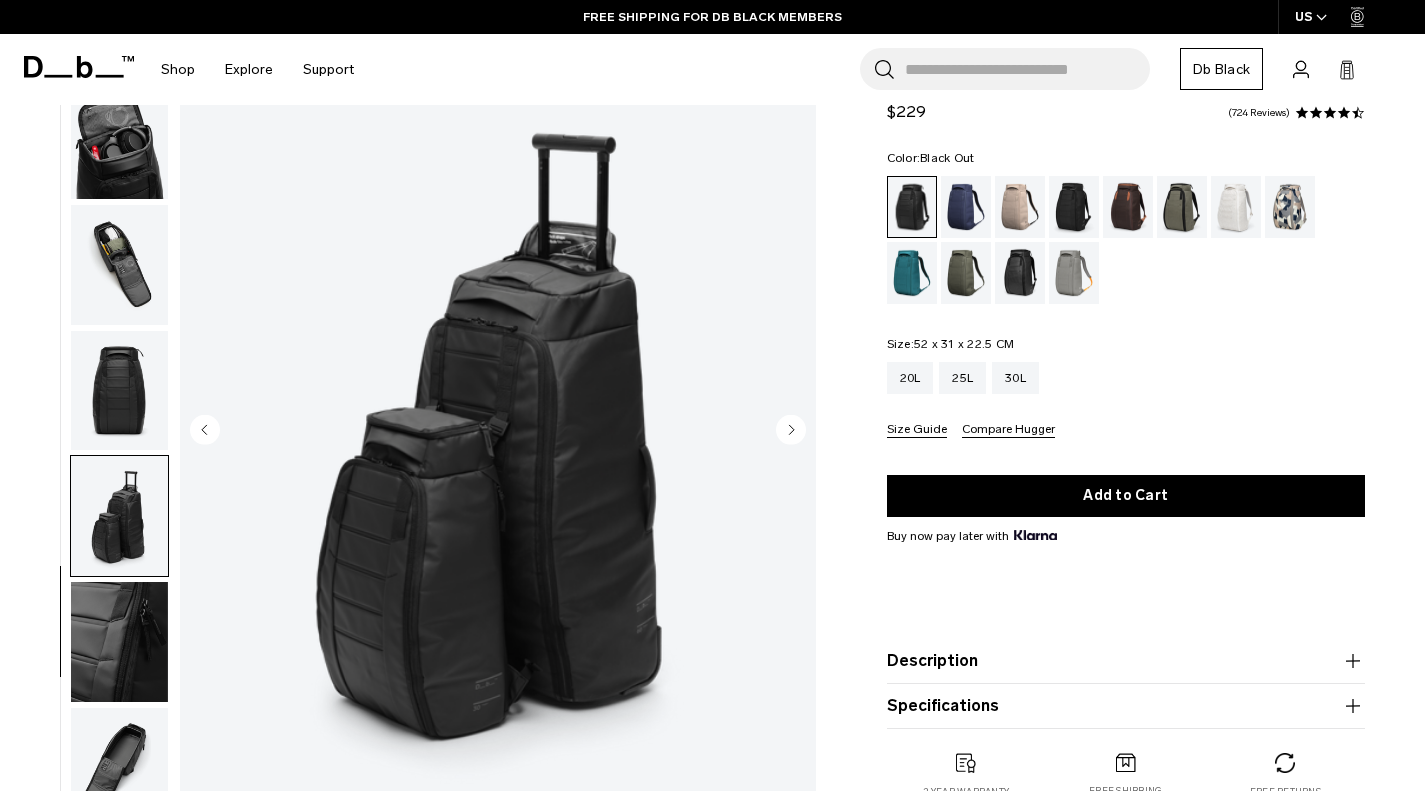 click 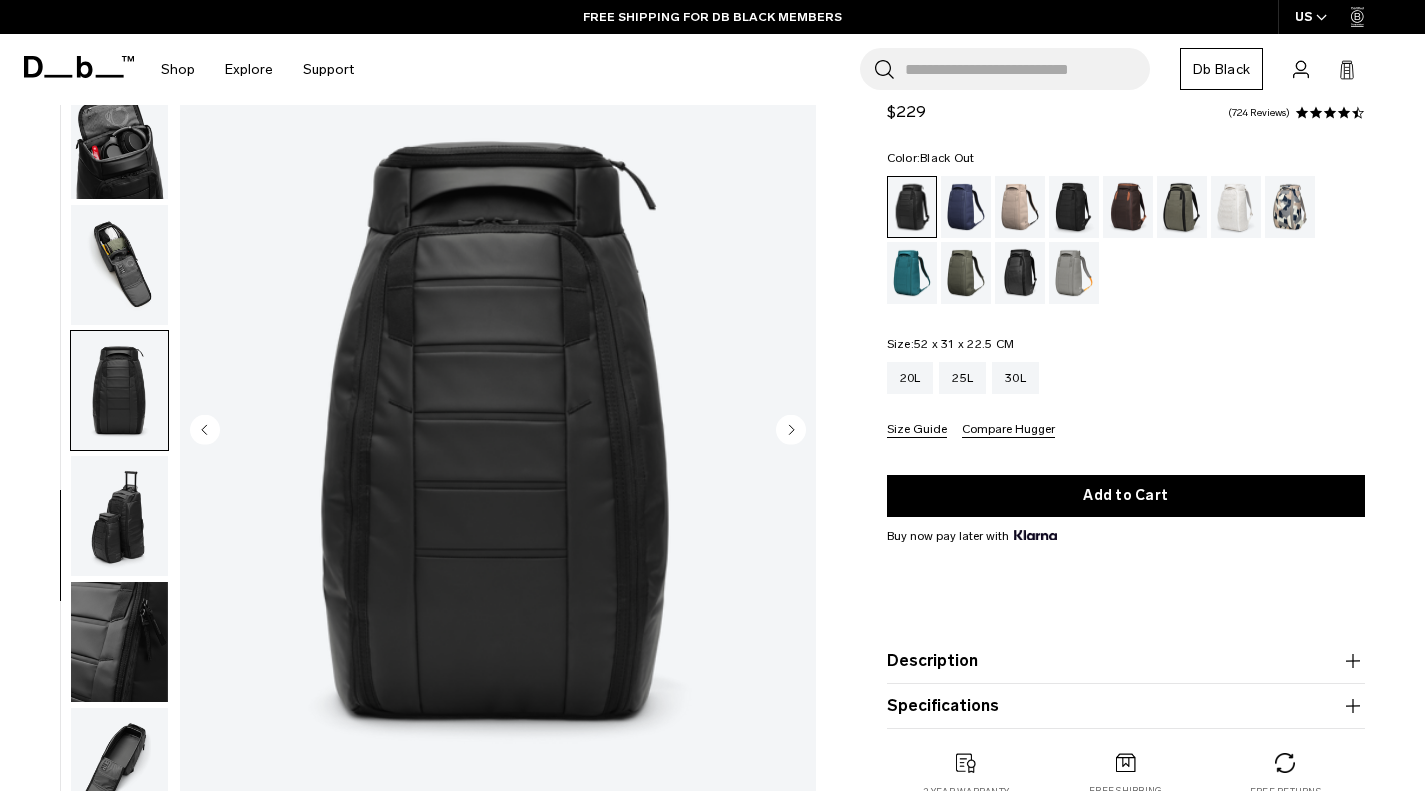 click 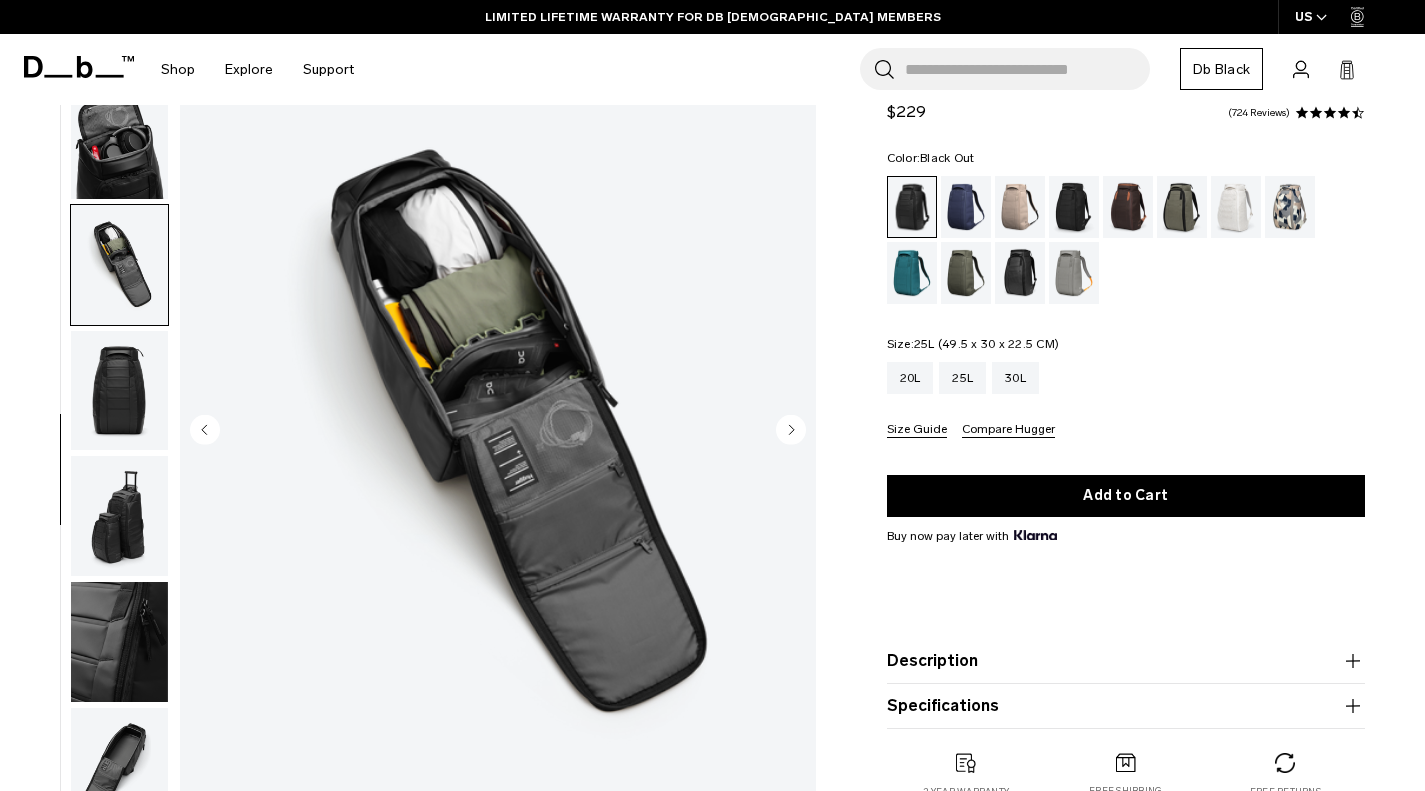 click on "25L" at bounding box center (962, 378) 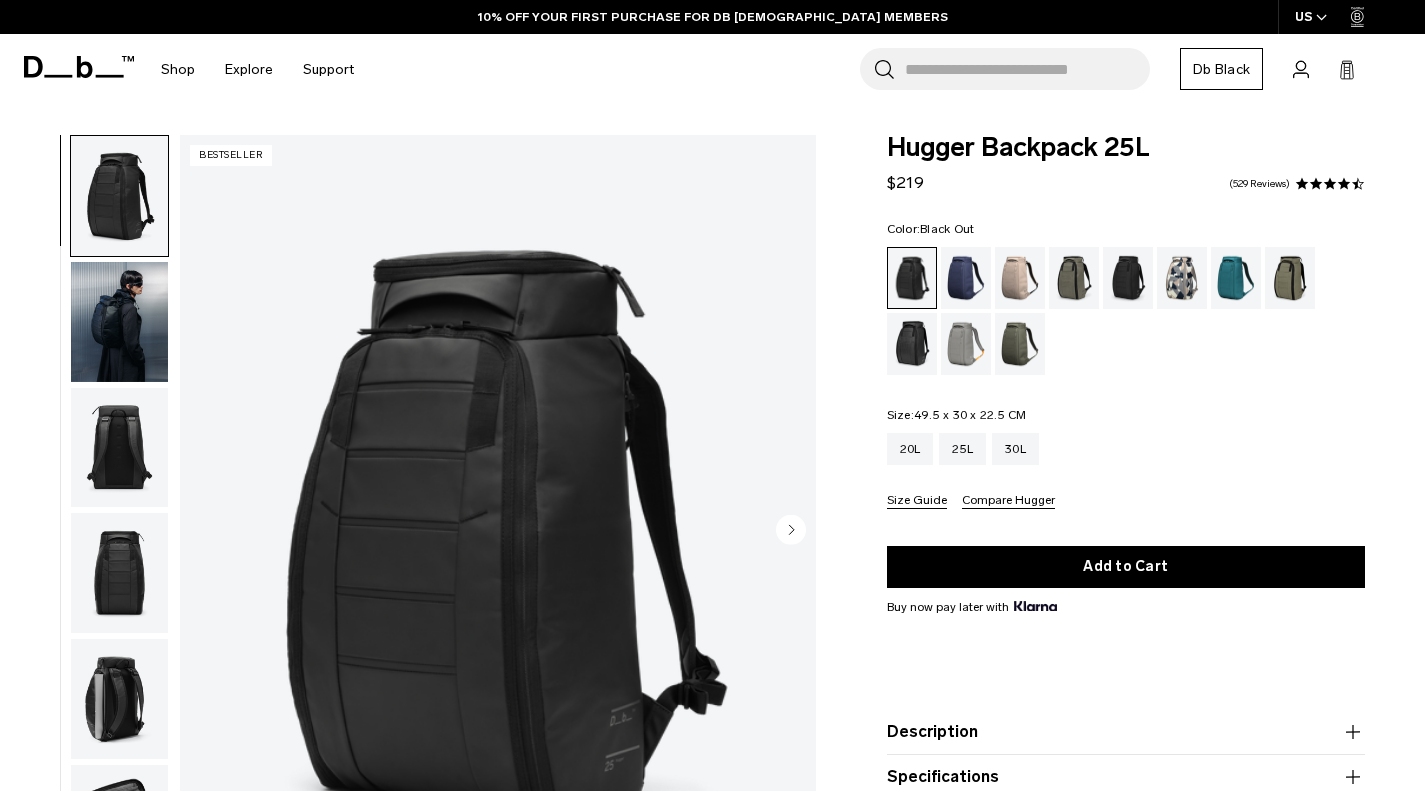 click at bounding box center [119, 951] 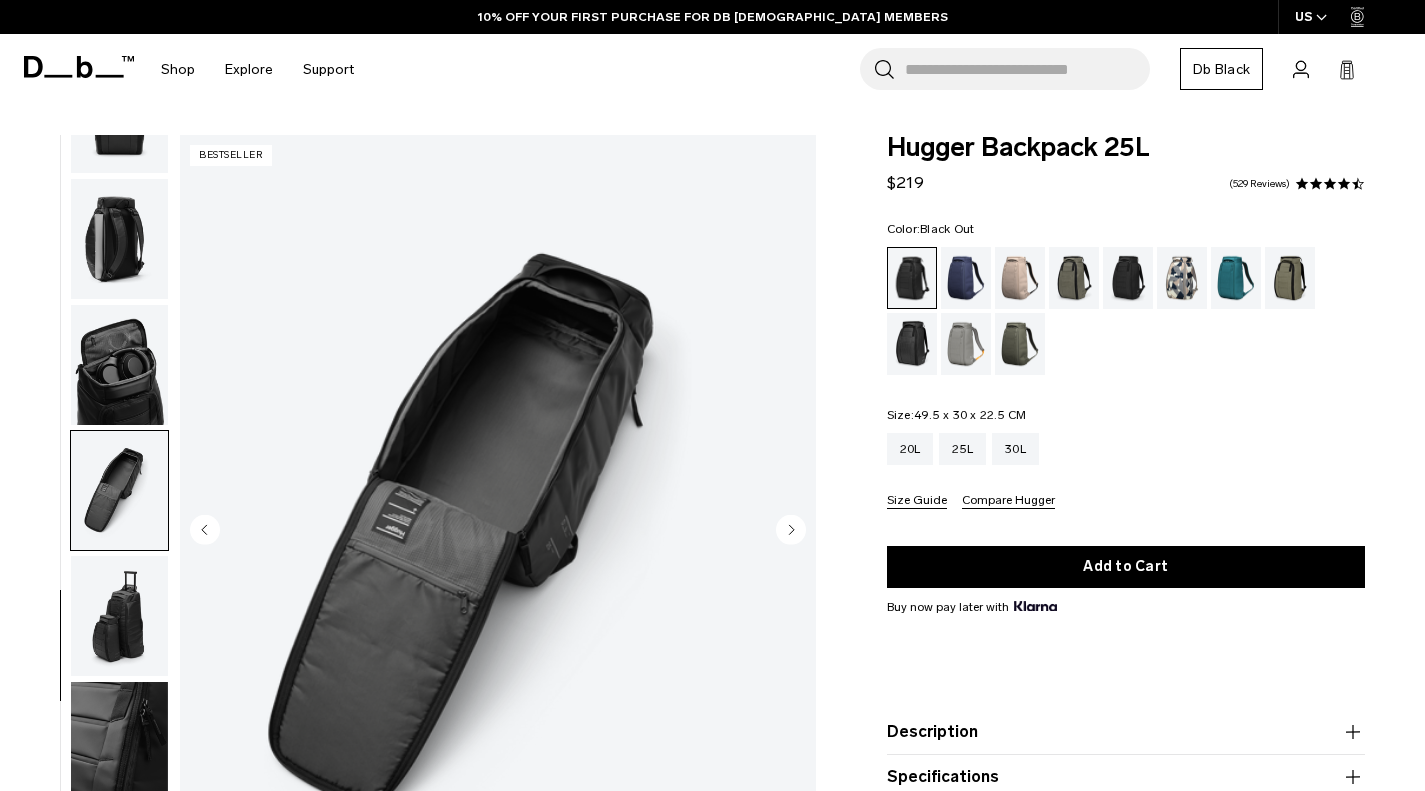 scroll, scrollTop: 0, scrollLeft: 0, axis: both 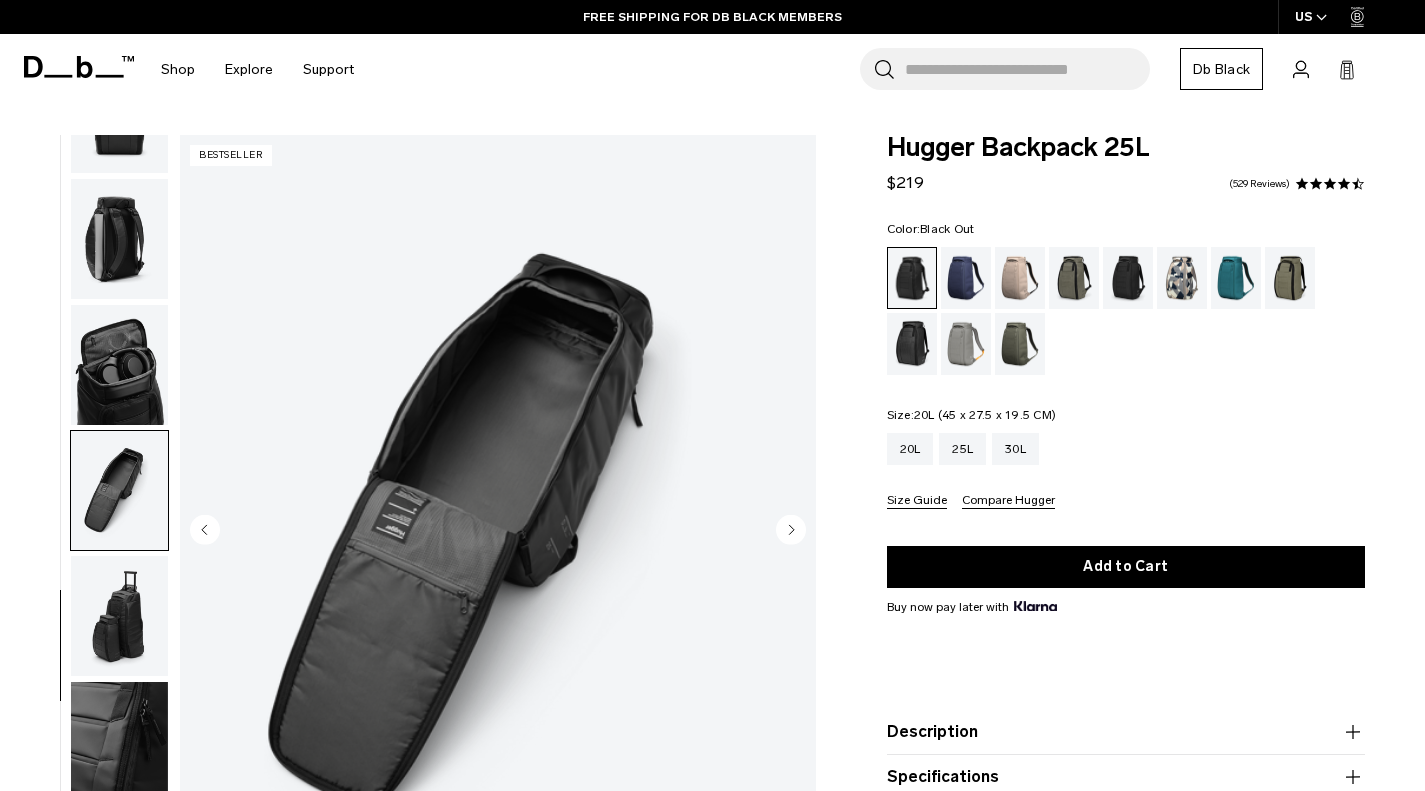 click on "20L" at bounding box center [910, 449] 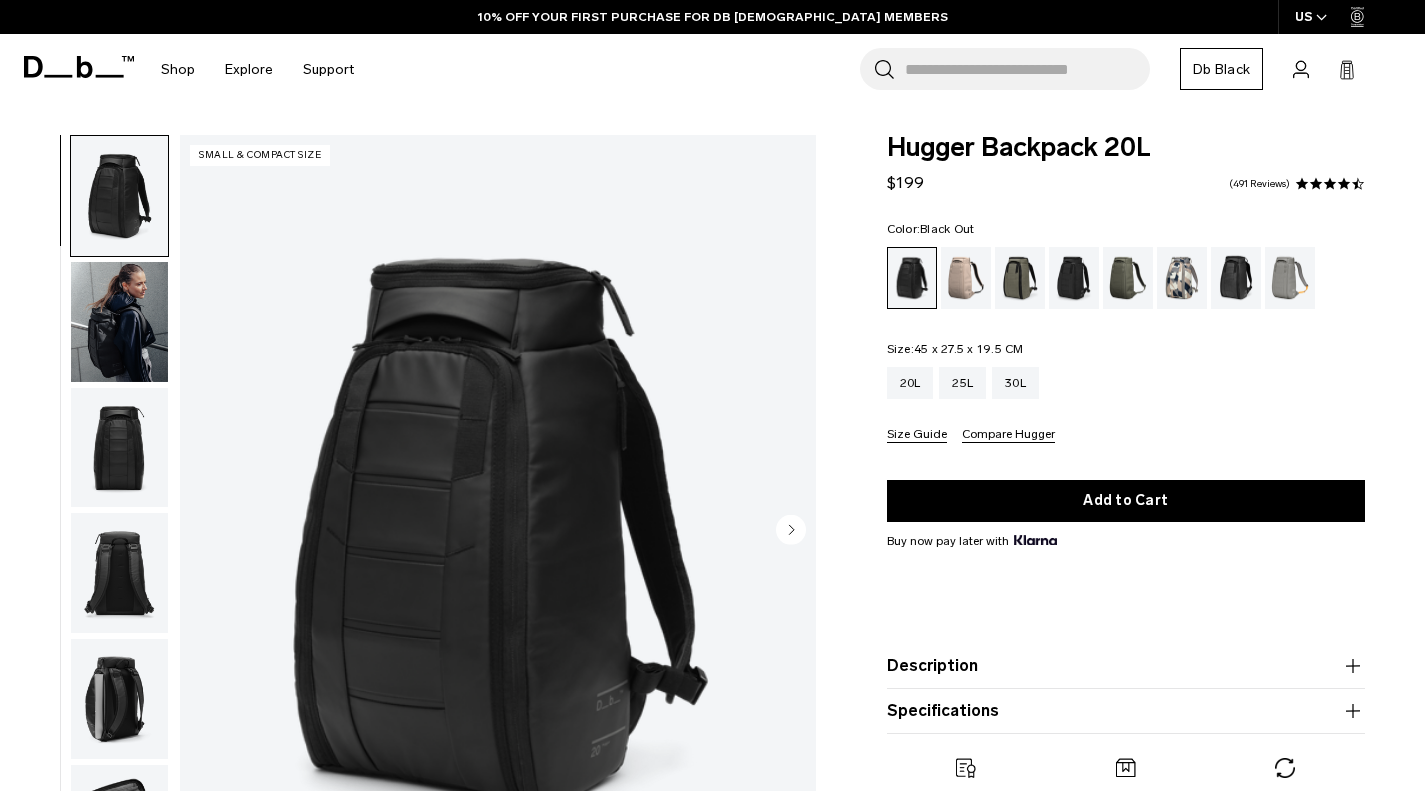 click at bounding box center (119, 951) 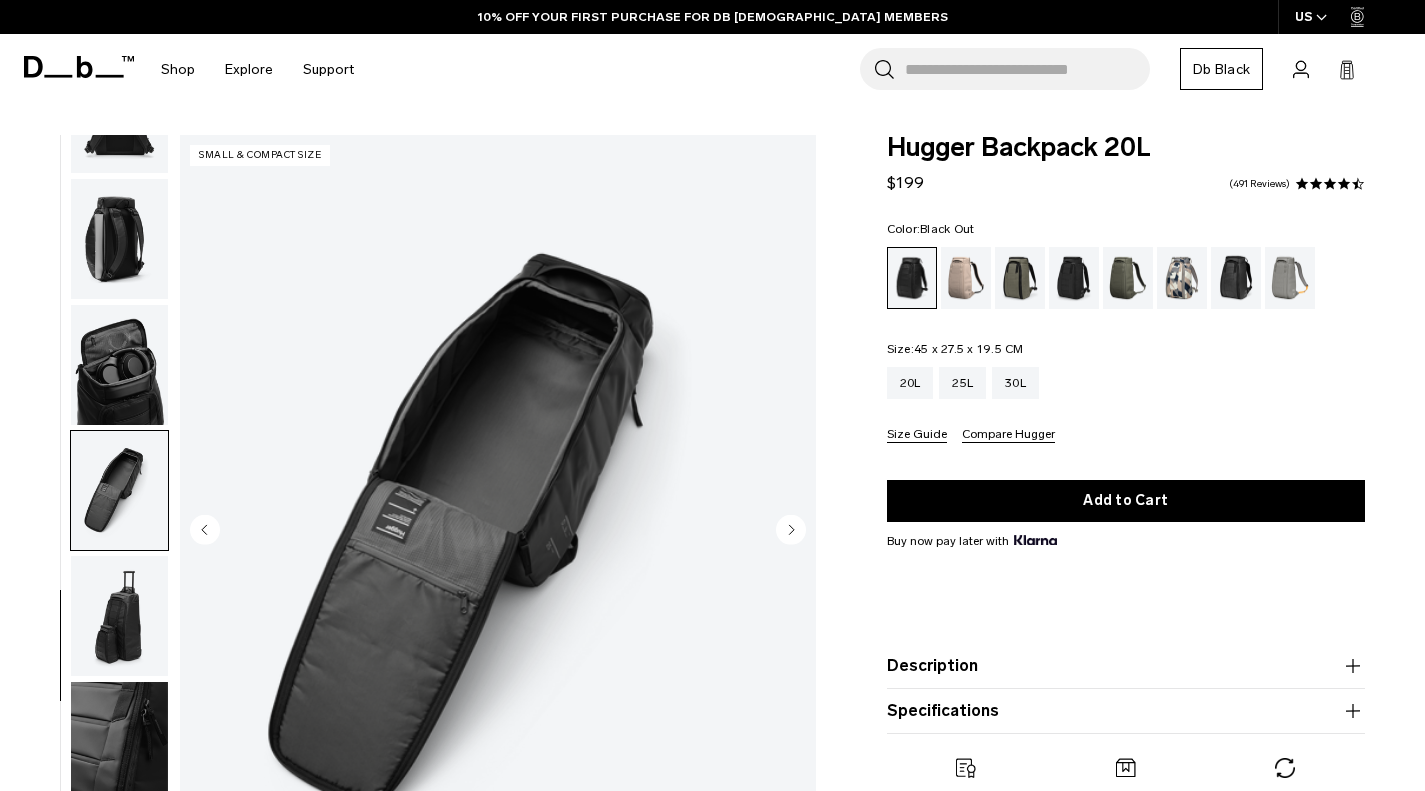 scroll, scrollTop: 0, scrollLeft: 0, axis: both 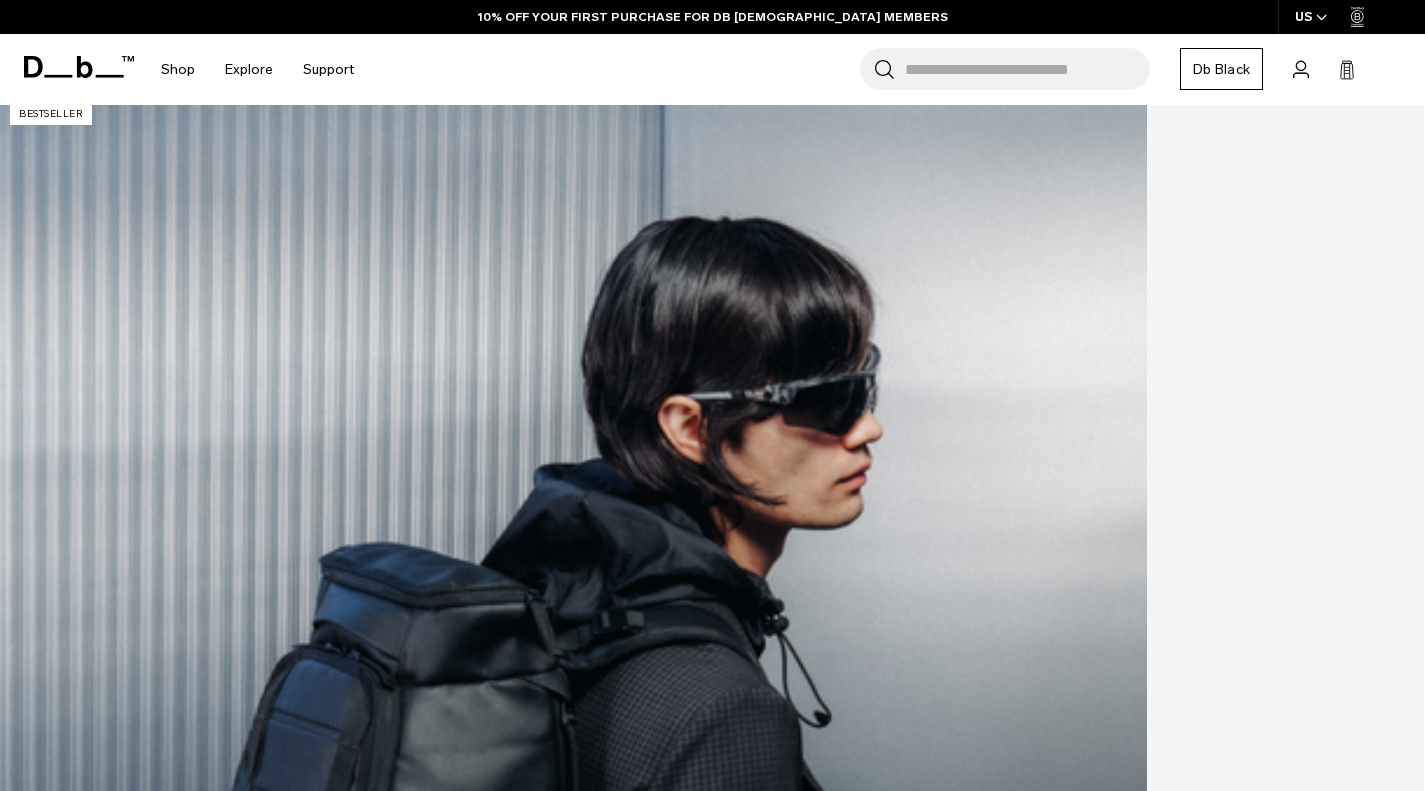 click at bounding box center (712, 885) 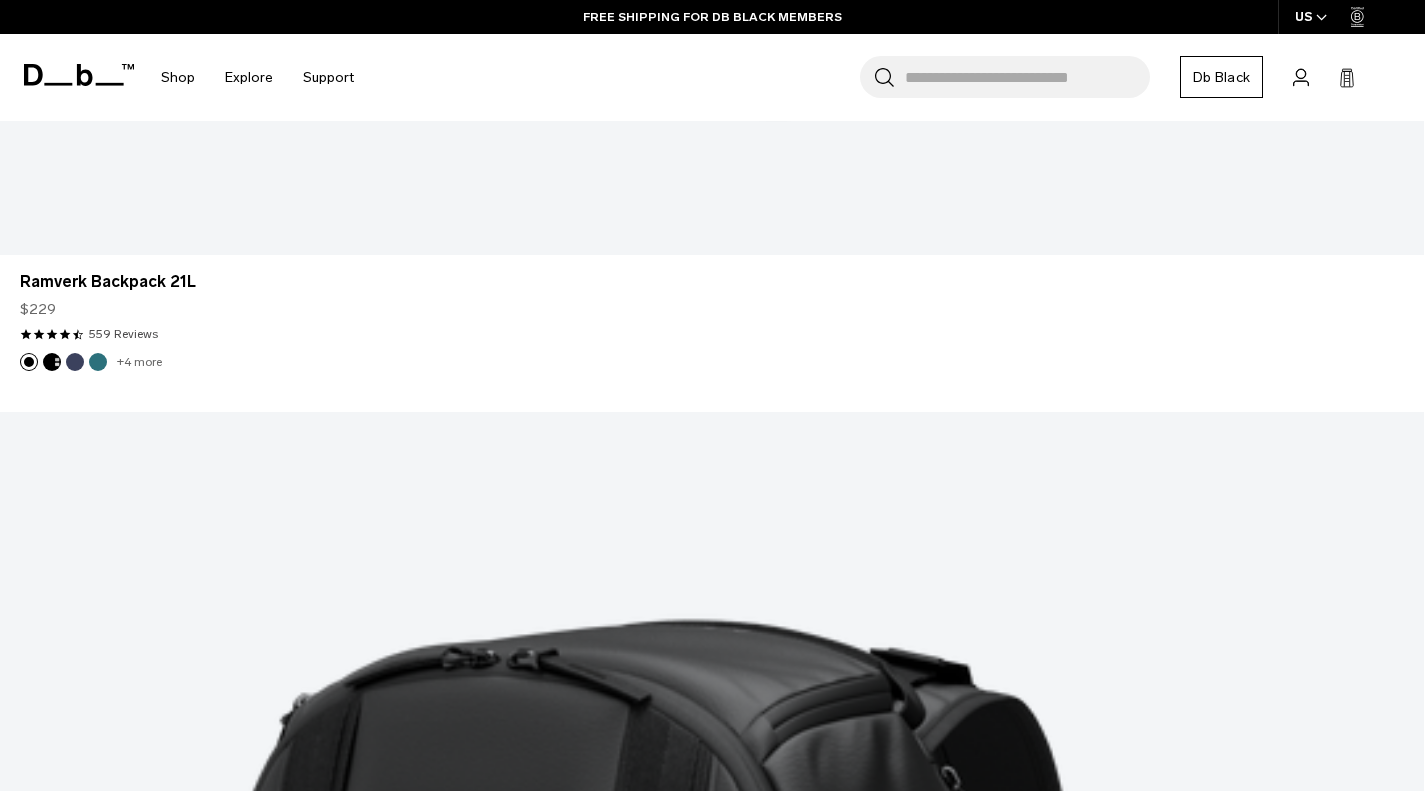 scroll, scrollTop: 5800, scrollLeft: 0, axis: vertical 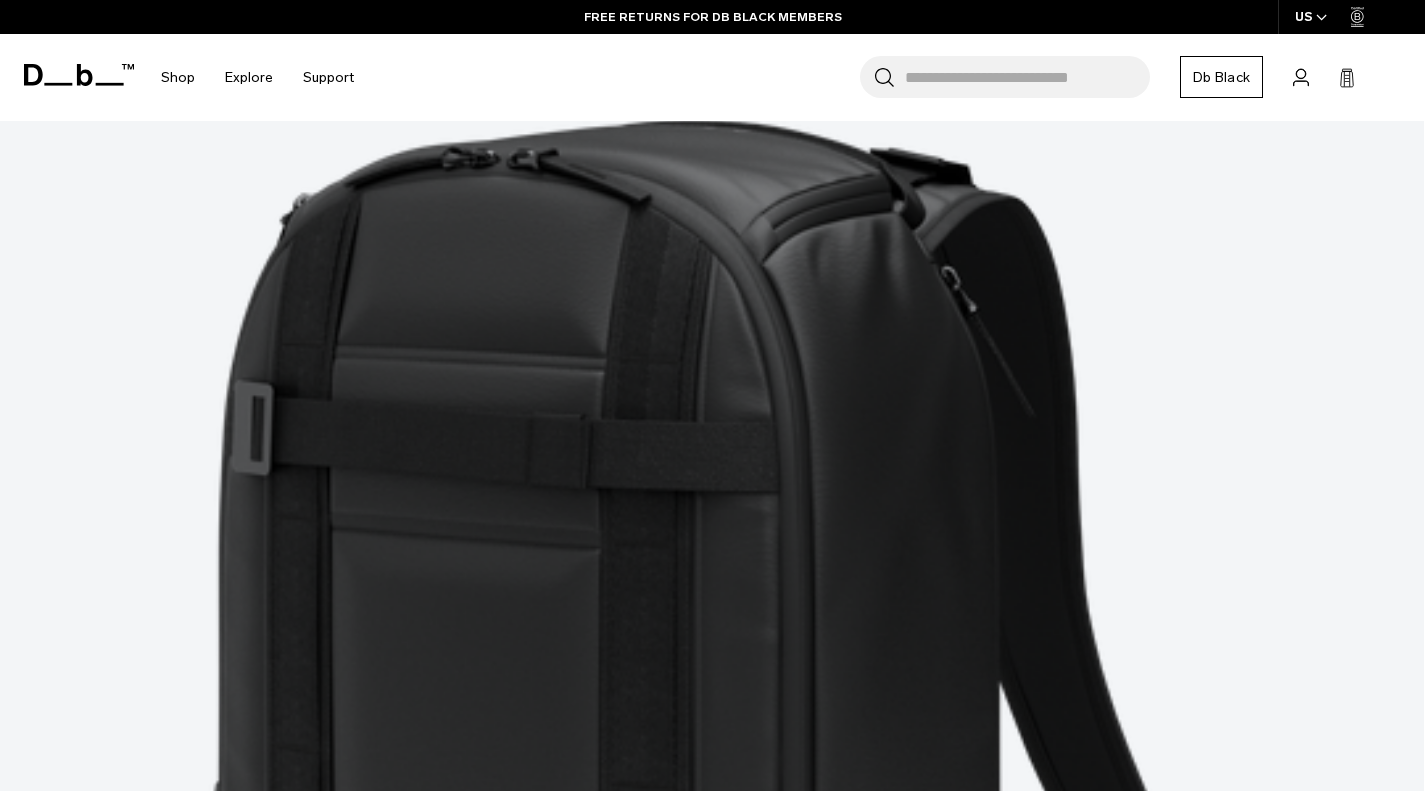 click on "Show more" at bounding box center [712, 64314] 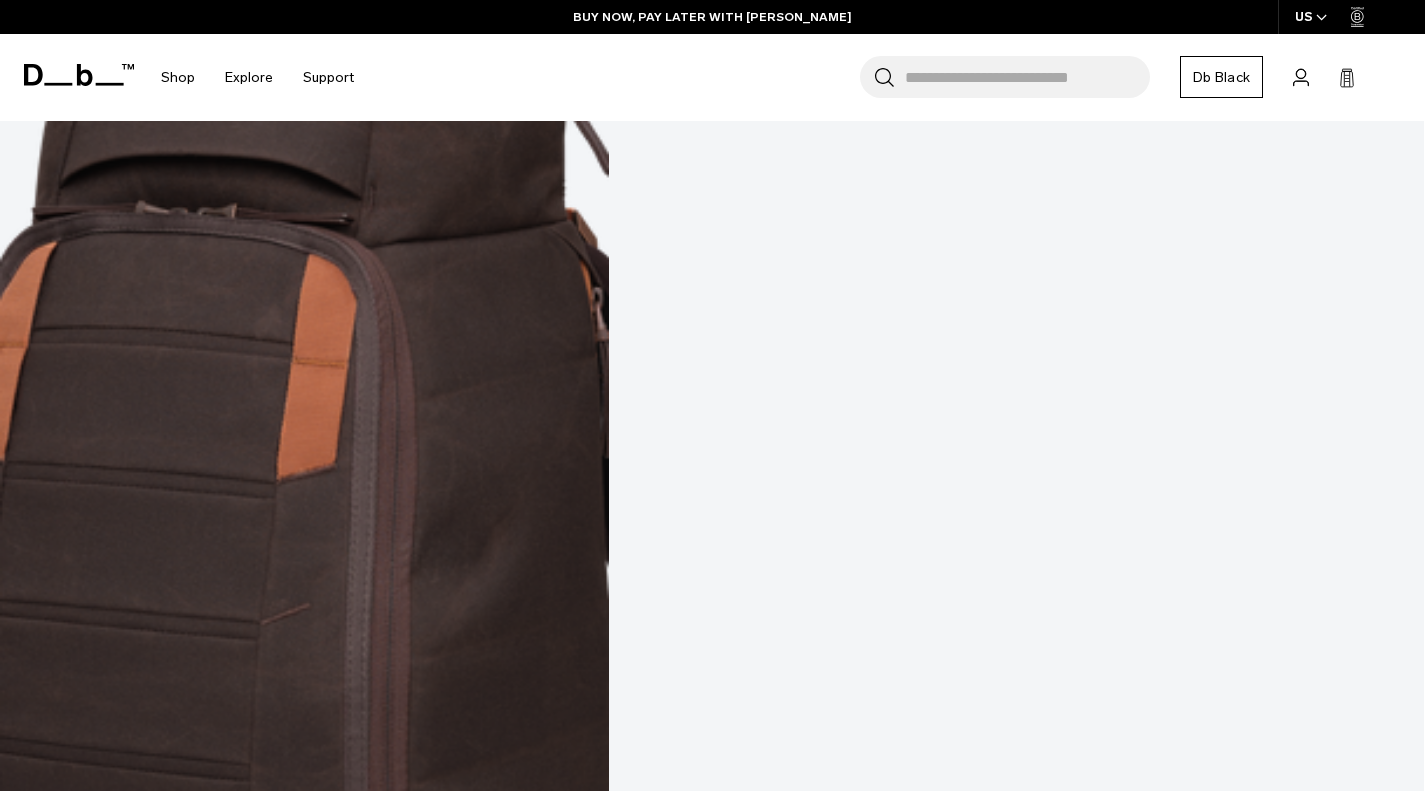 scroll, scrollTop: 11205, scrollLeft: 0, axis: vertical 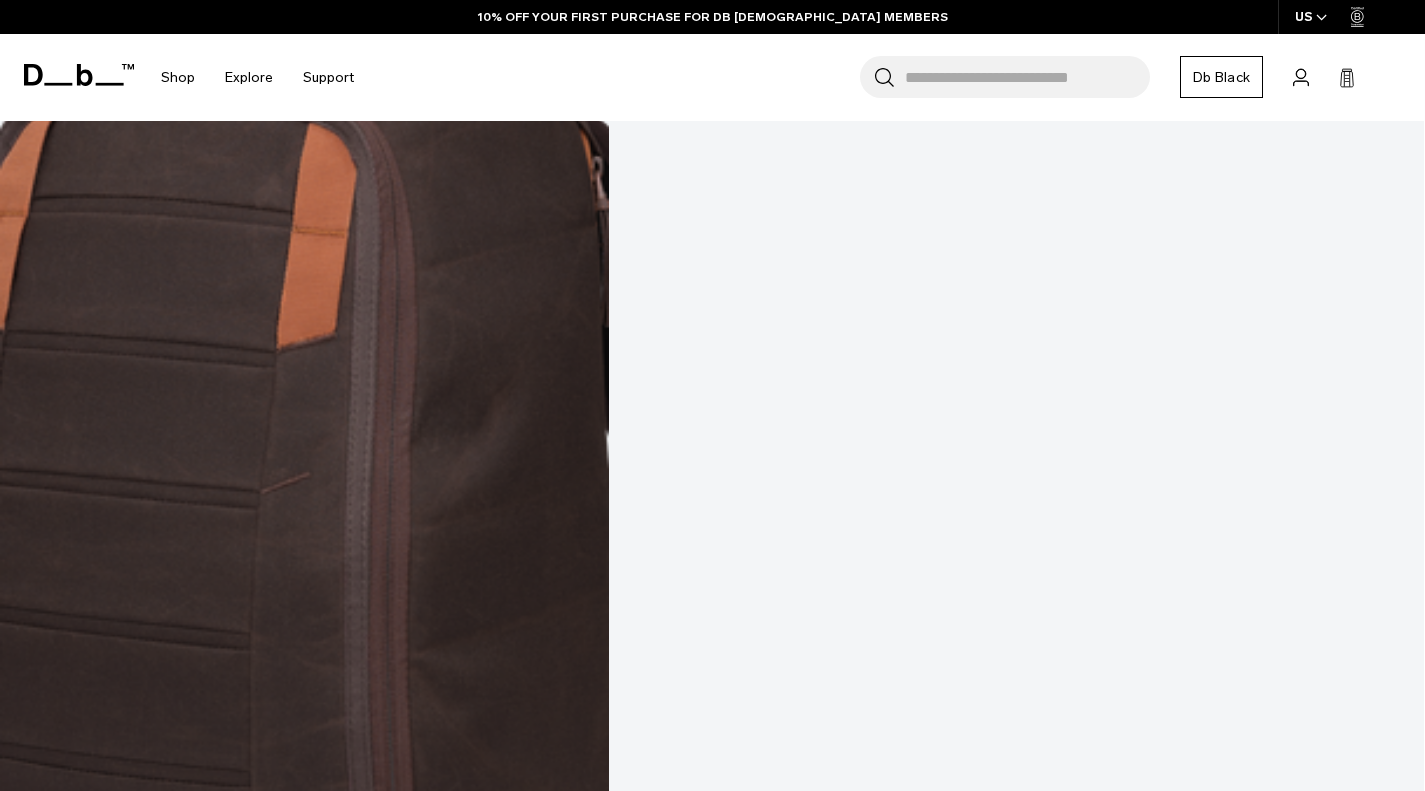click on "Show more" at bounding box center [712, 128424] 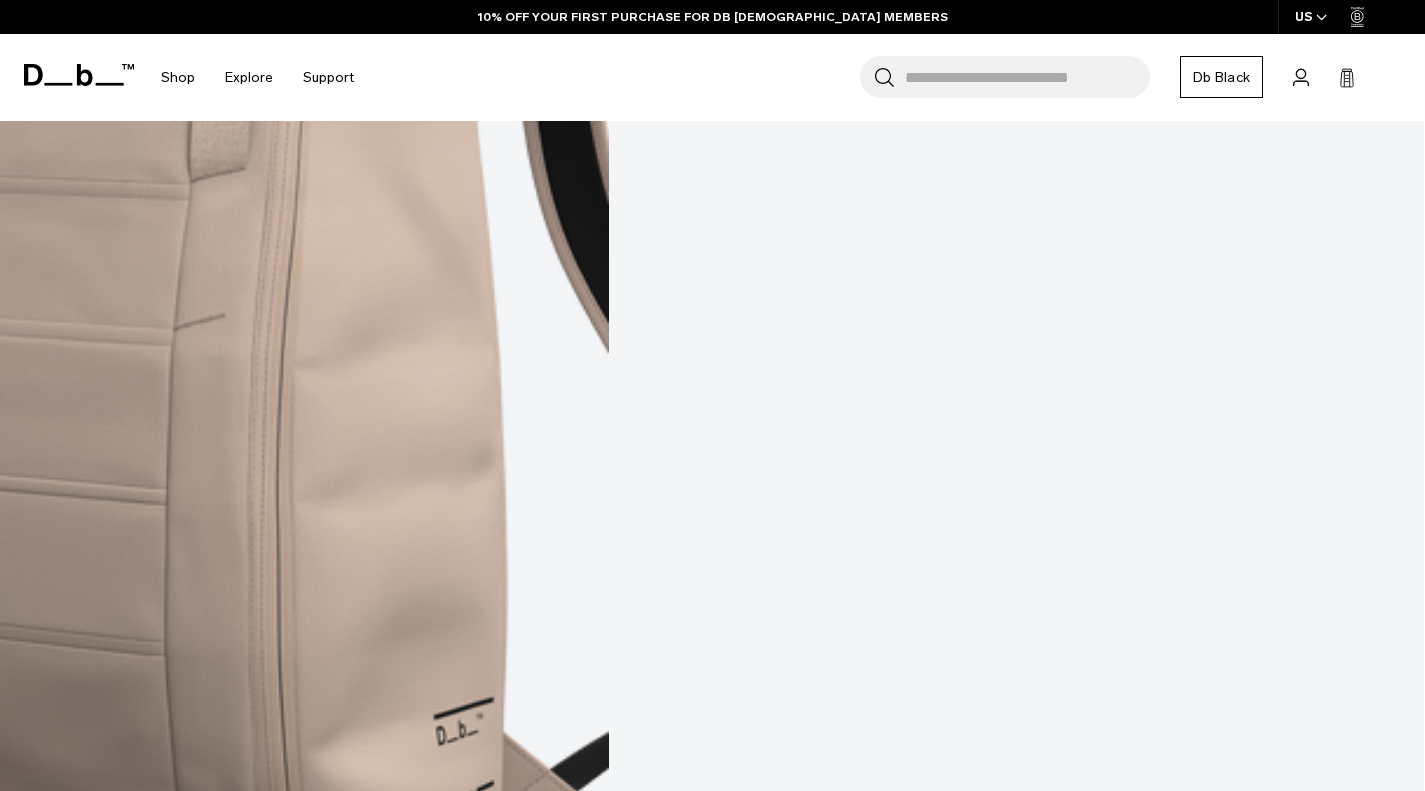 scroll, scrollTop: 16605, scrollLeft: 0, axis: vertical 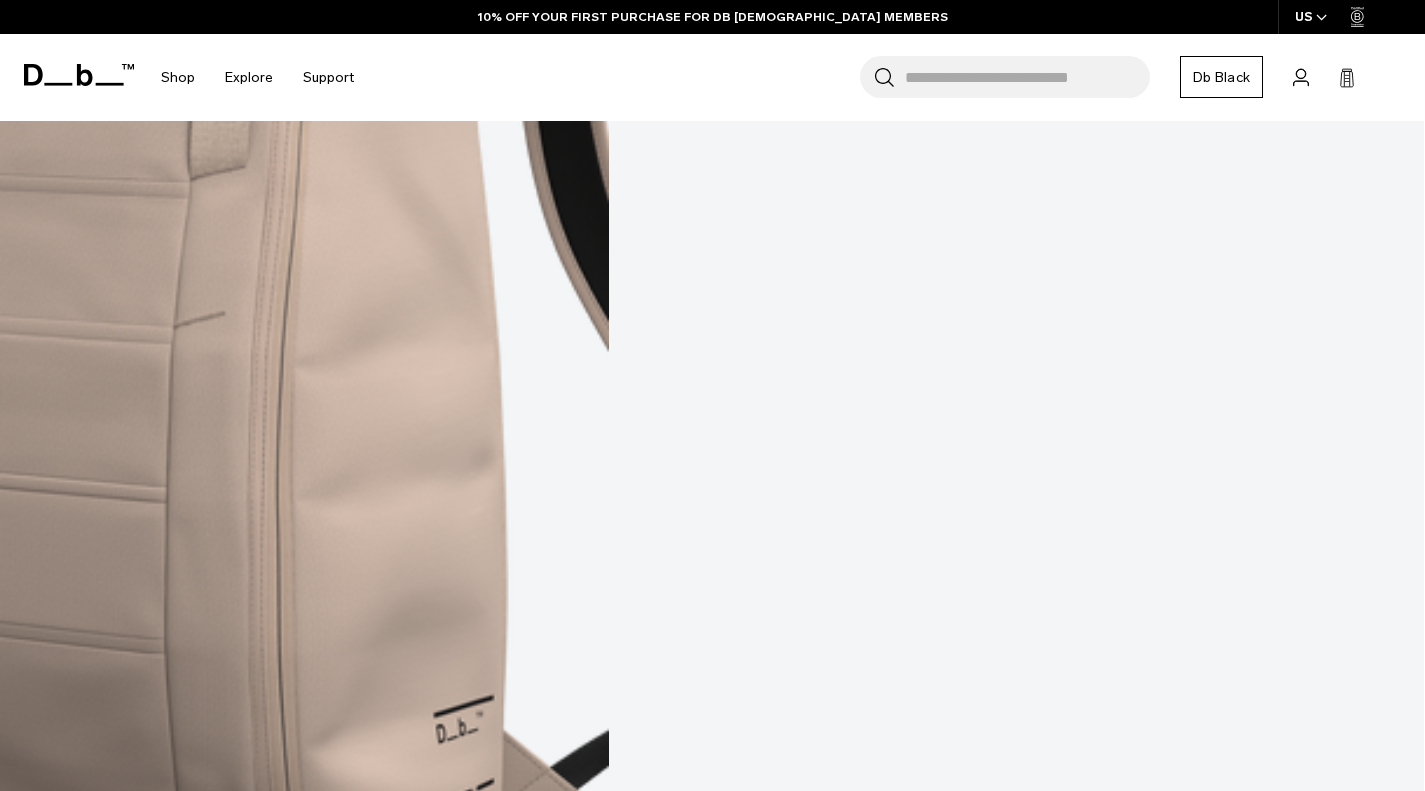 click on "Show more" at bounding box center (712, 192467) 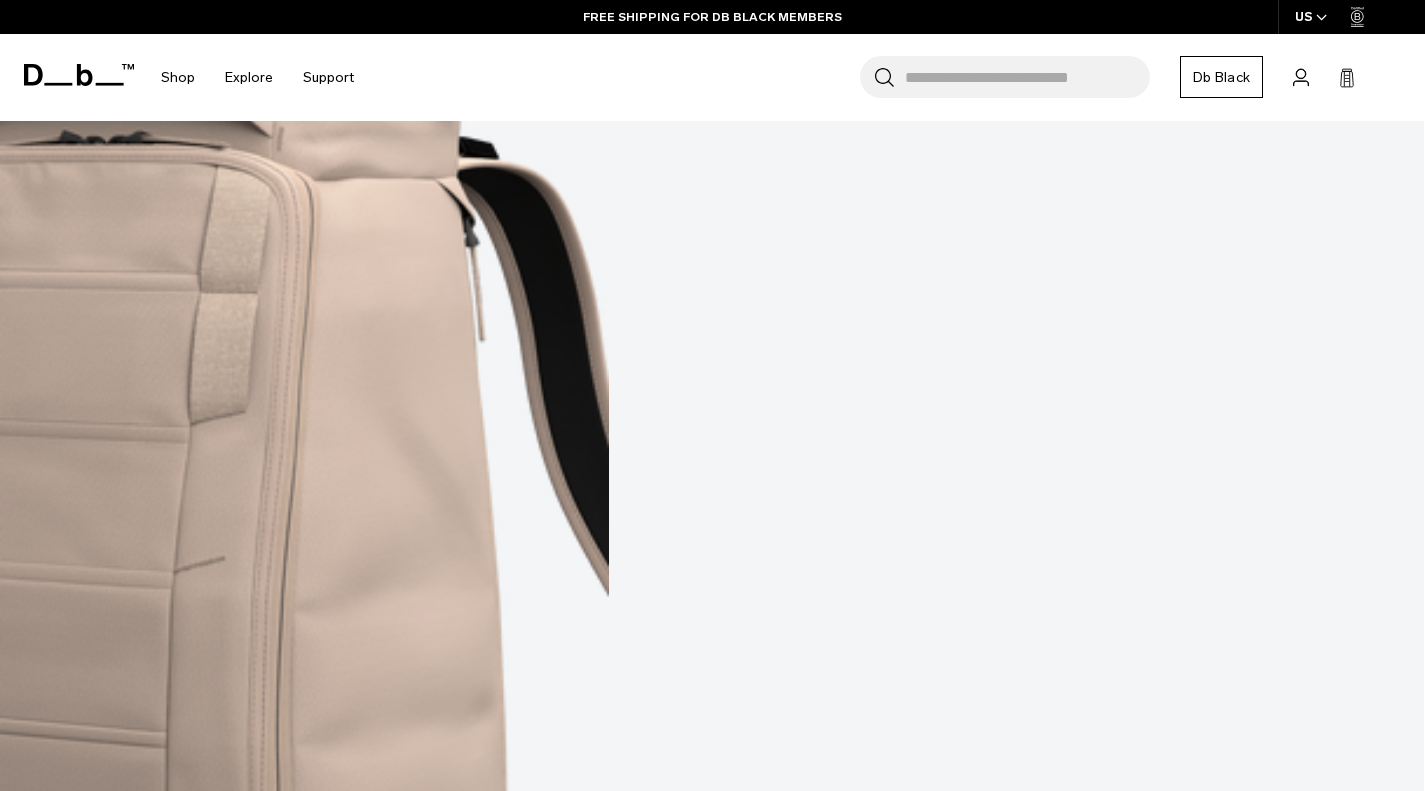 scroll, scrollTop: 16805, scrollLeft: 0, axis: vertical 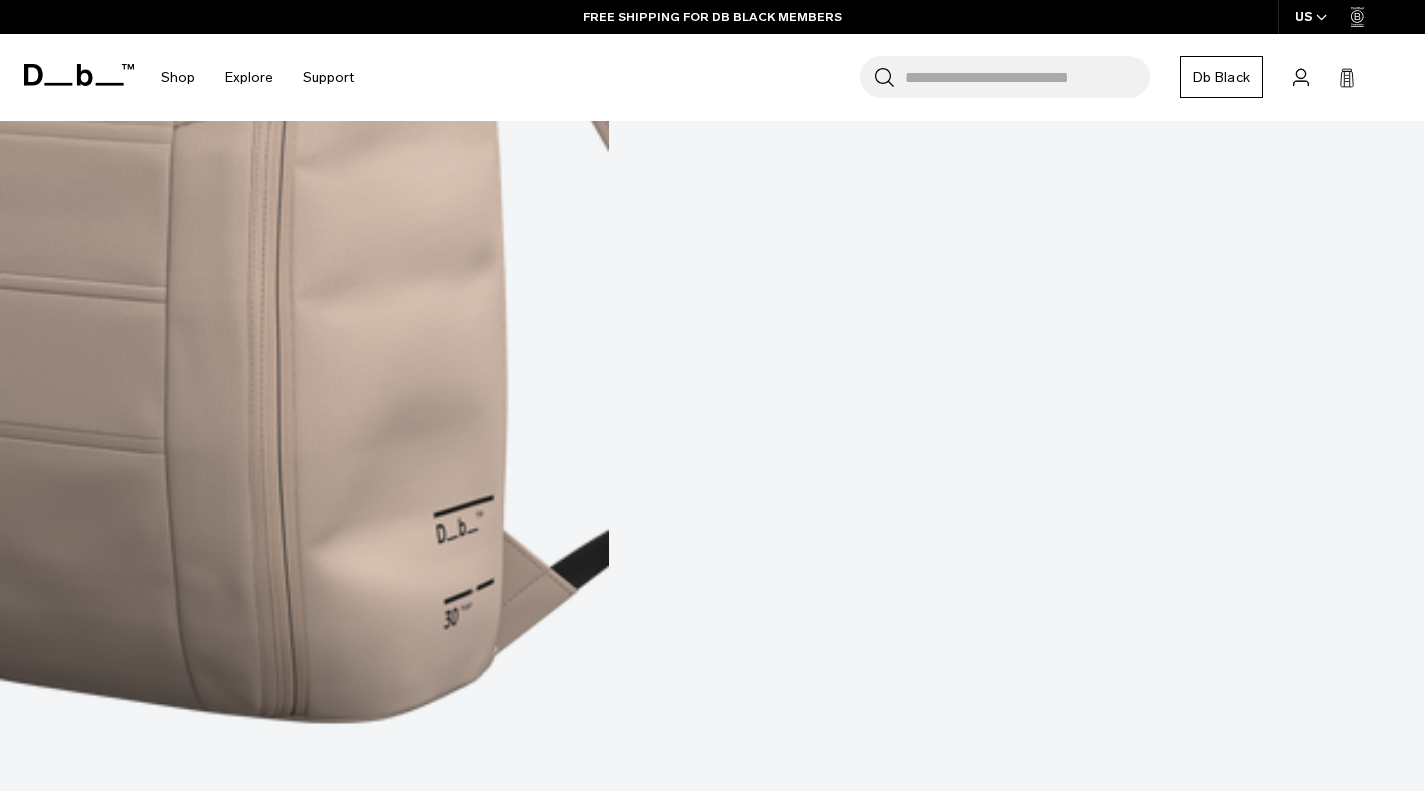 click at bounding box center [712, 192989] 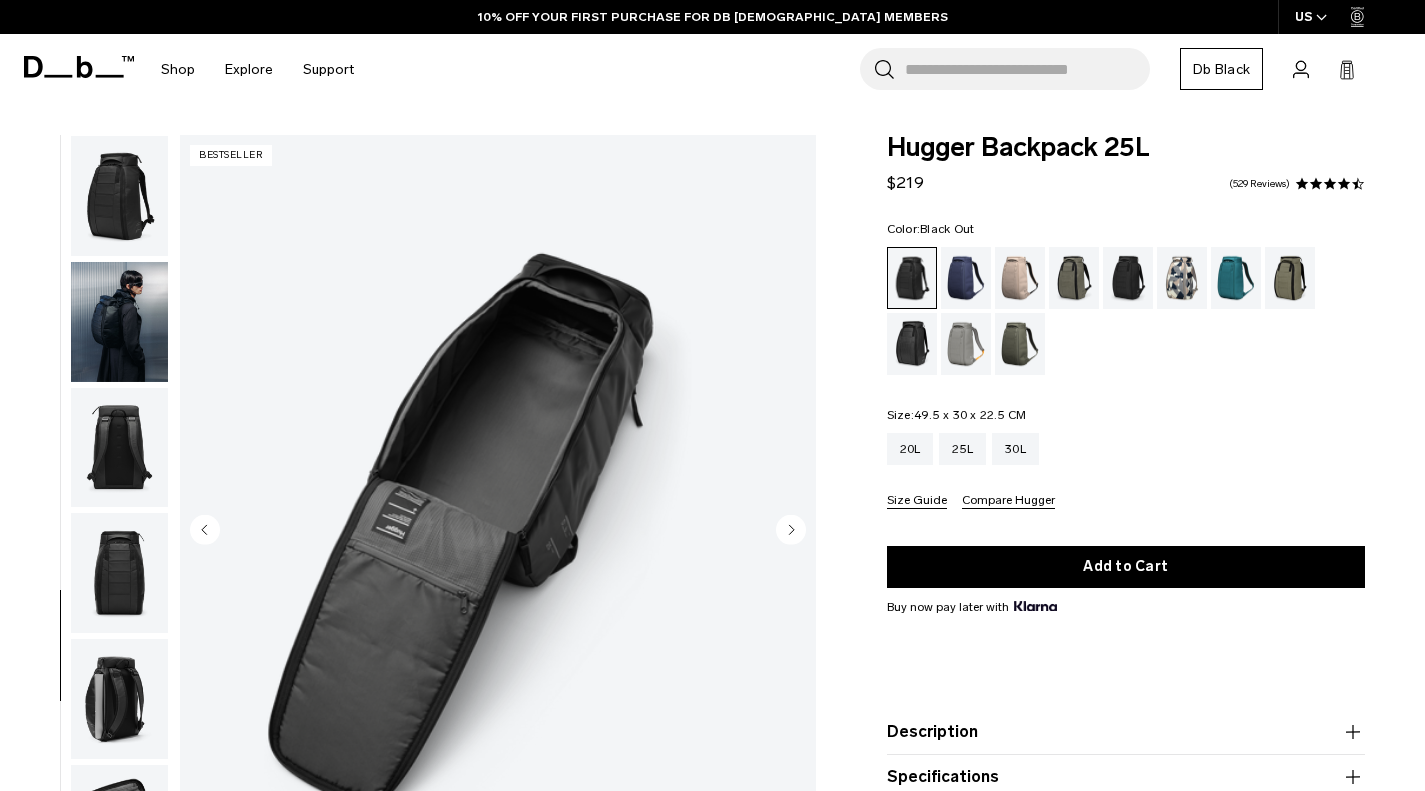 scroll, scrollTop: 0, scrollLeft: 0, axis: both 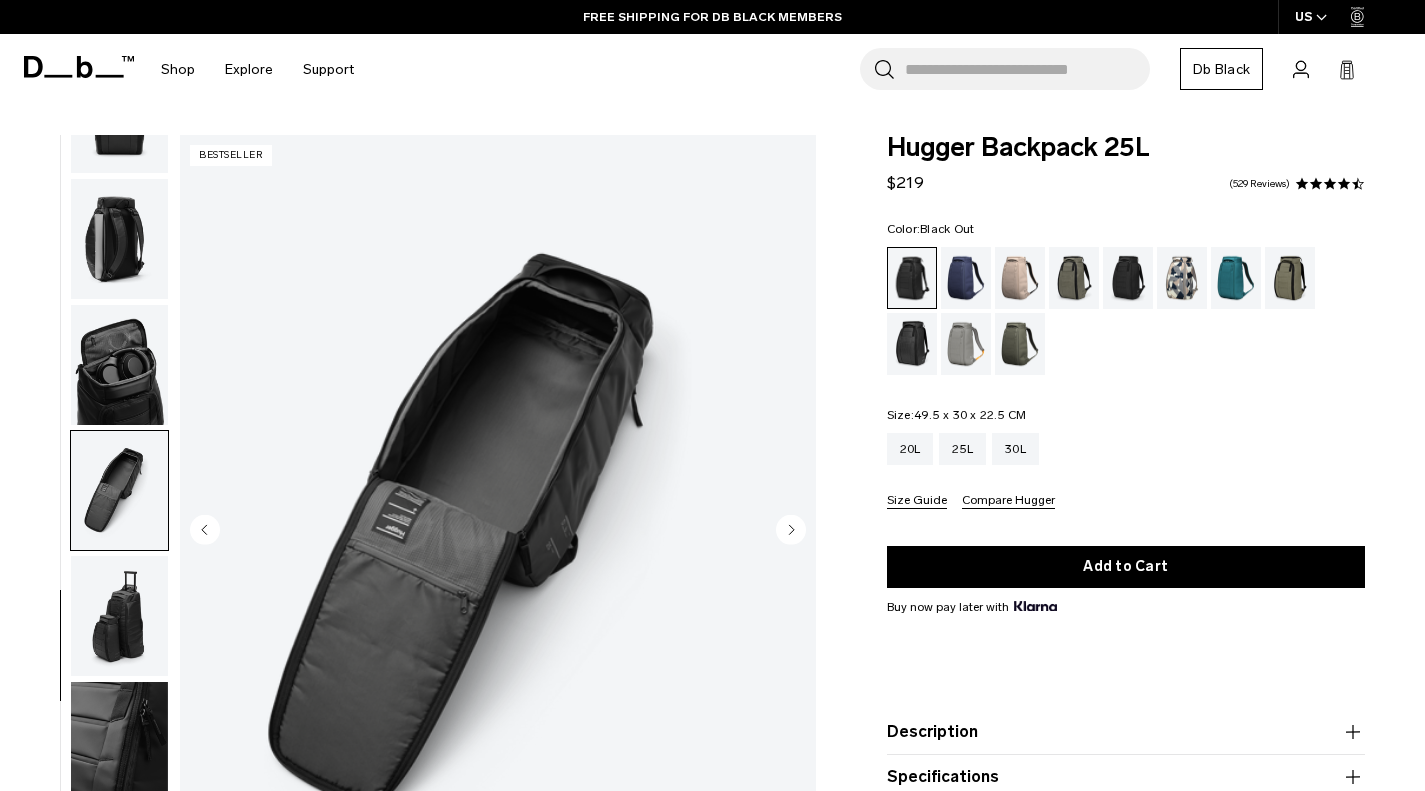 click 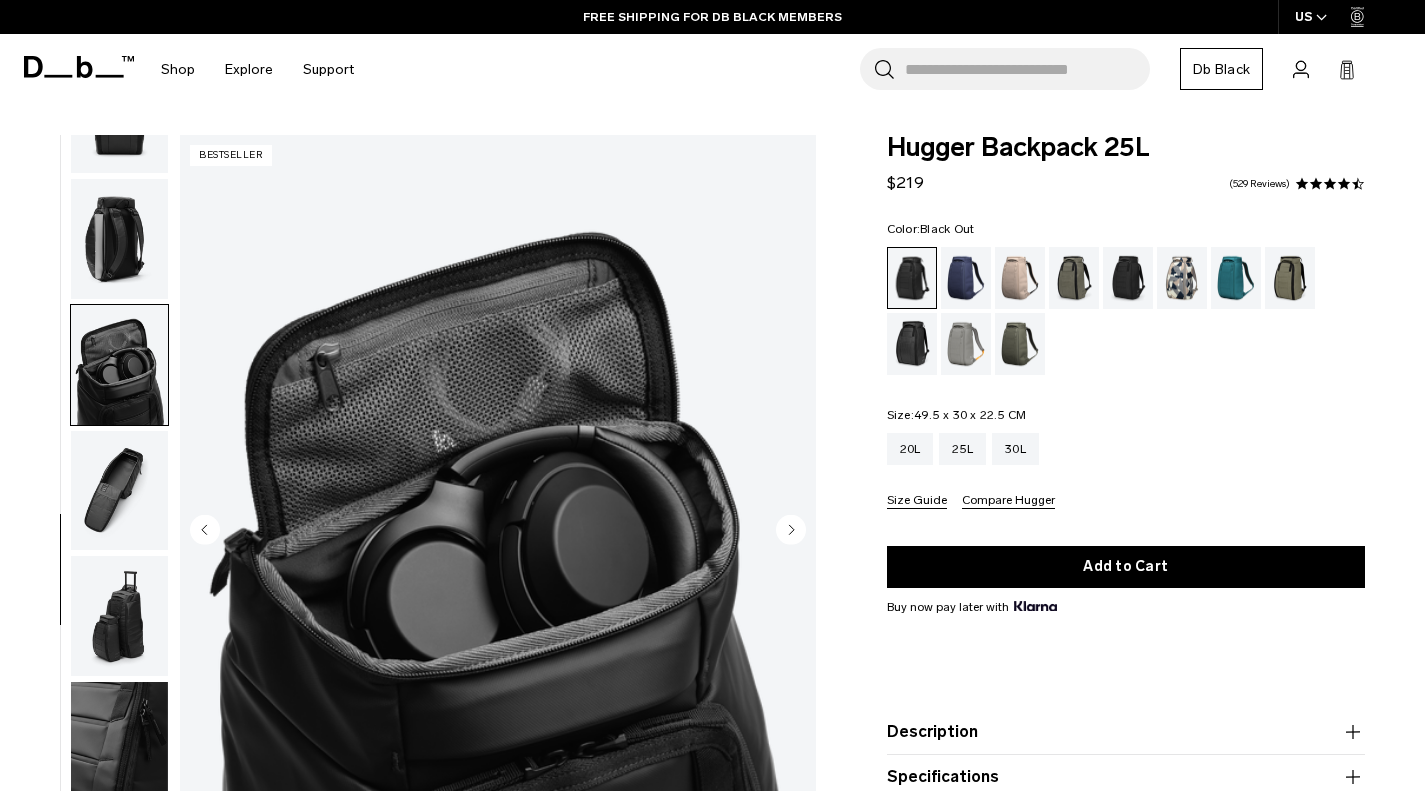click 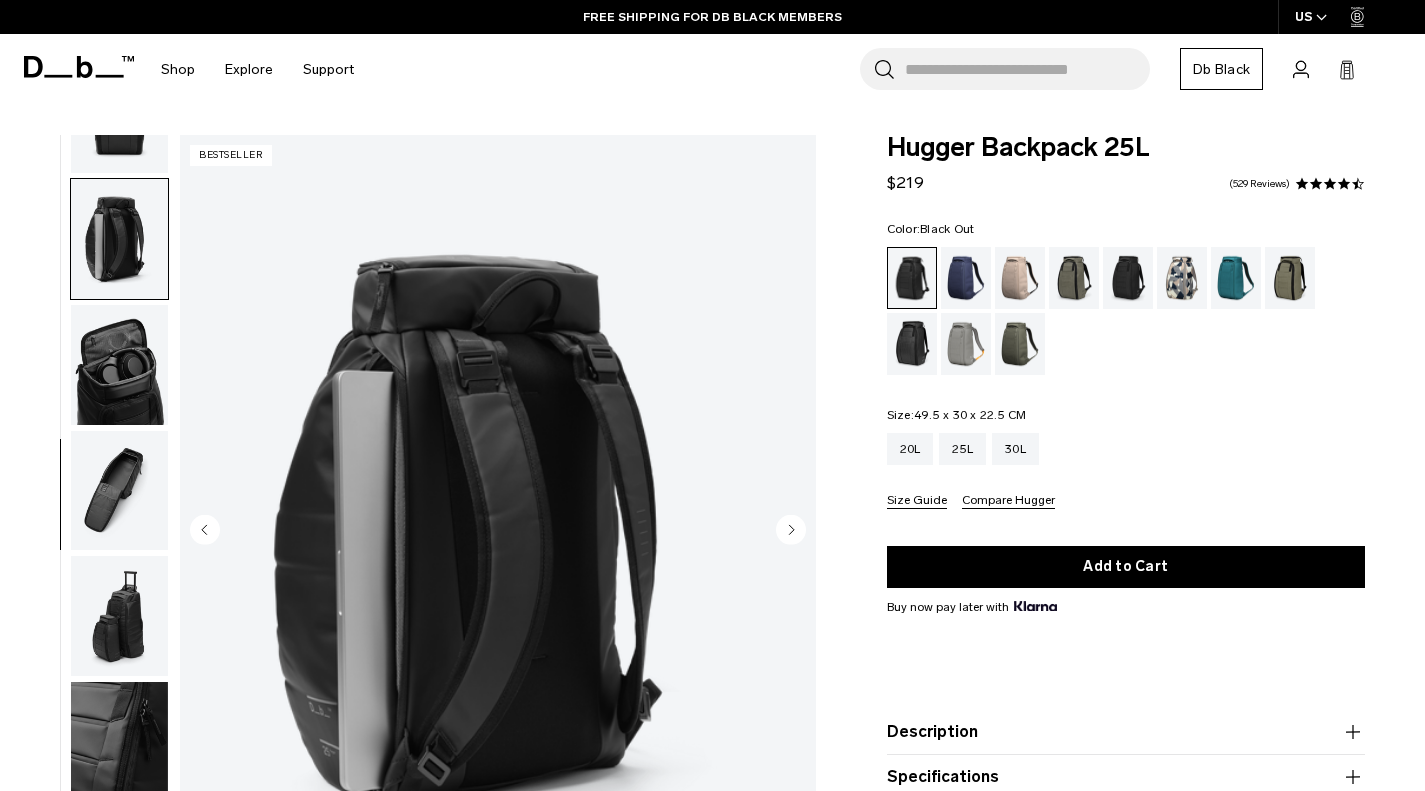 click 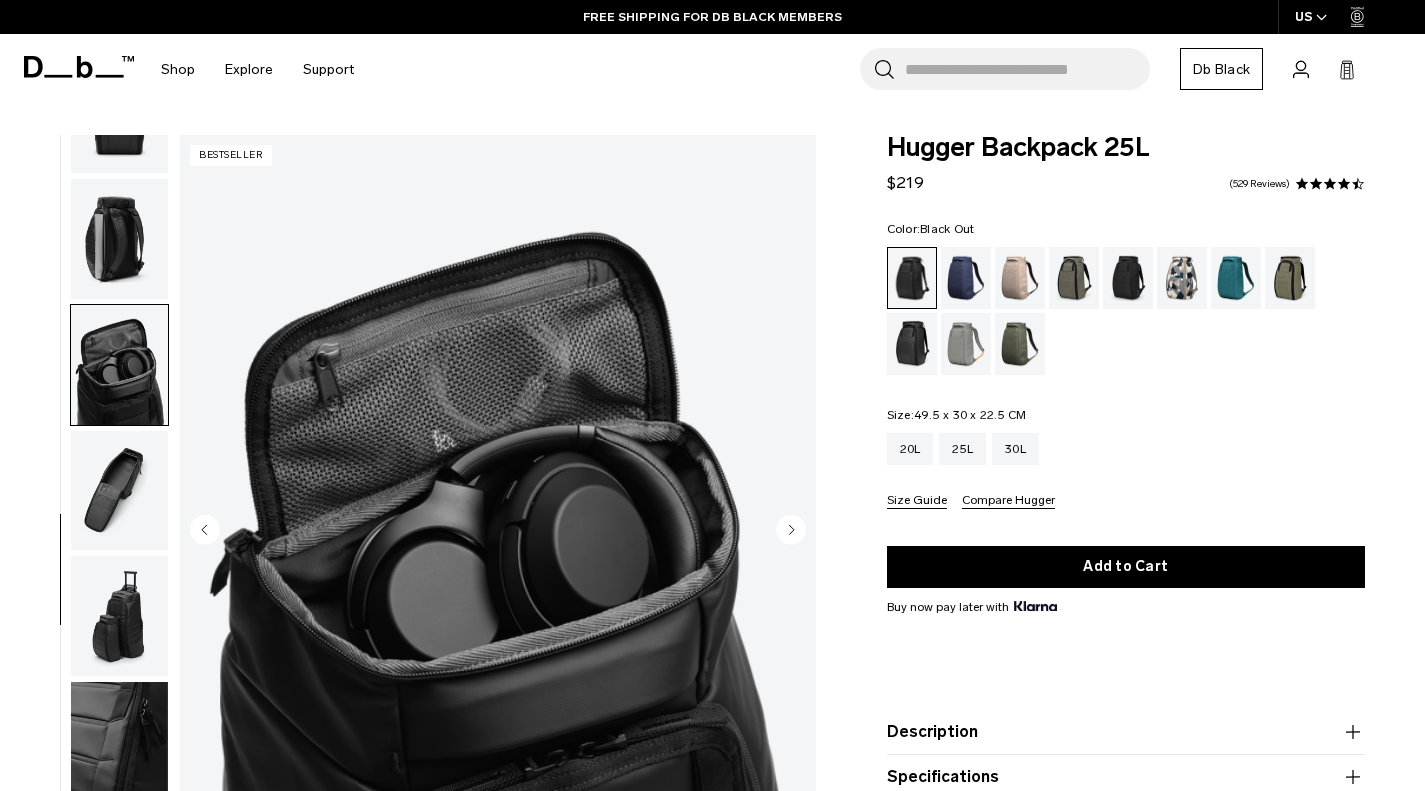 click 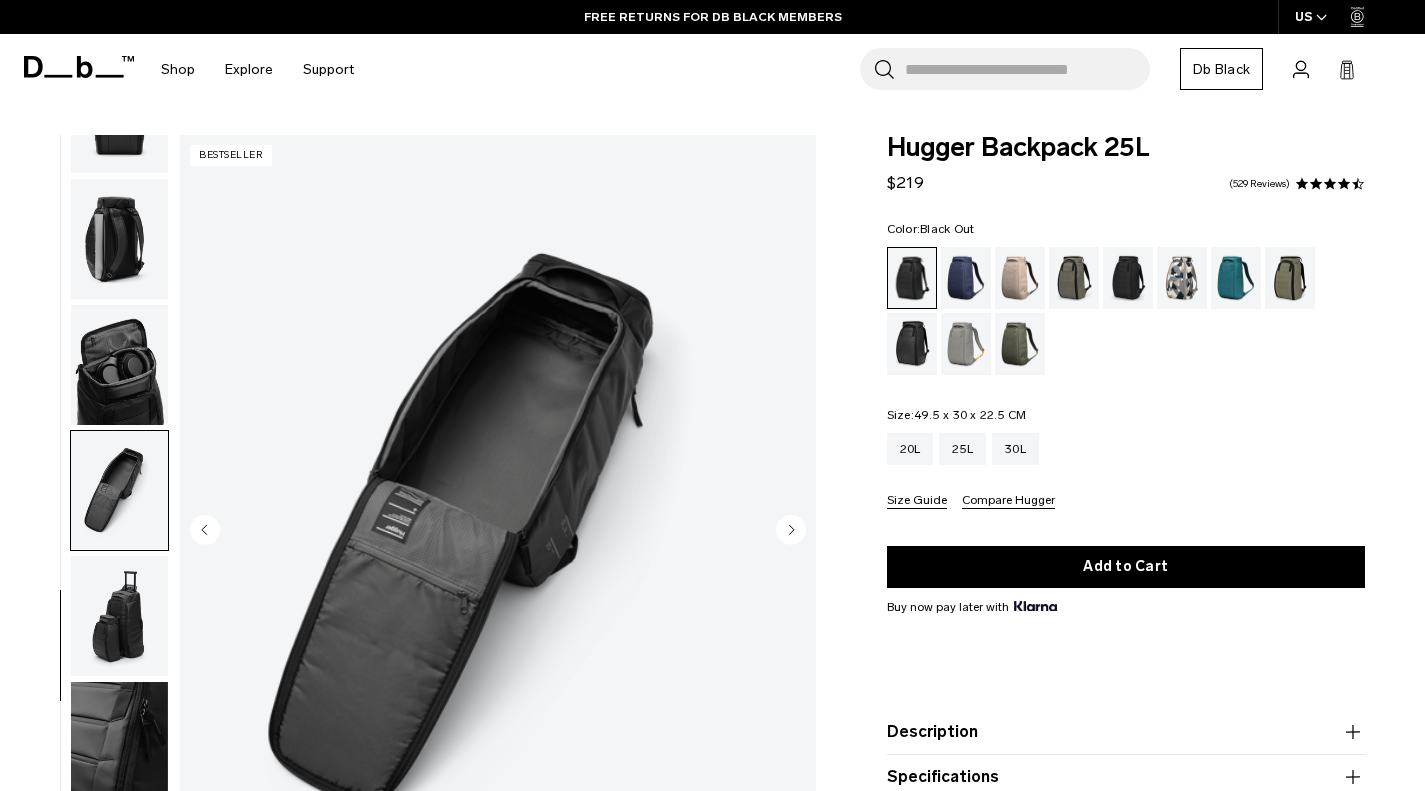 click at bounding box center [498, 532] 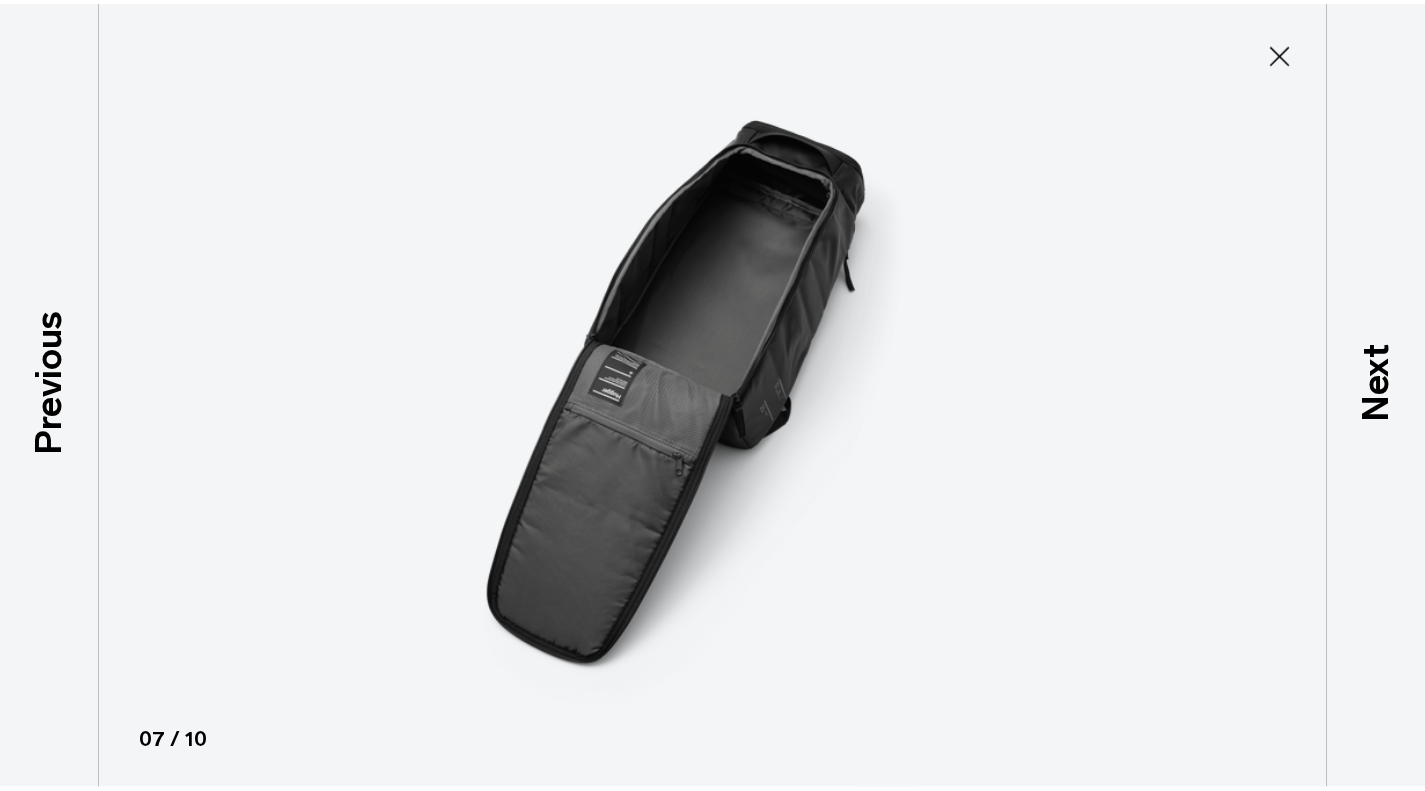 scroll, scrollTop: 450, scrollLeft: 0, axis: vertical 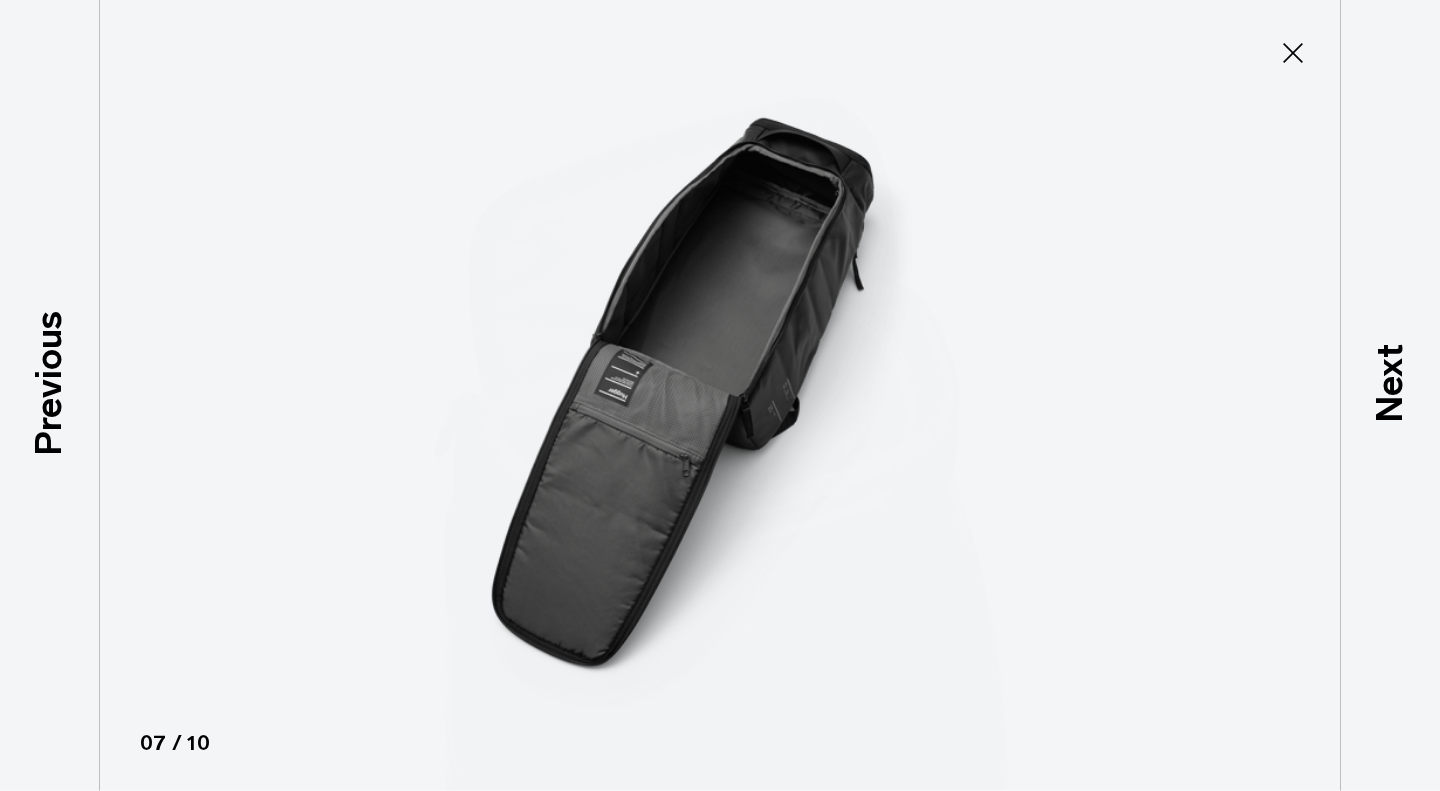 click at bounding box center [720, 395] 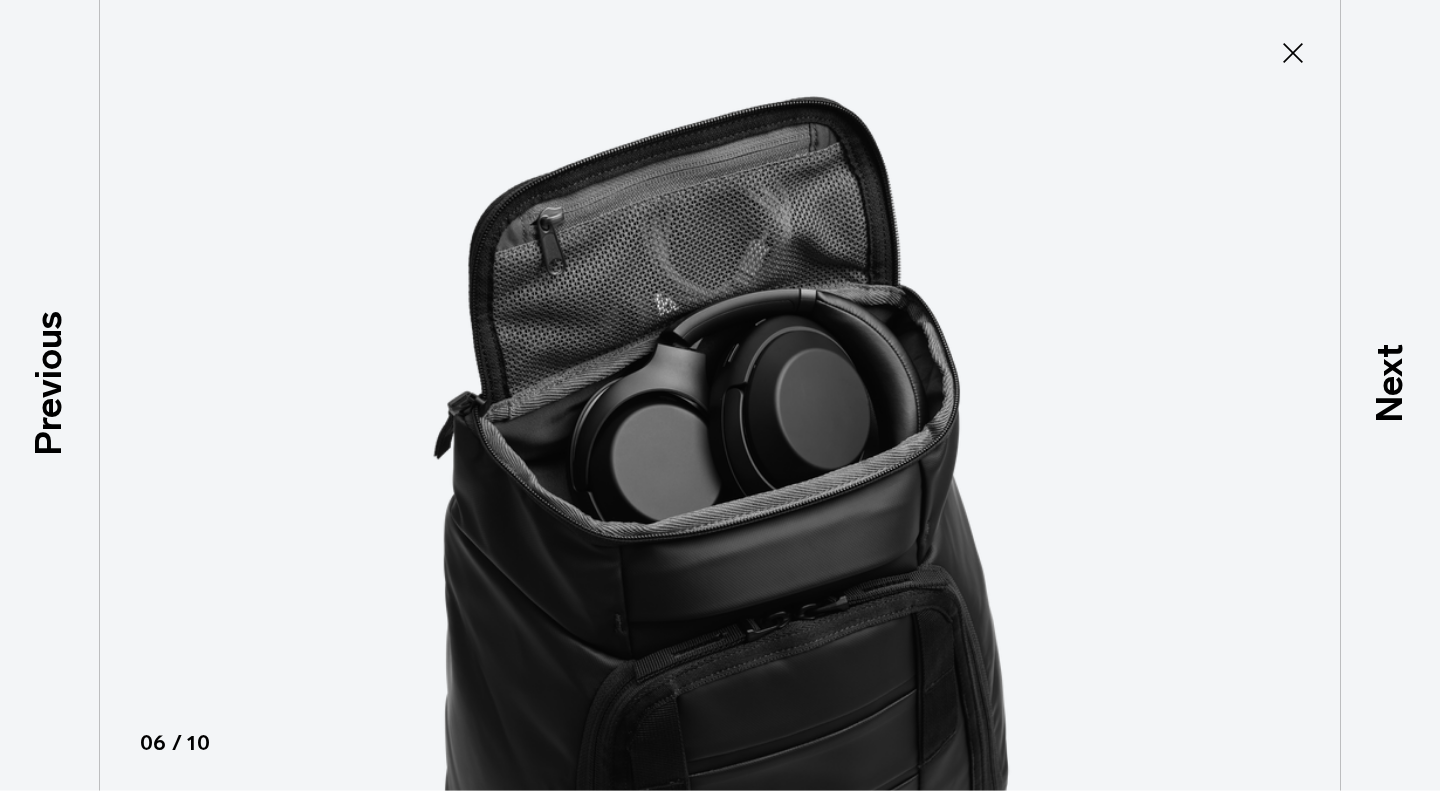click 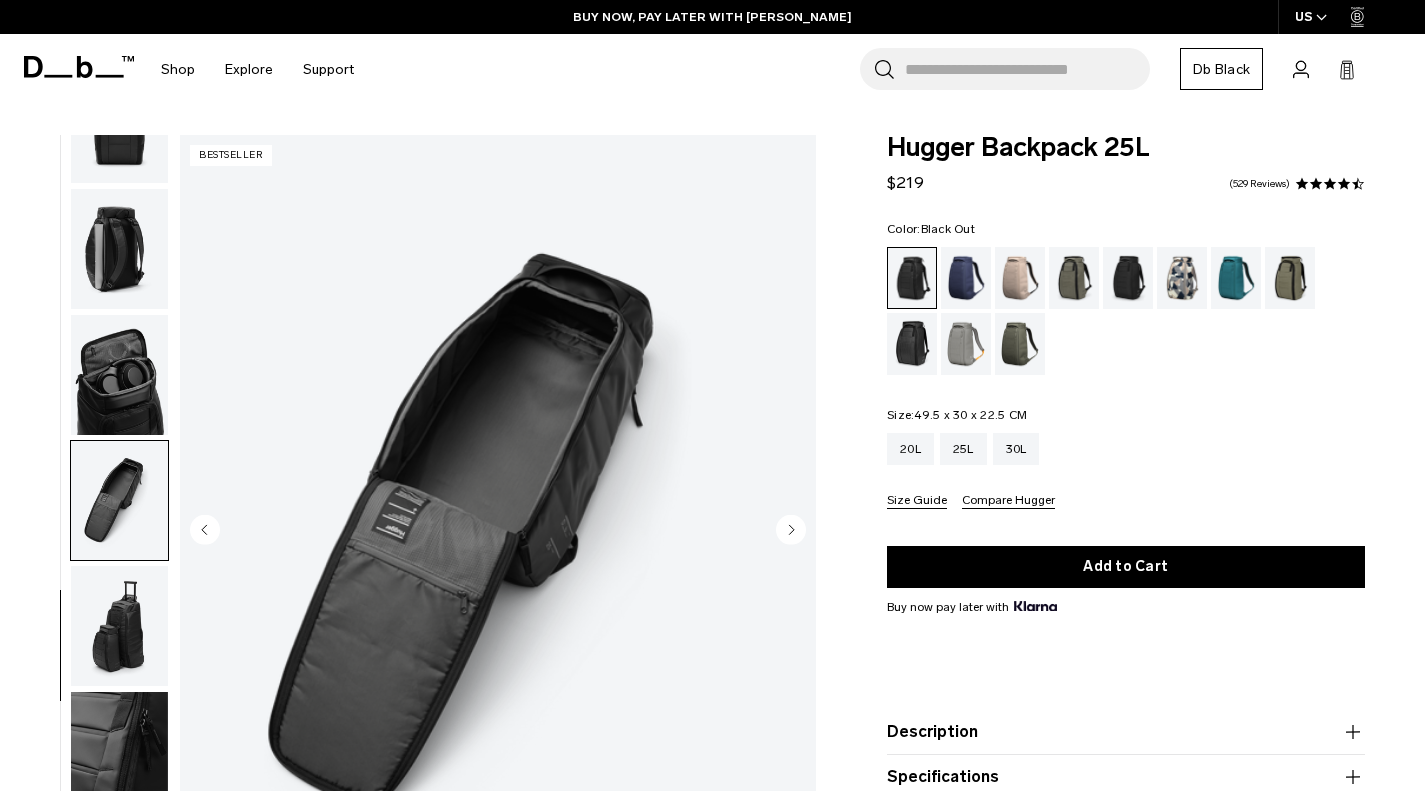 scroll, scrollTop: 460, scrollLeft: 0, axis: vertical 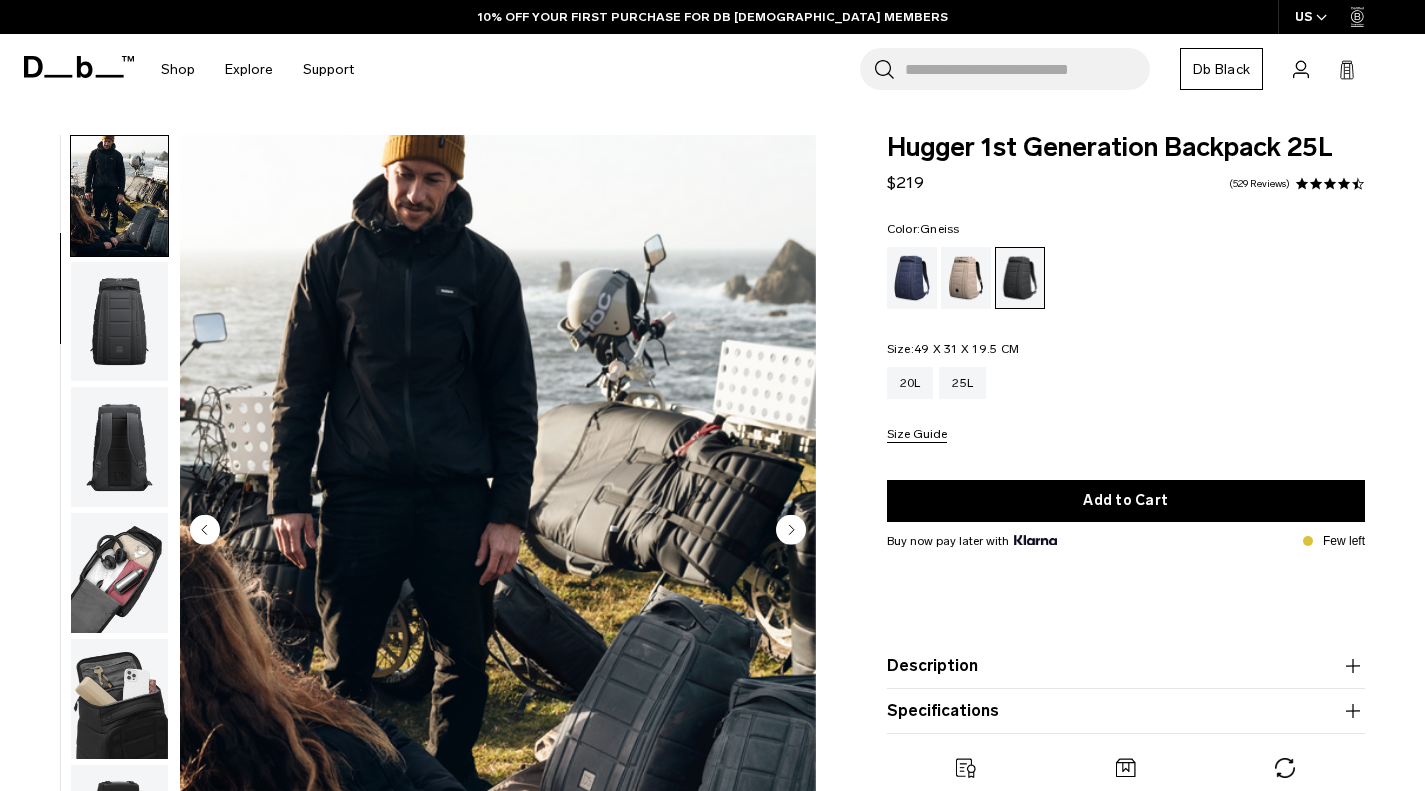 click 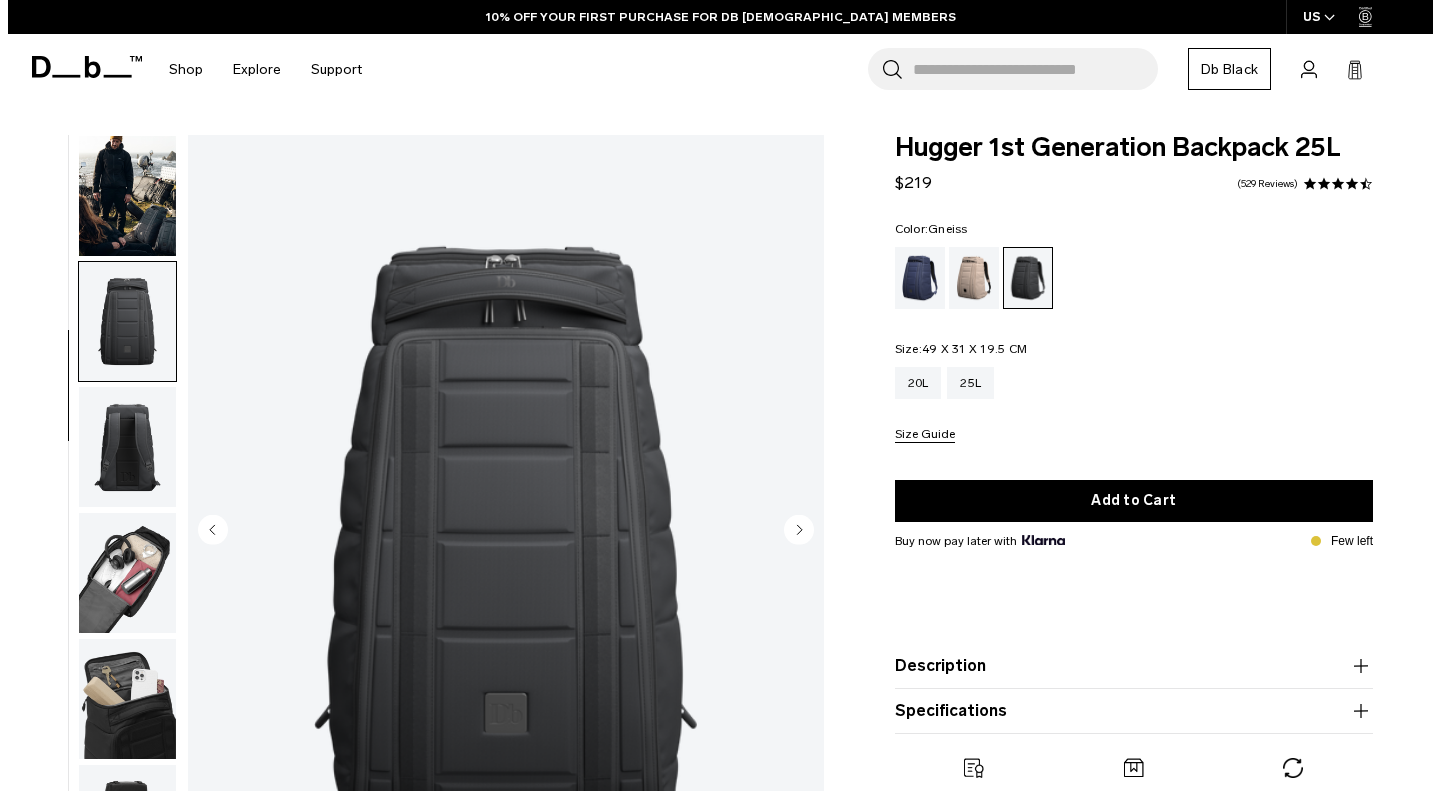 scroll, scrollTop: 208, scrollLeft: 0, axis: vertical 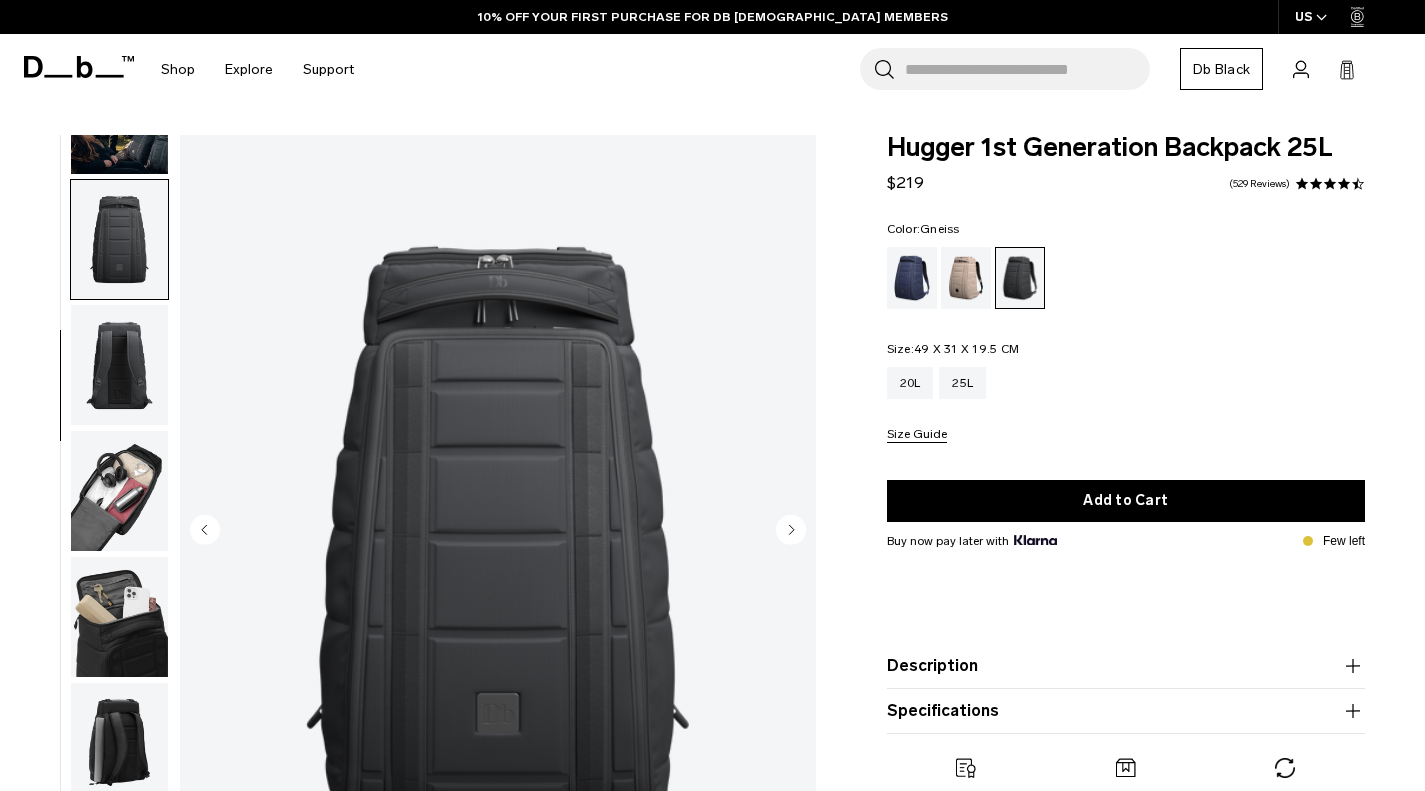 click 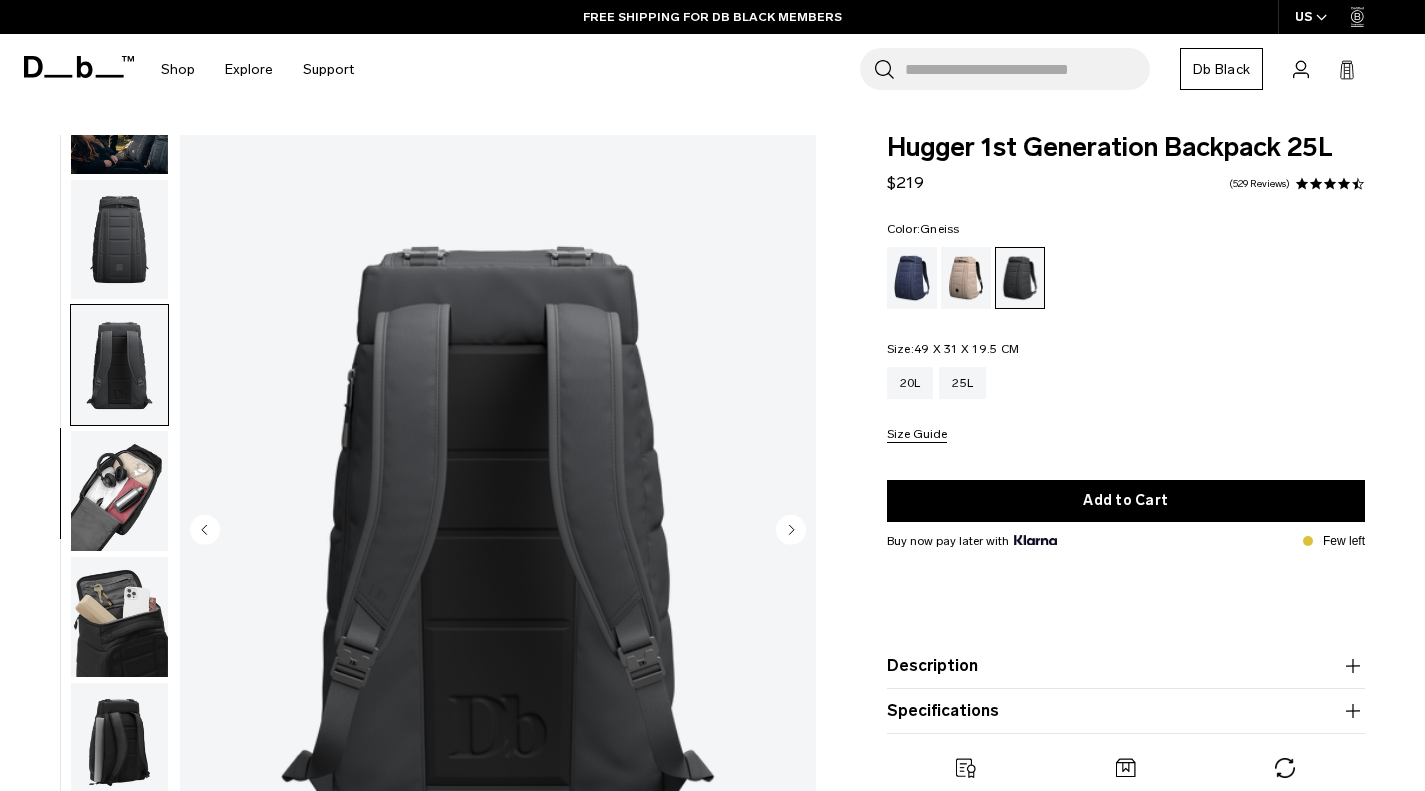 click 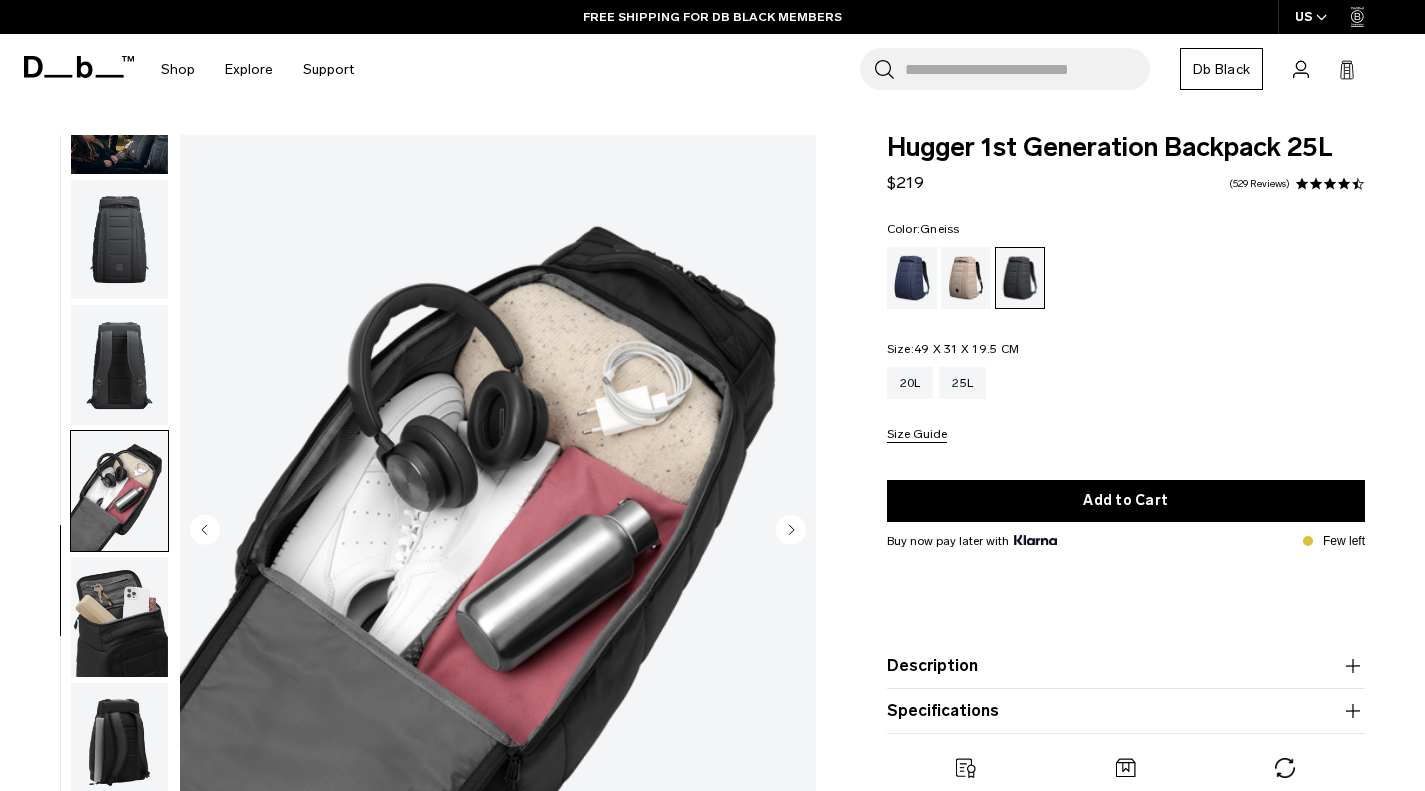 click 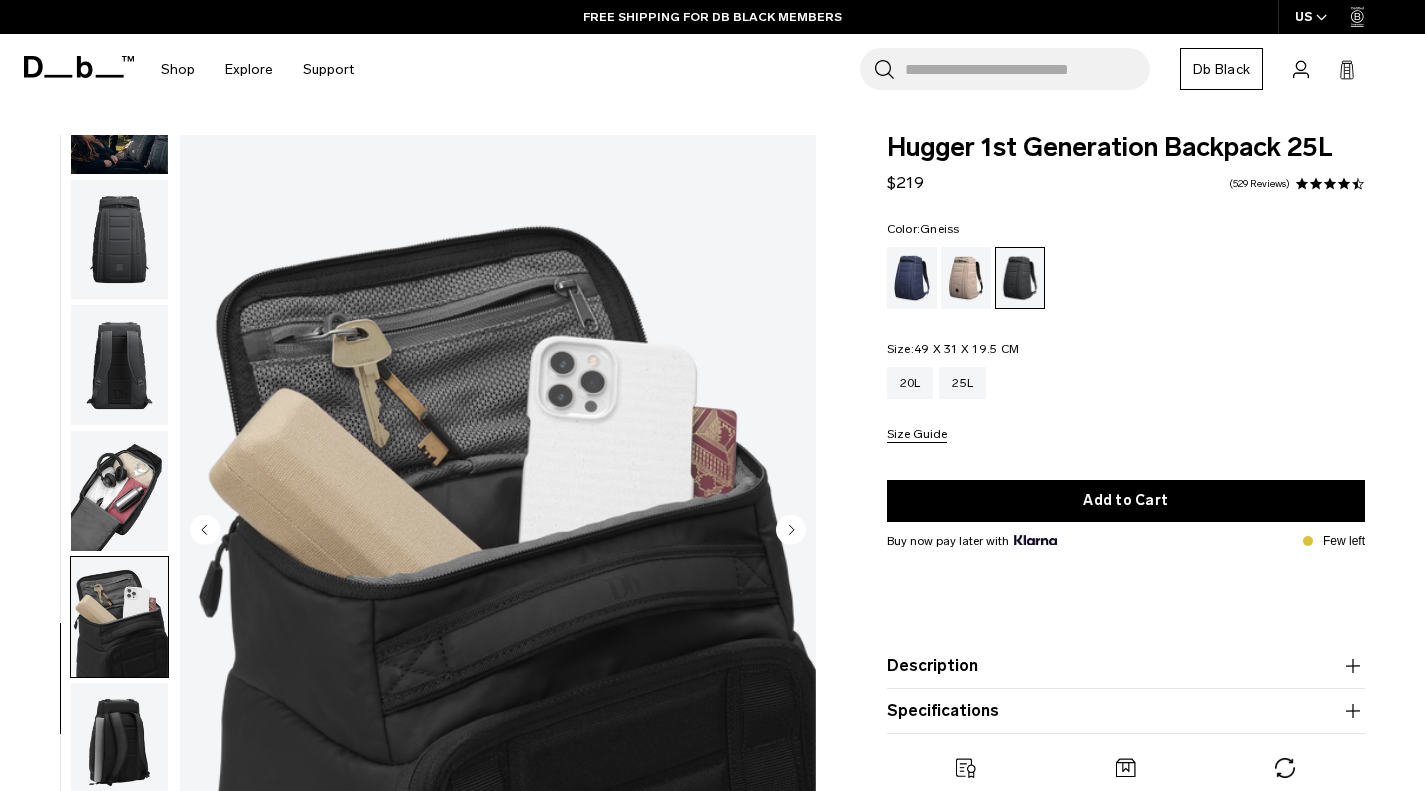 click 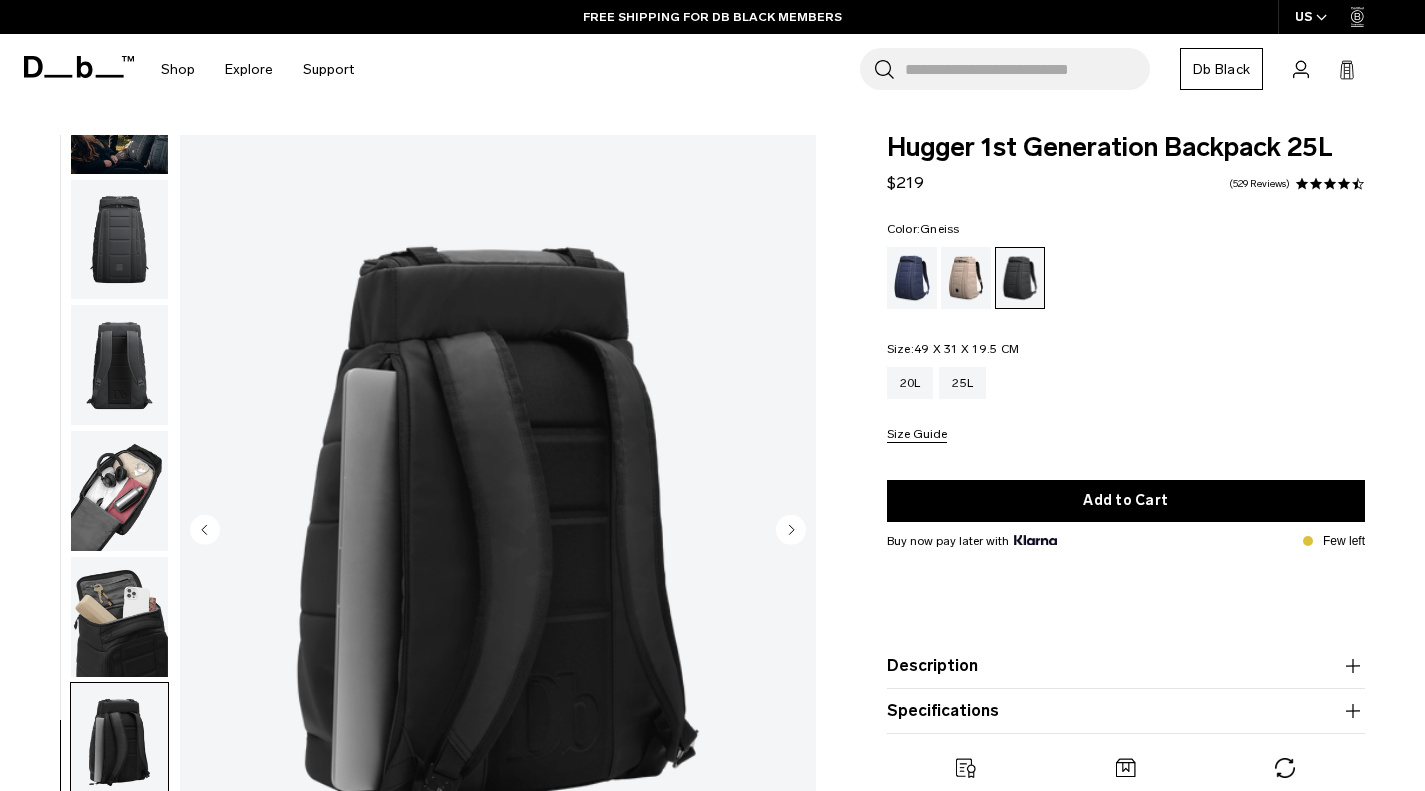 click 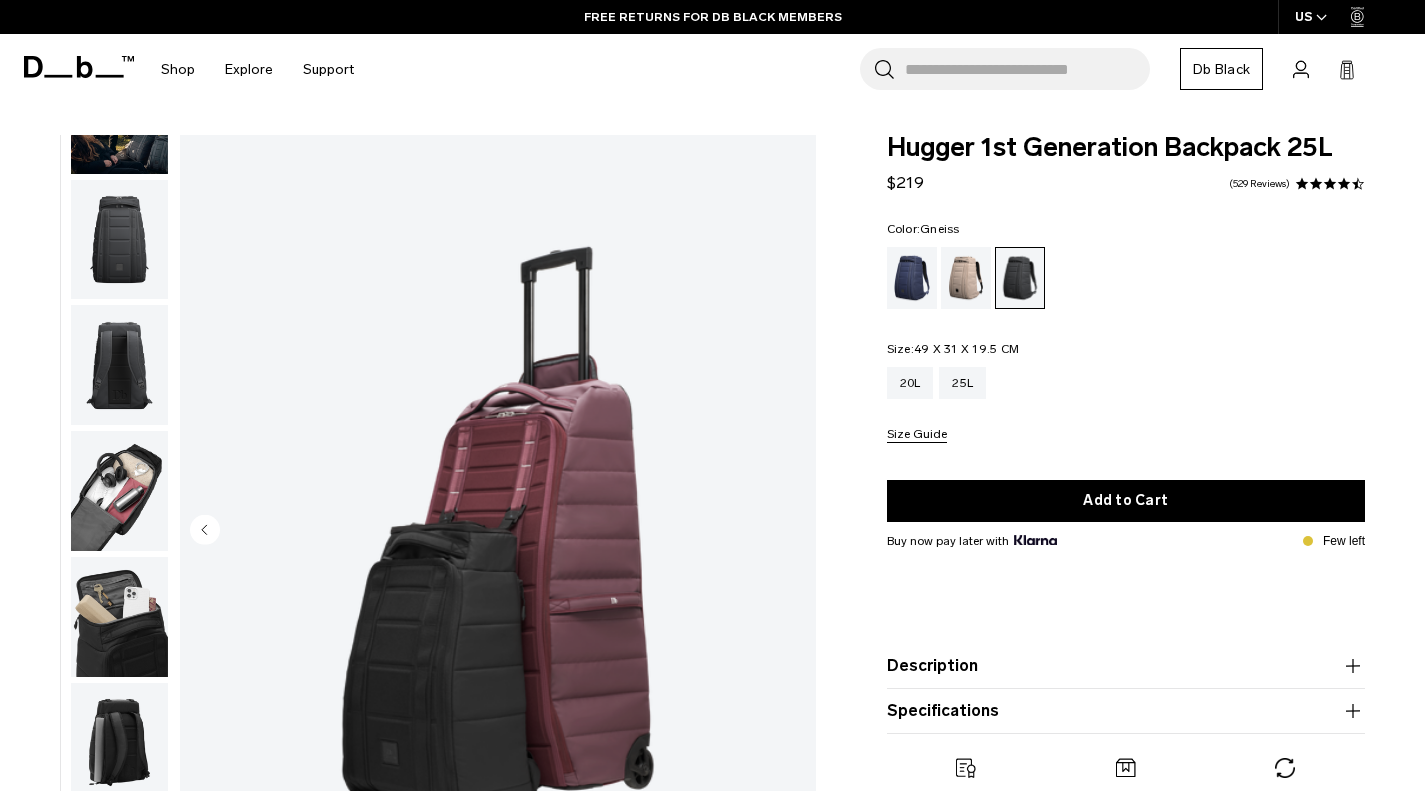 click at bounding box center (498, 532) 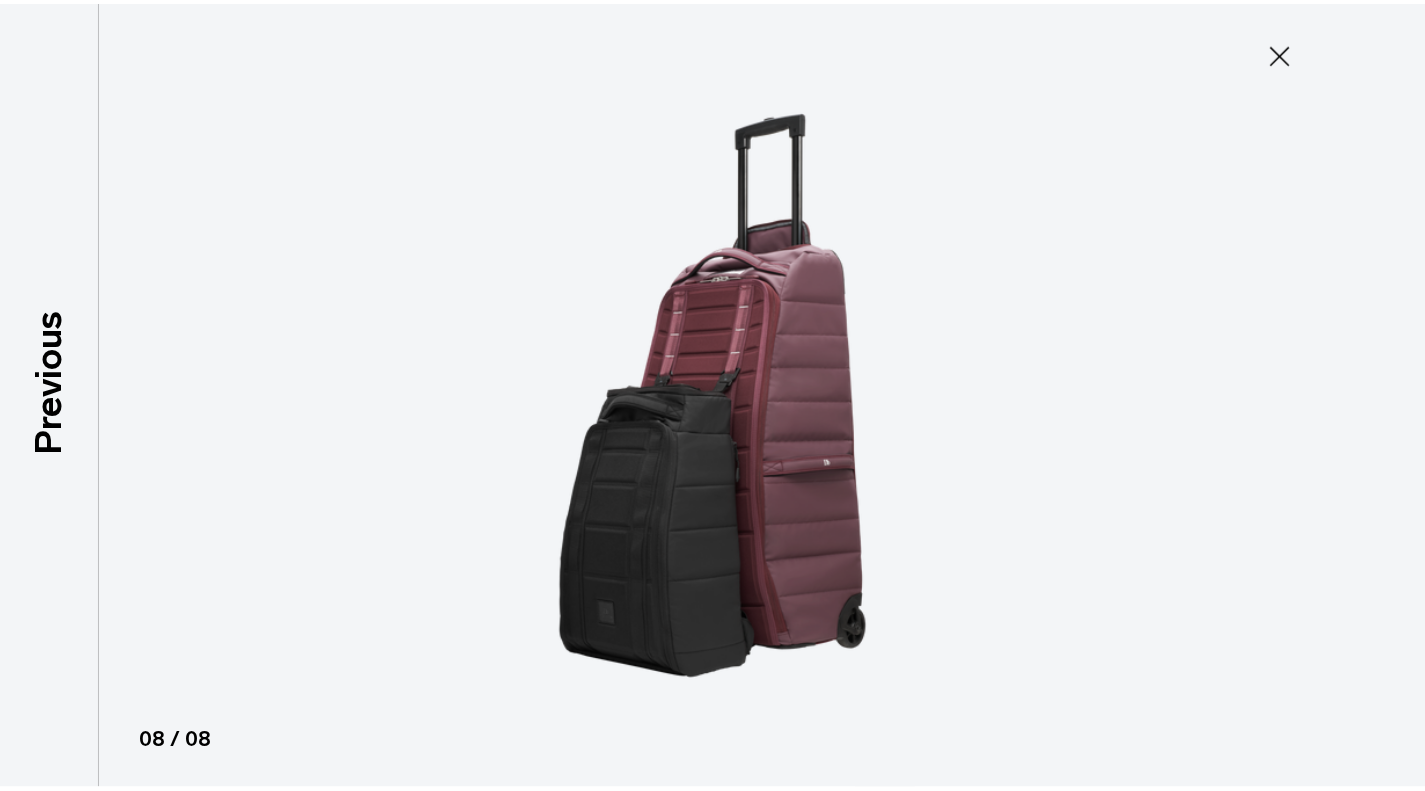 scroll, scrollTop: 198, scrollLeft: 0, axis: vertical 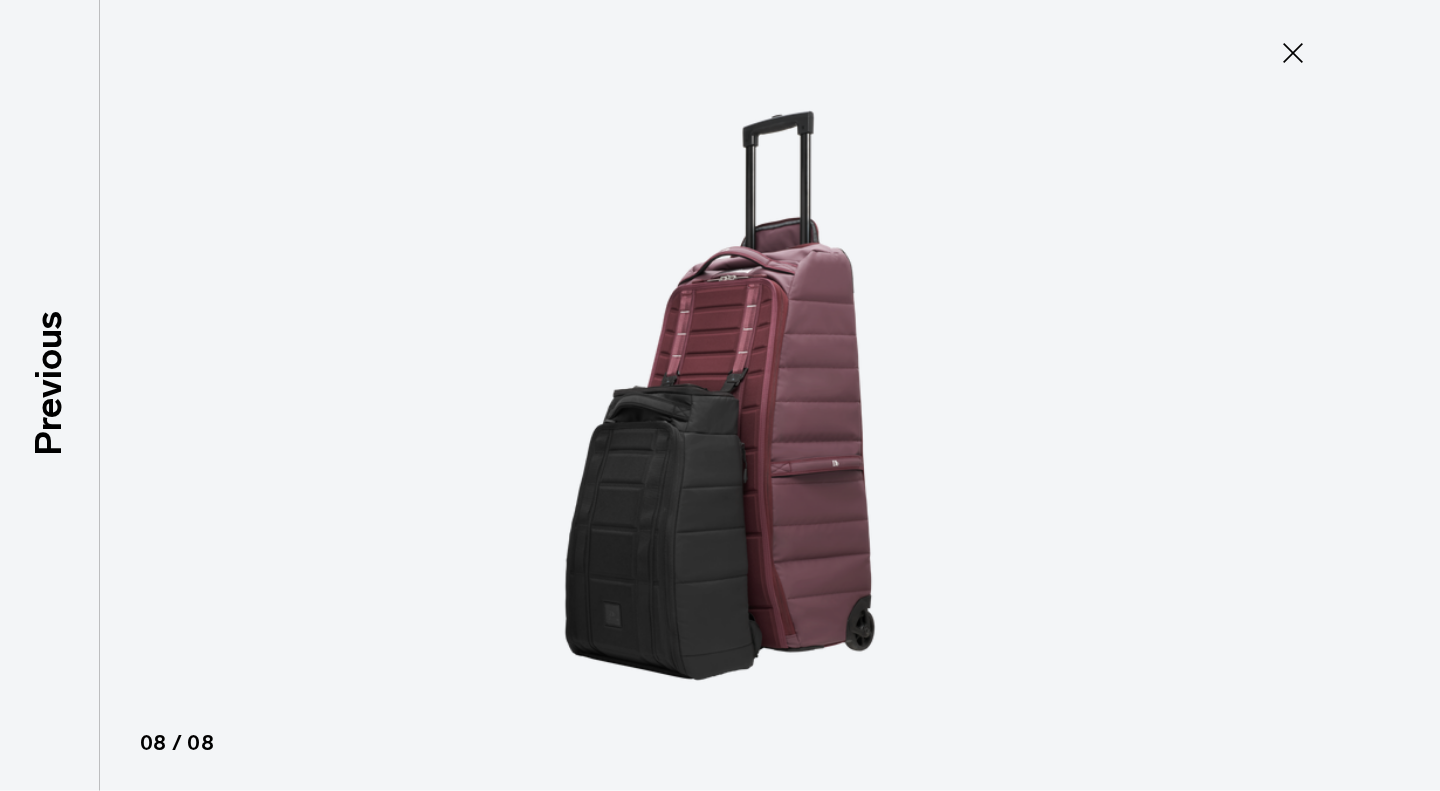 click at bounding box center [720, 395] 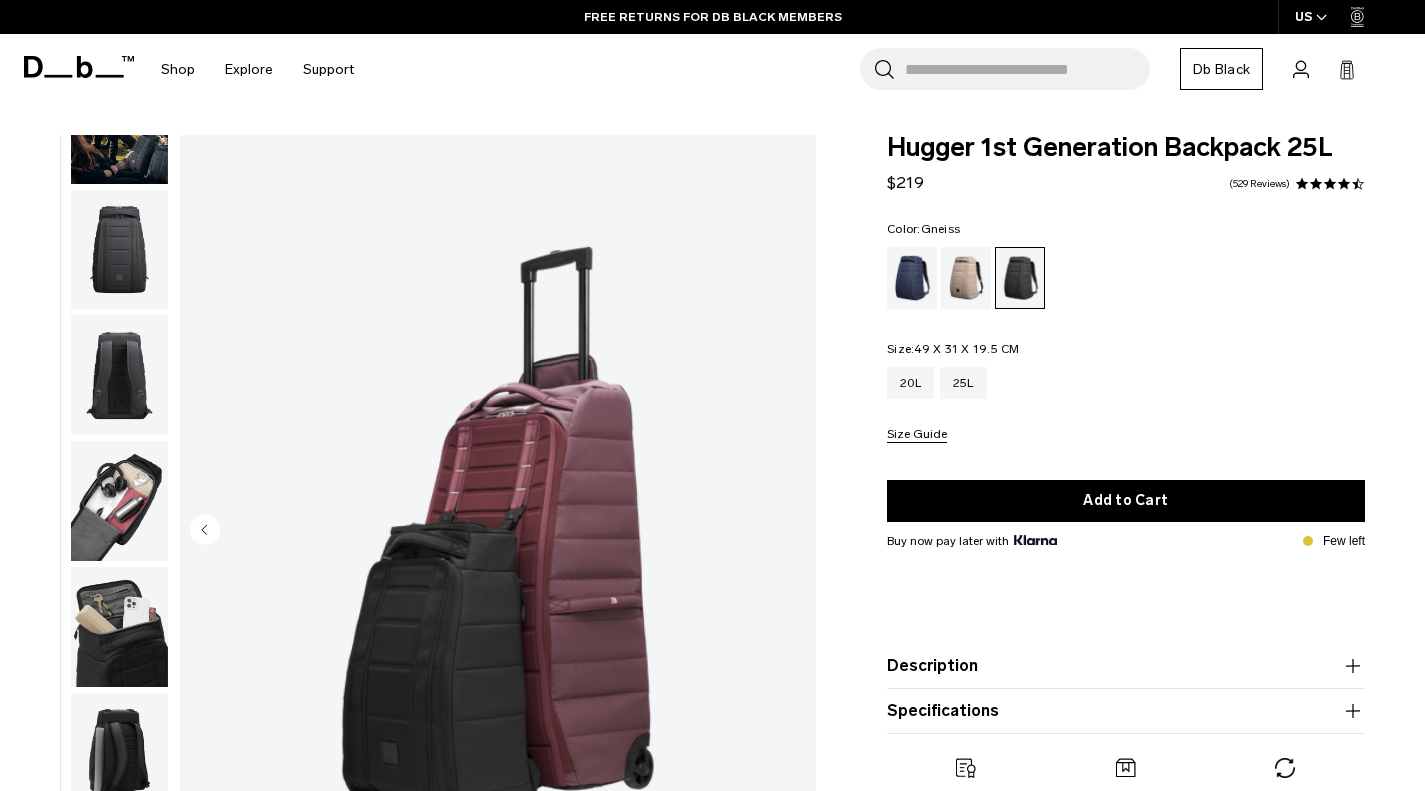 scroll, scrollTop: 208, scrollLeft: 0, axis: vertical 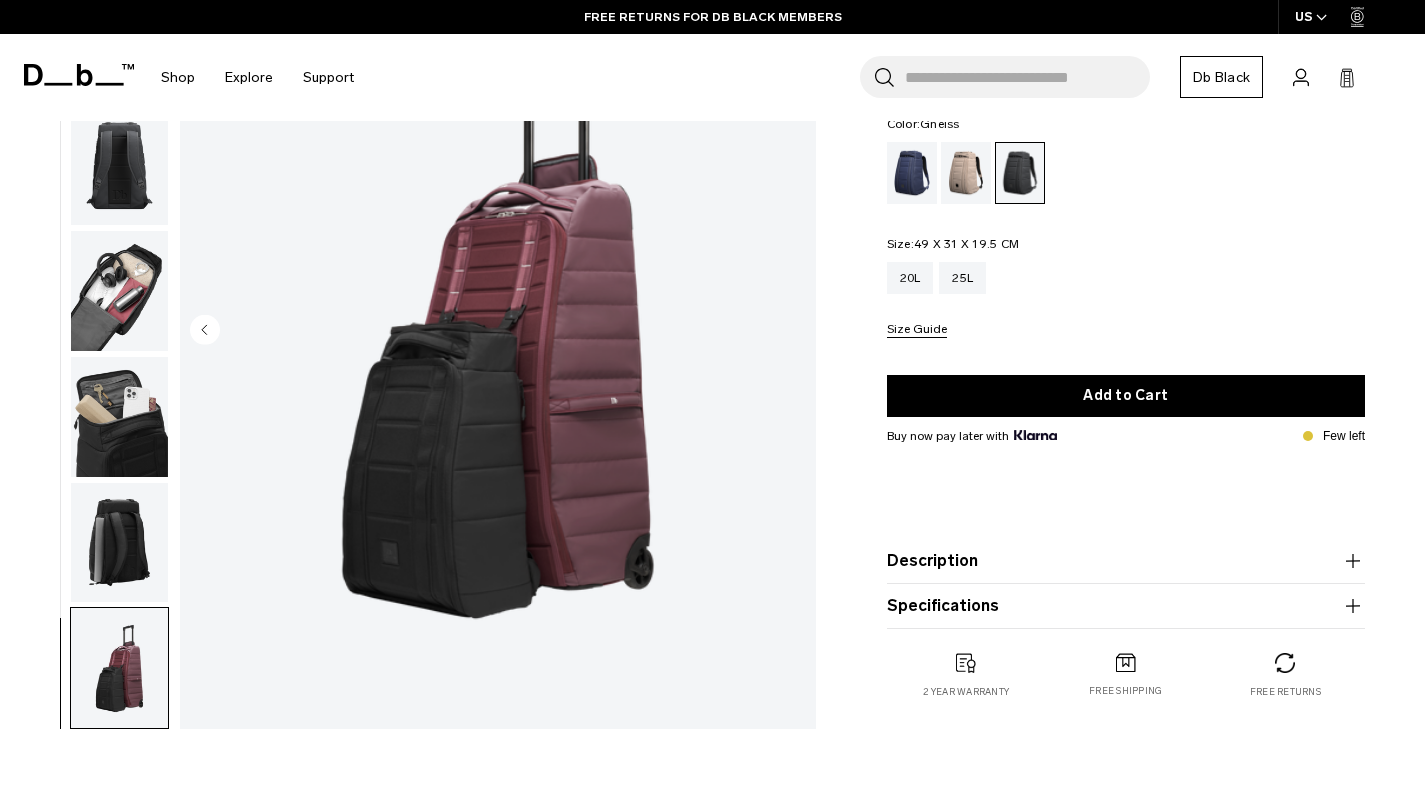 click at bounding box center [119, 668] 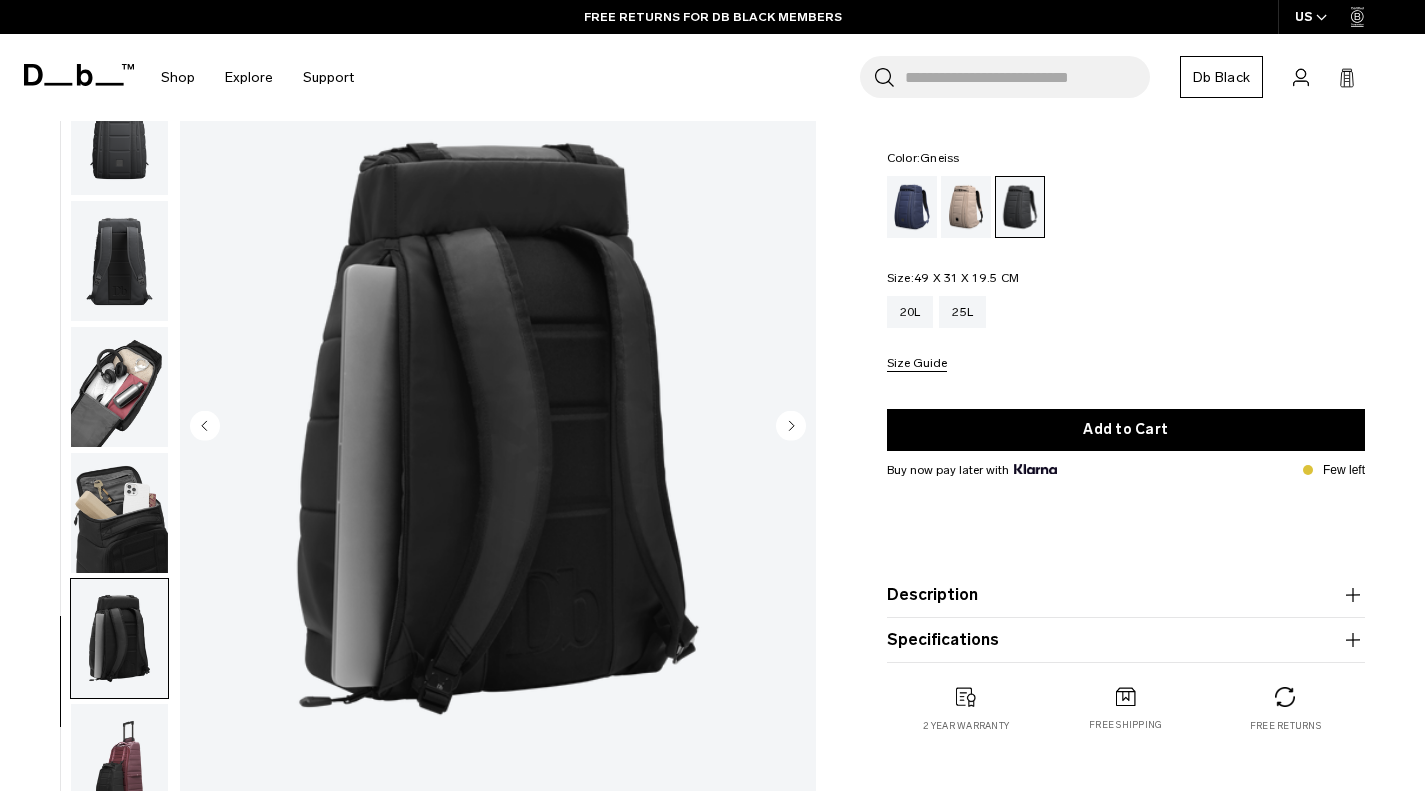 scroll, scrollTop: 100, scrollLeft: 0, axis: vertical 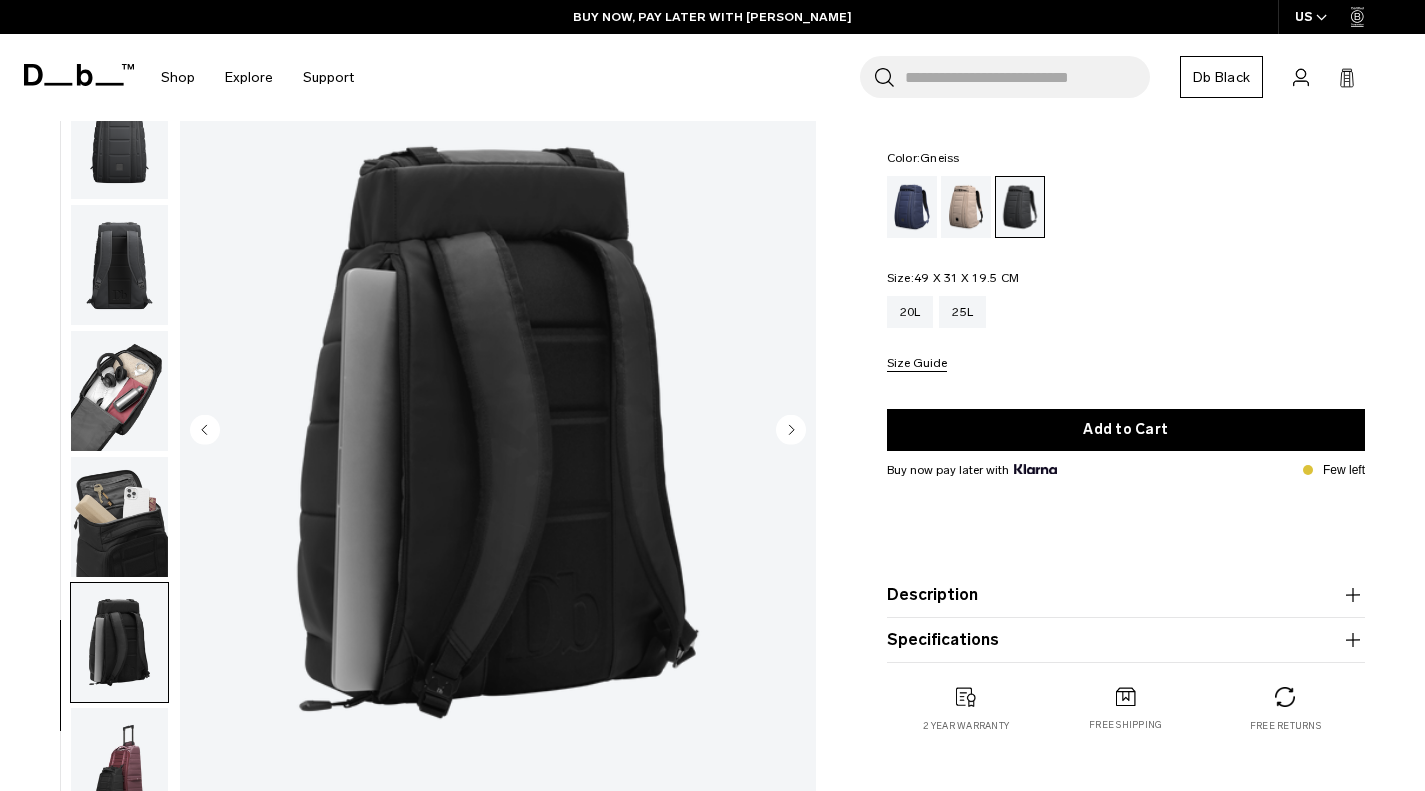 click at bounding box center [119, 391] 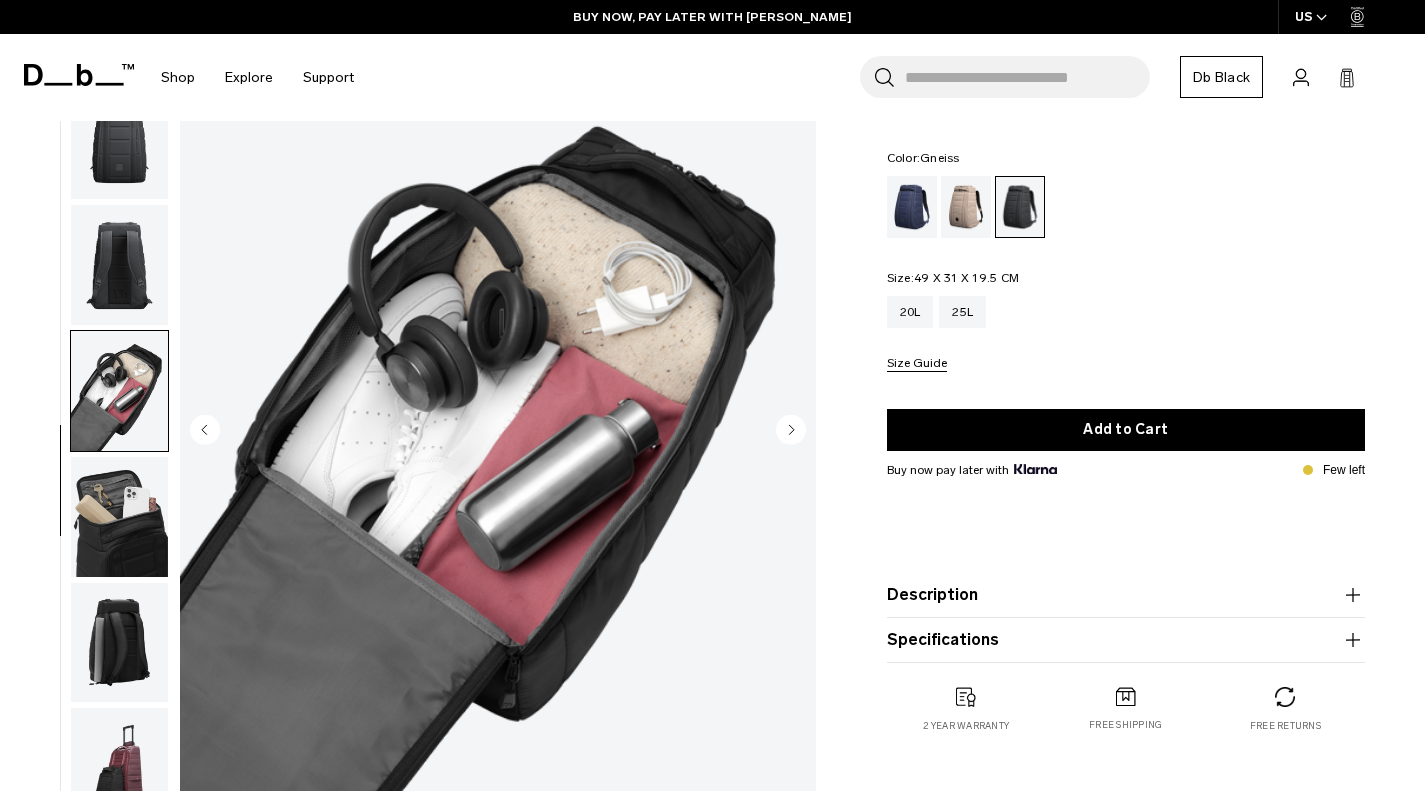 click at bounding box center (119, 265) 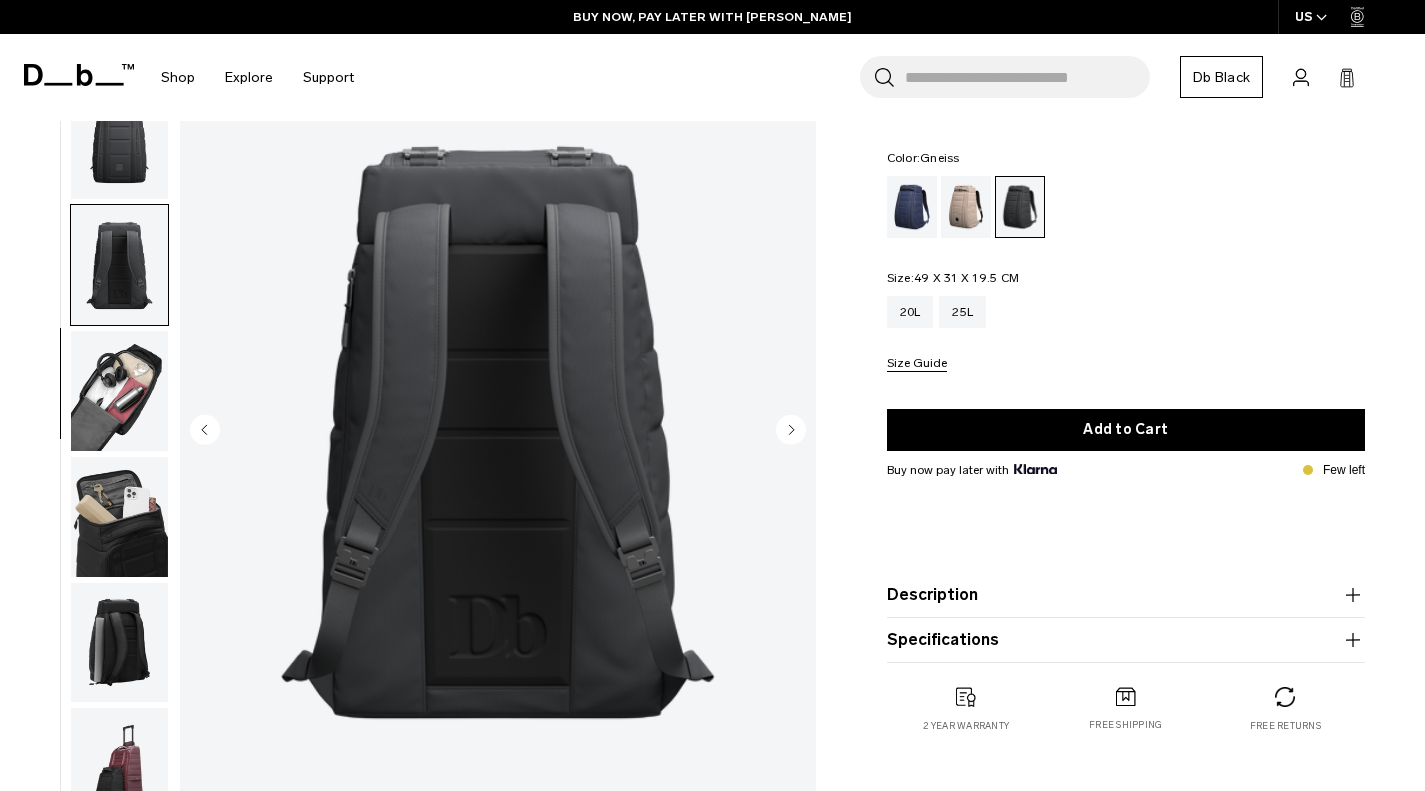 click at bounding box center (119, 391) 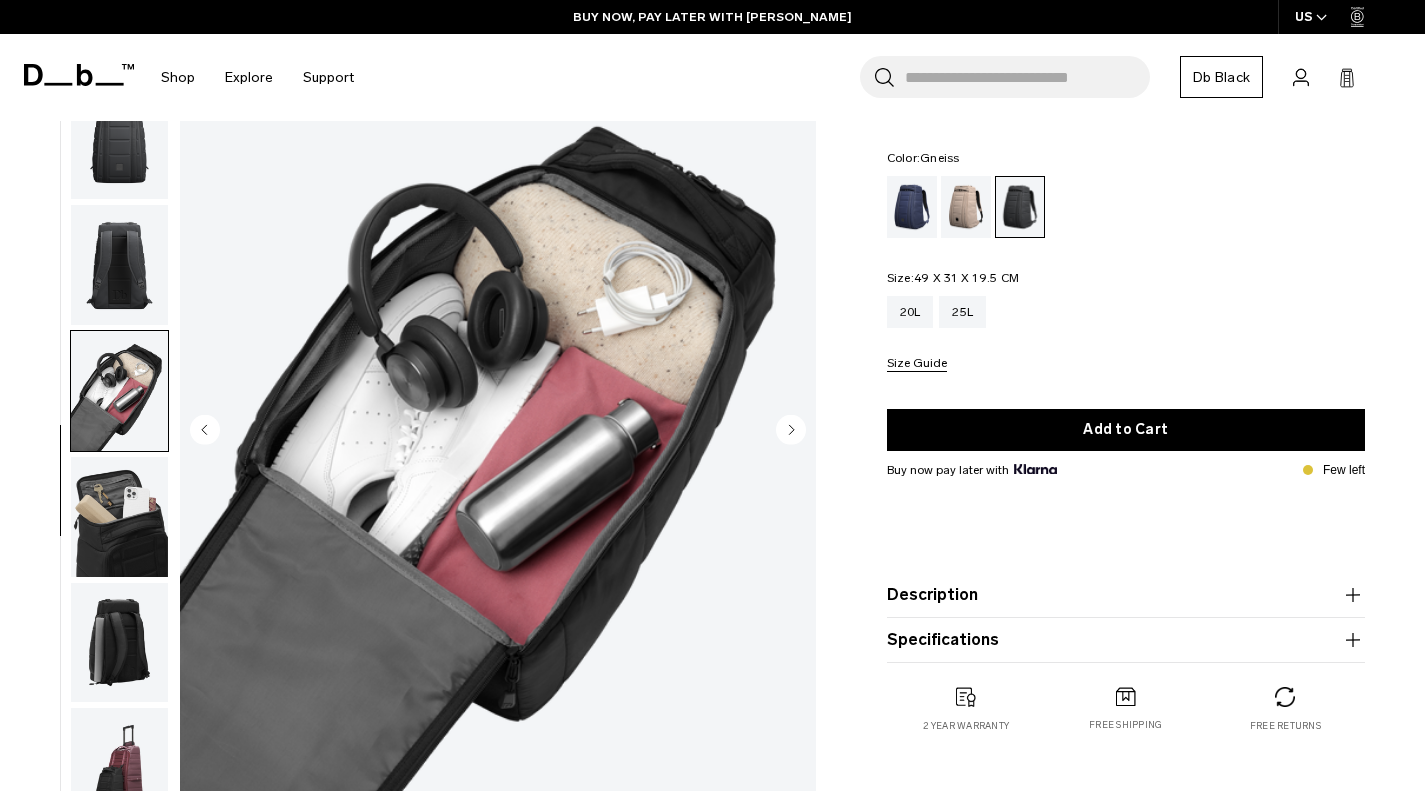 click at bounding box center (119, 517) 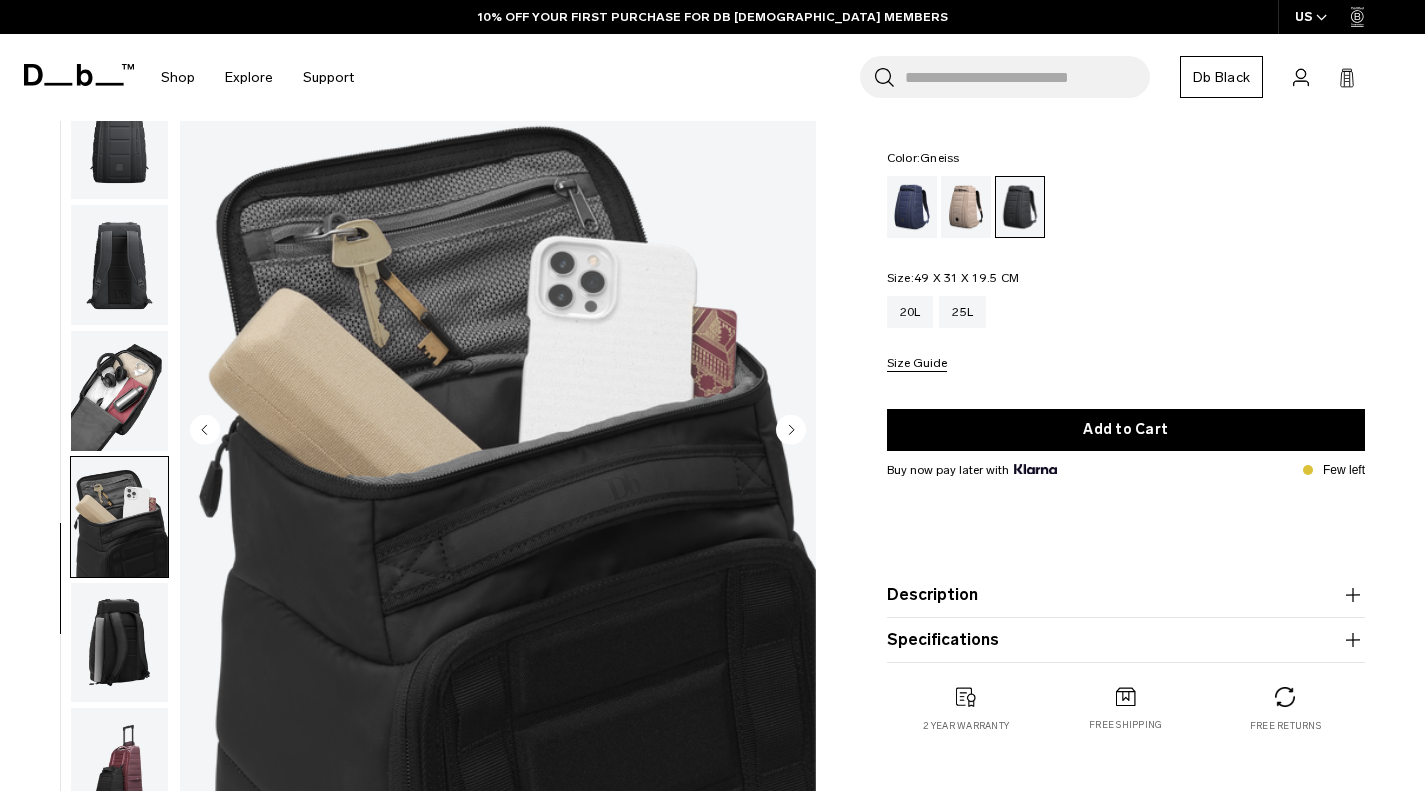 click at bounding box center [119, 391] 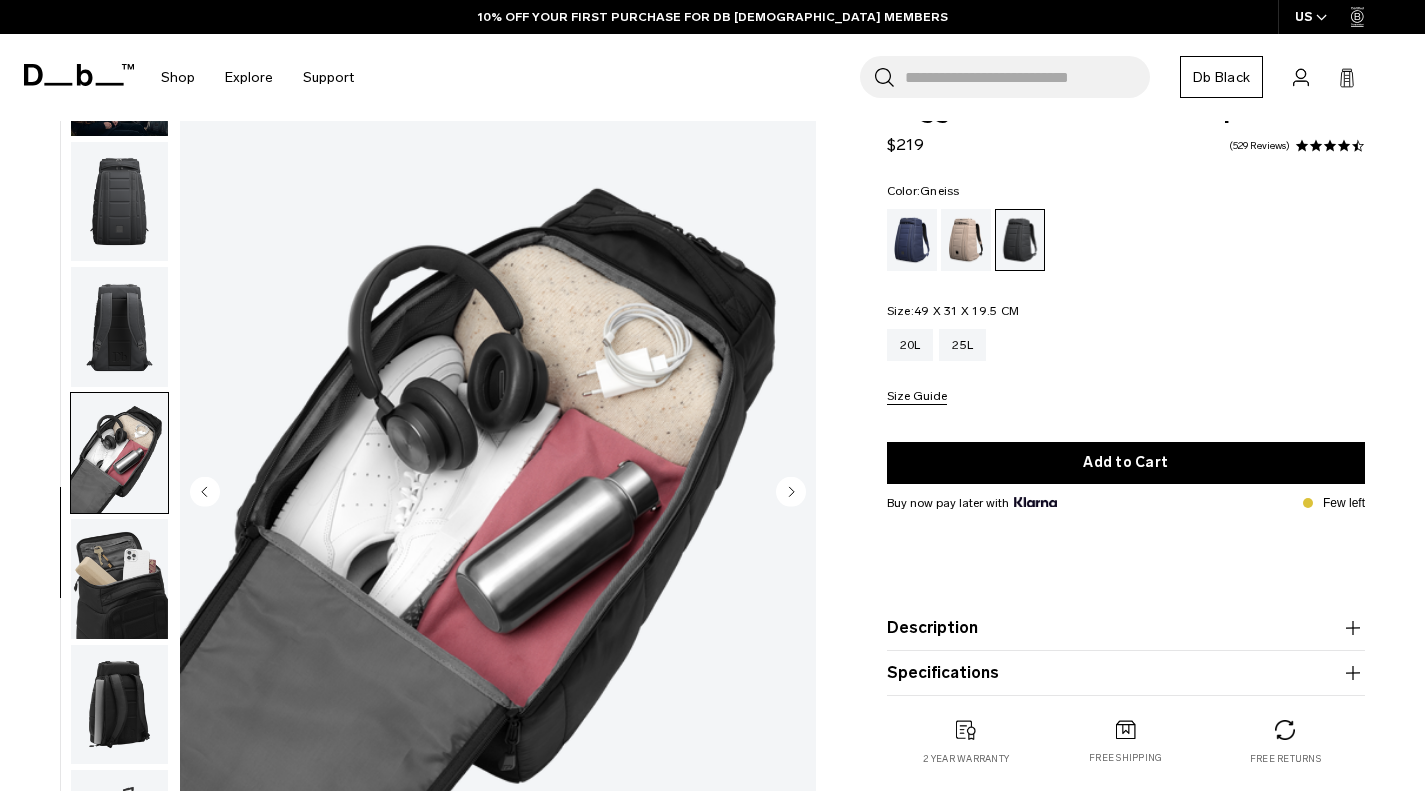 scroll, scrollTop: 0, scrollLeft: 0, axis: both 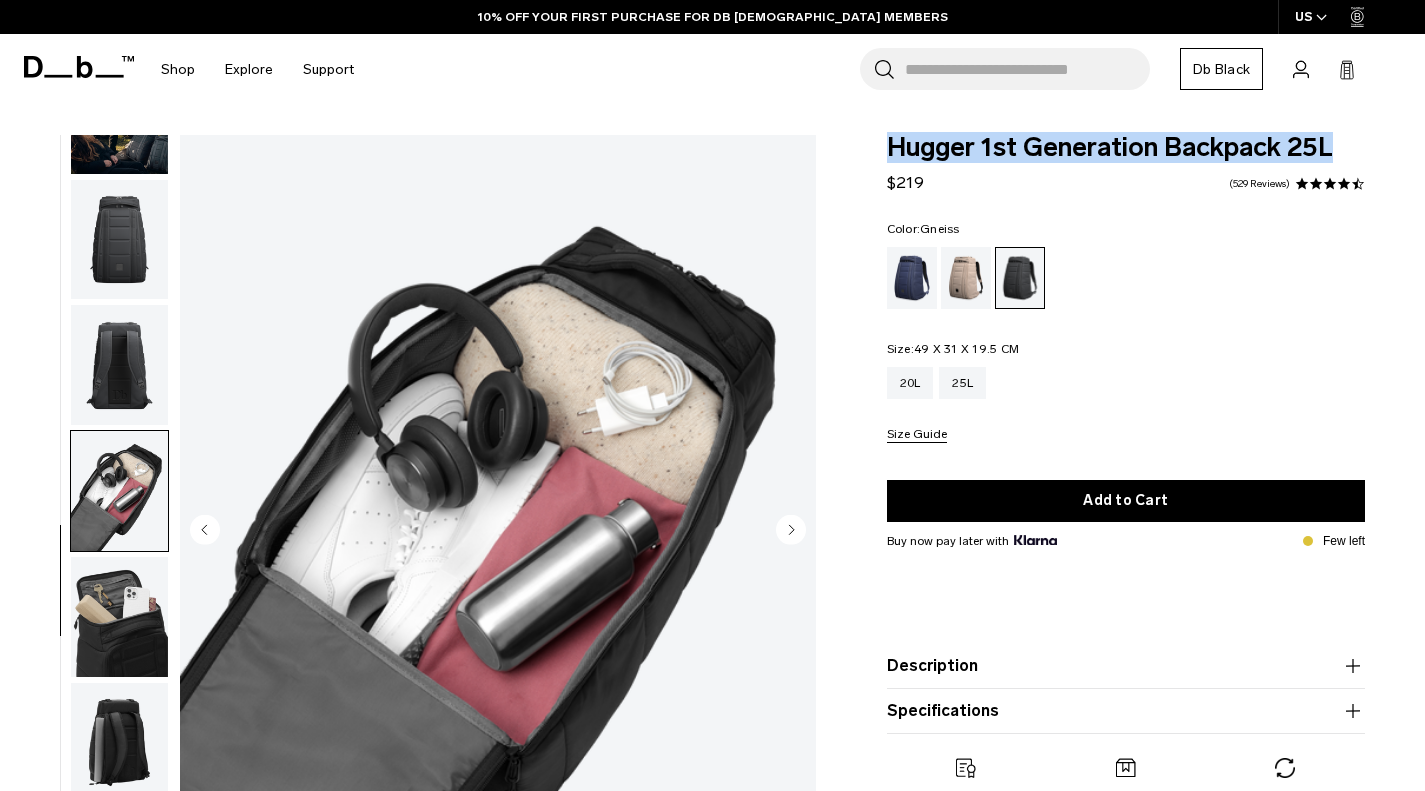 drag, startPoint x: 896, startPoint y: 146, endPoint x: 1330, endPoint y: 142, distance: 434.01843 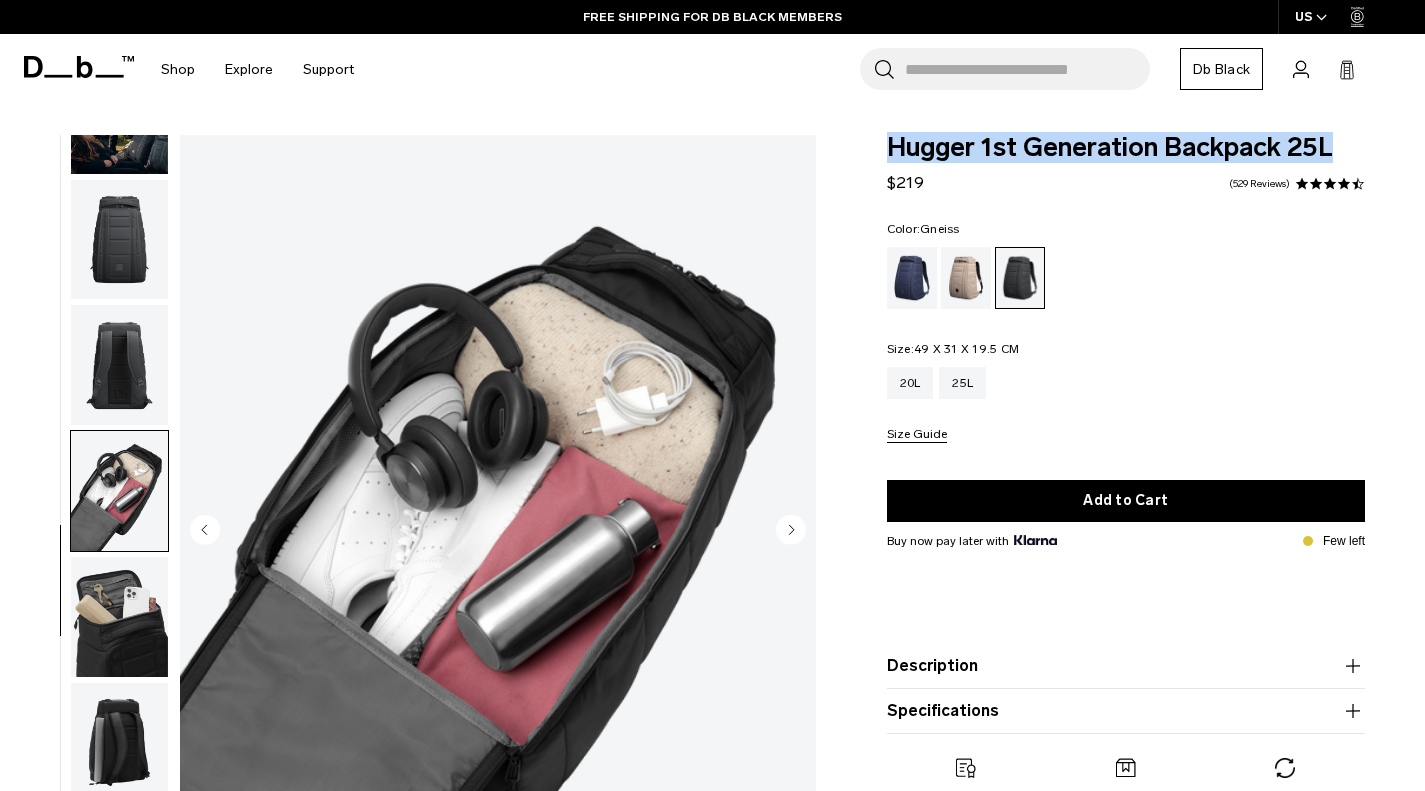 copy on "Hugger 1st Generation Backpack 25L" 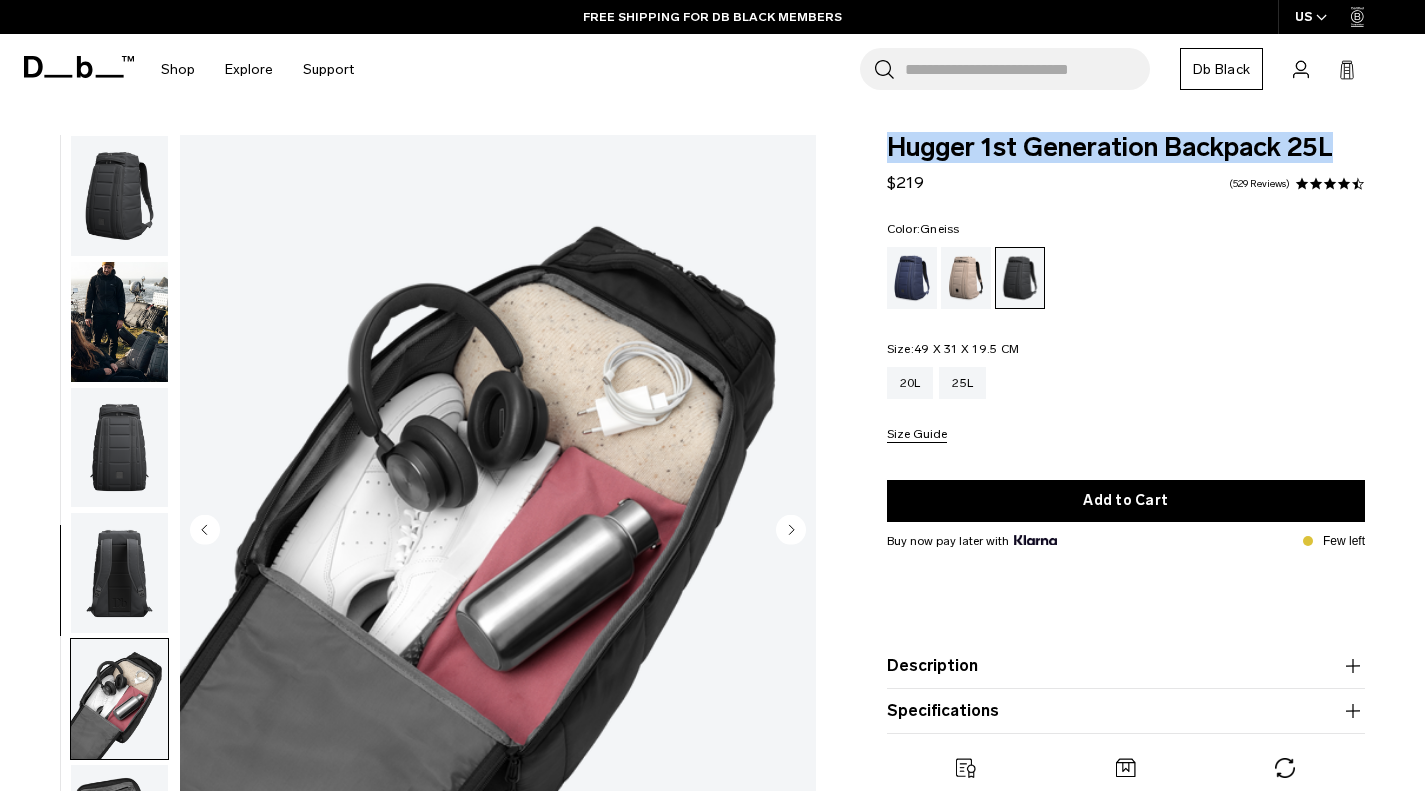 click at bounding box center (119, 196) 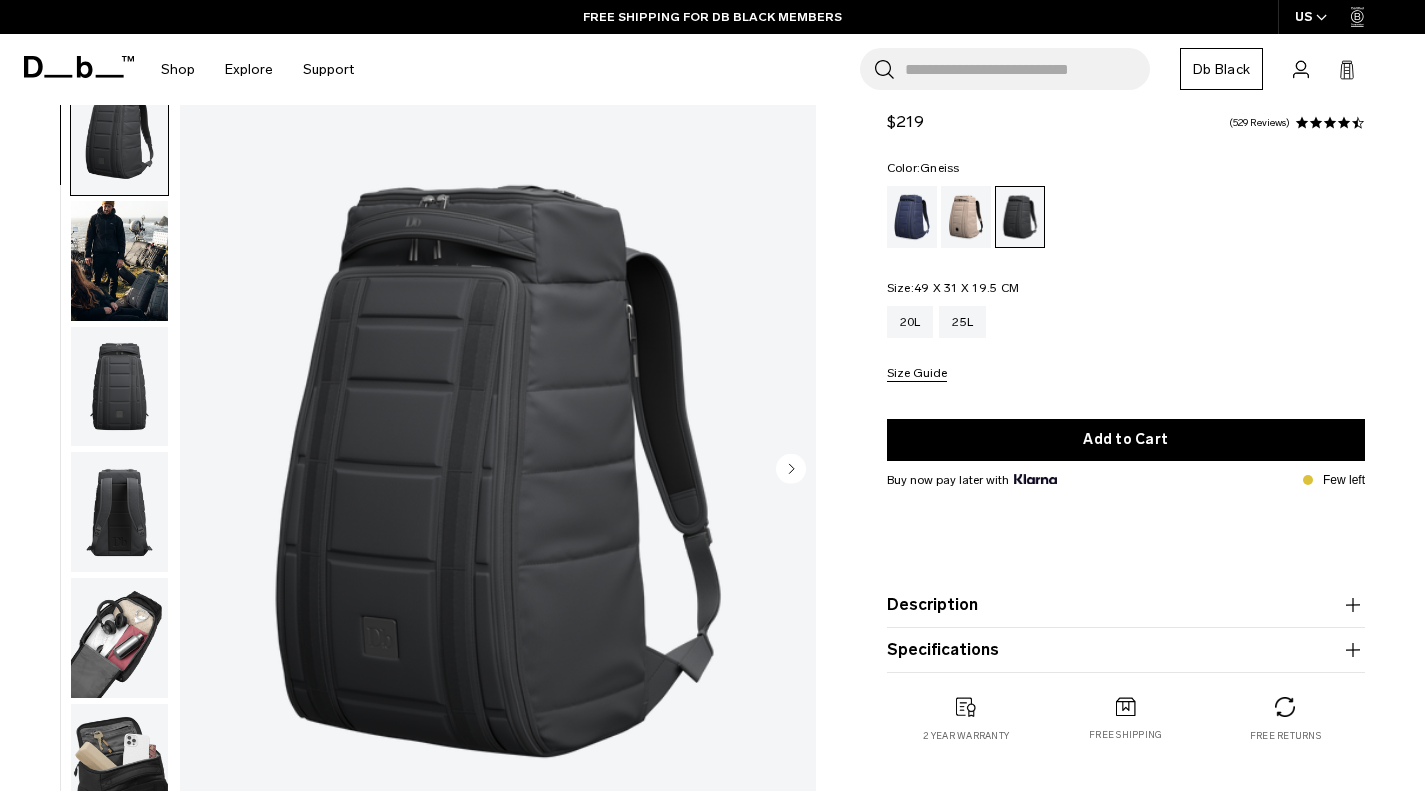 scroll, scrollTop: 100, scrollLeft: 0, axis: vertical 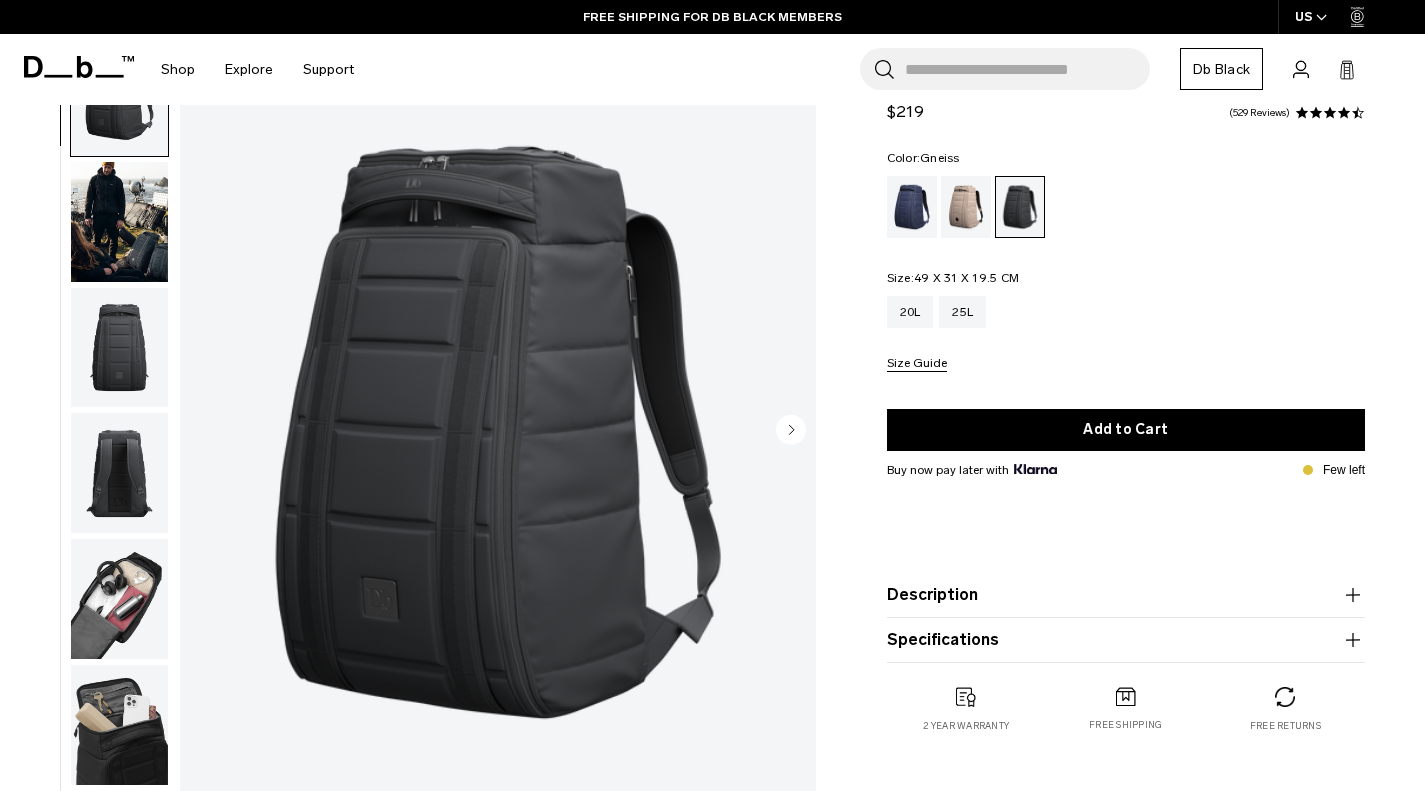 click at bounding box center (498, 432) 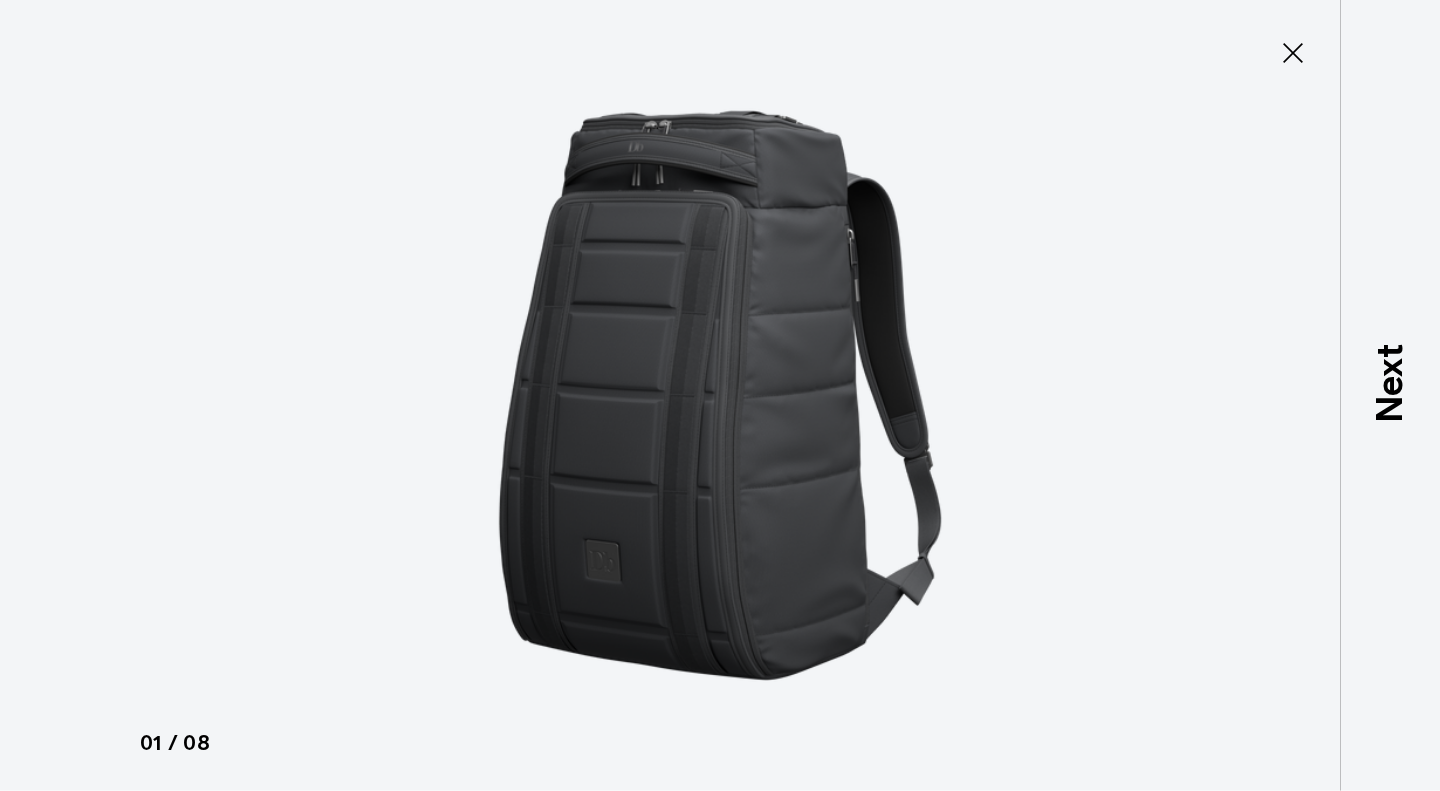 click 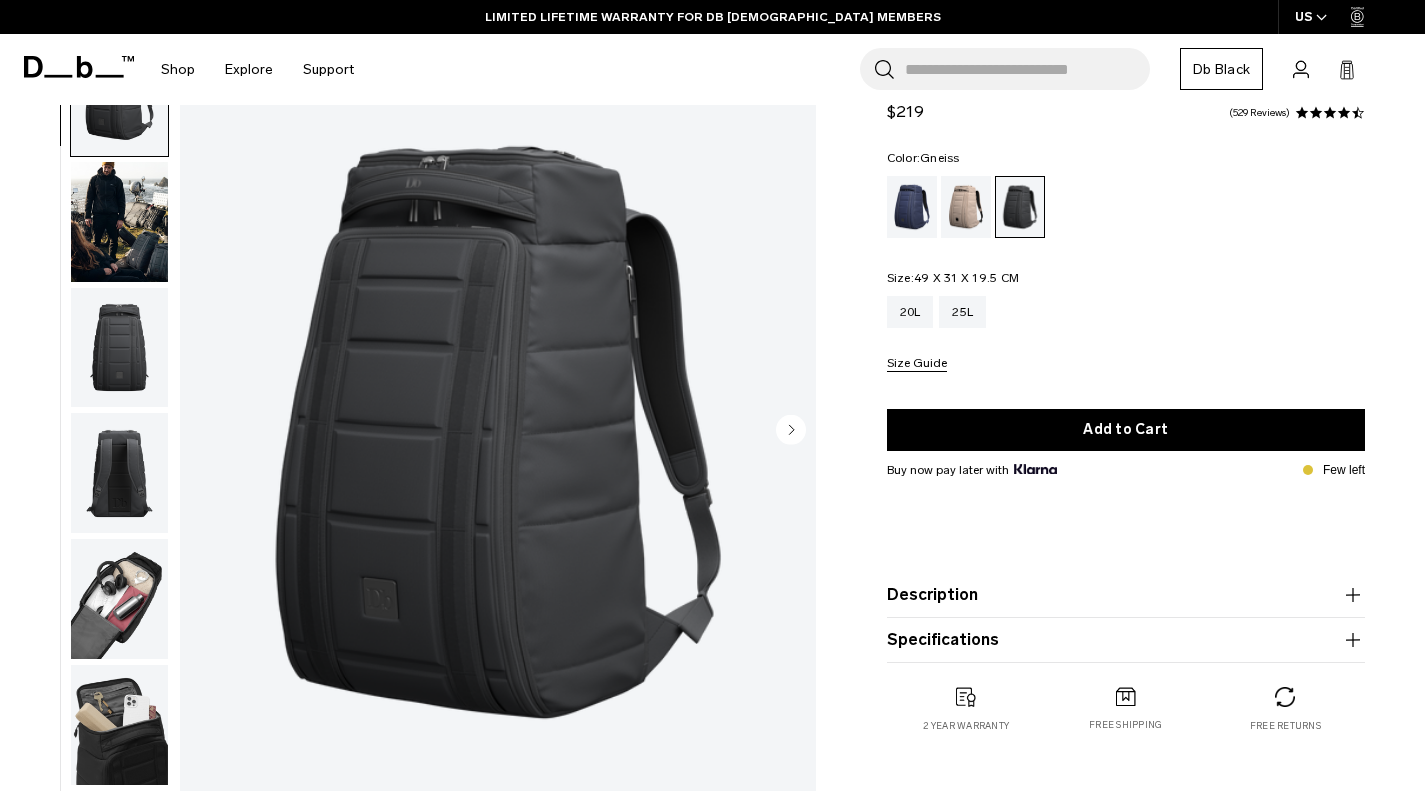 click at bounding box center (119, 222) 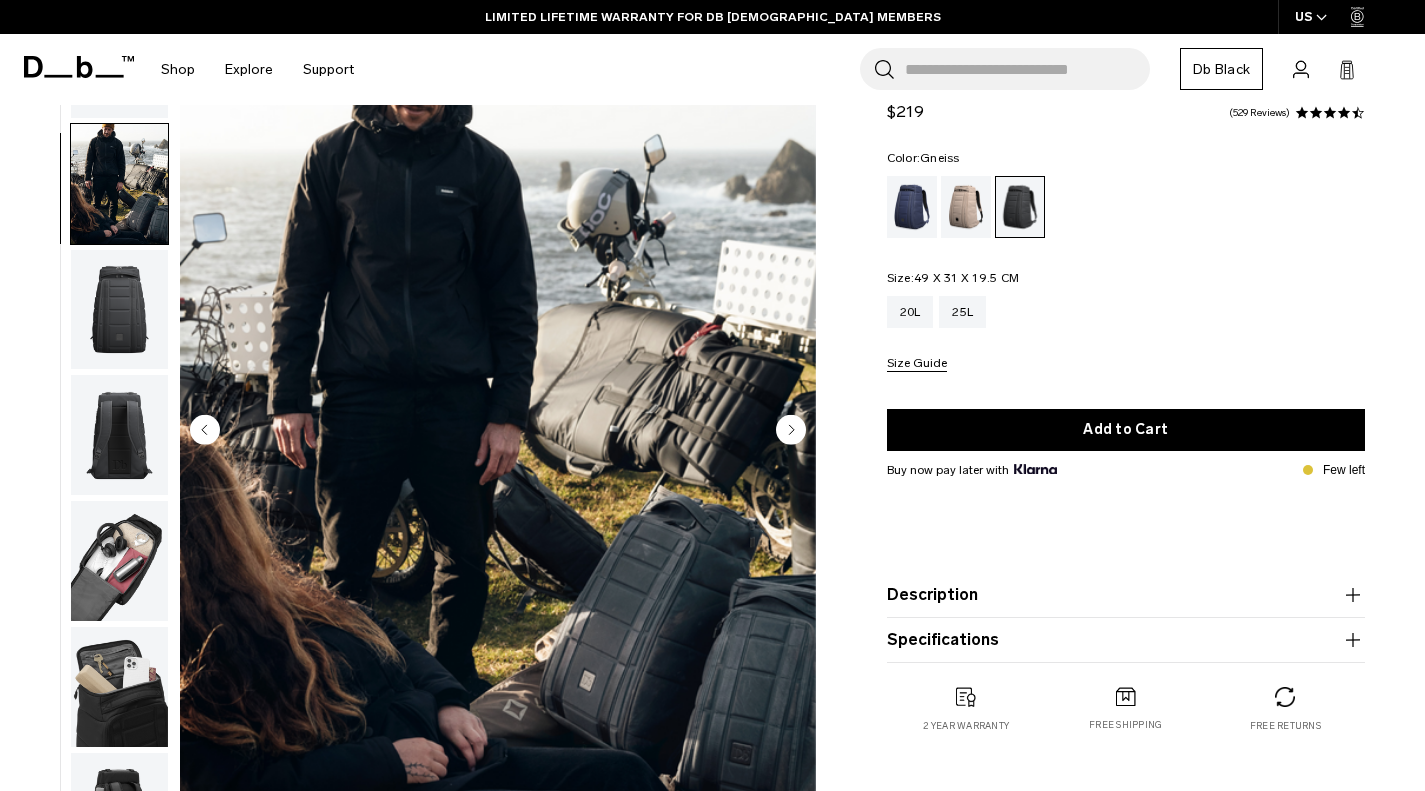 scroll, scrollTop: 0, scrollLeft: 0, axis: both 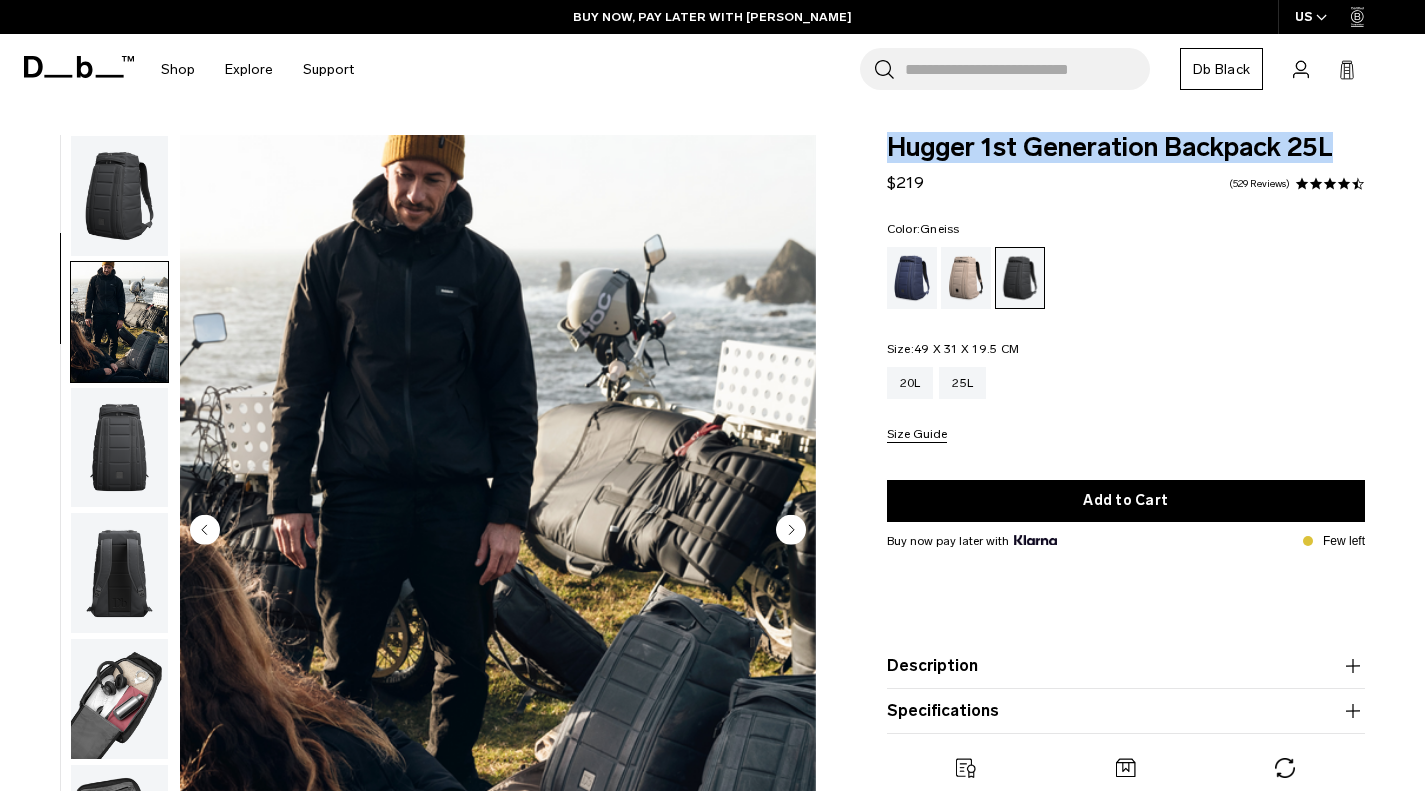 click at bounding box center (119, 196) 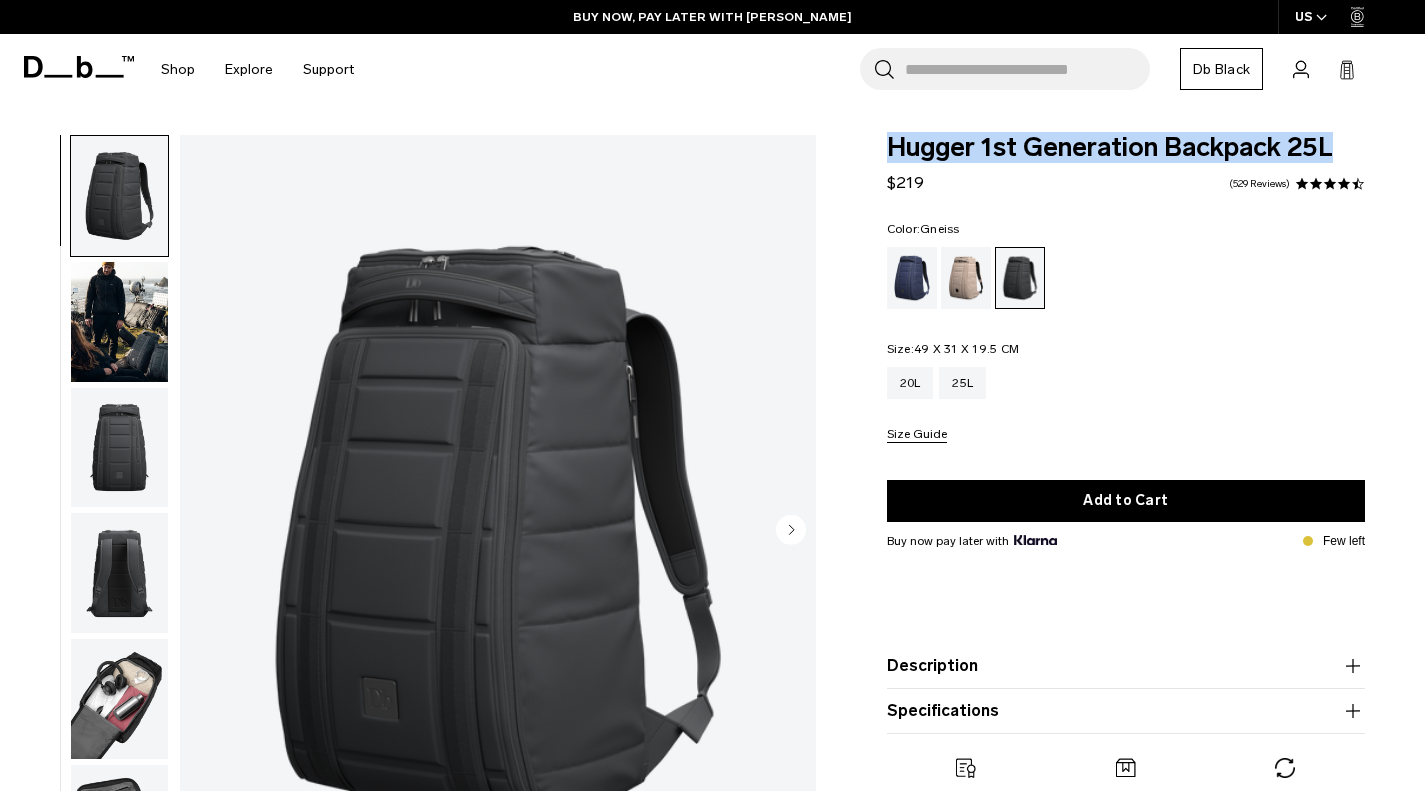 click at bounding box center [119, 448] 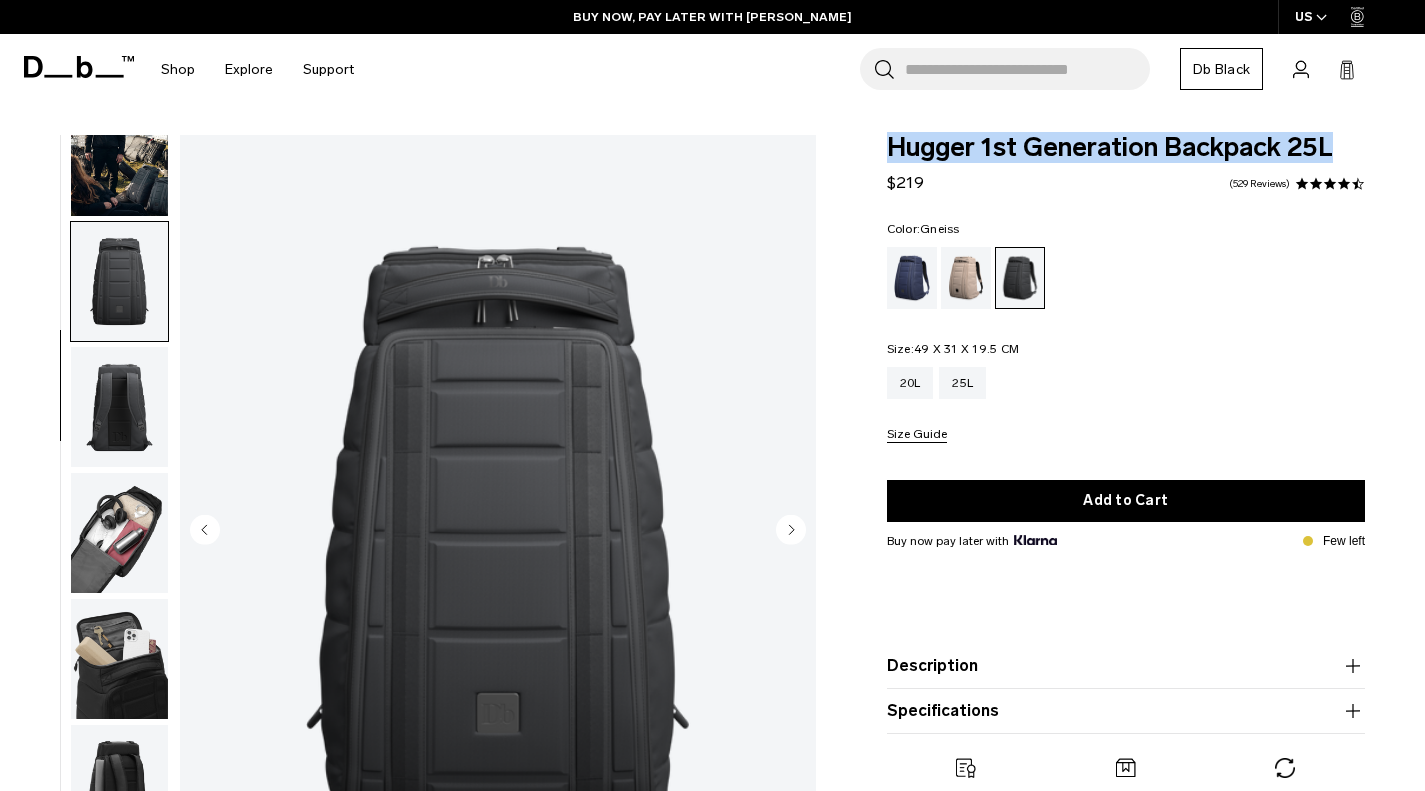 scroll, scrollTop: 208, scrollLeft: 0, axis: vertical 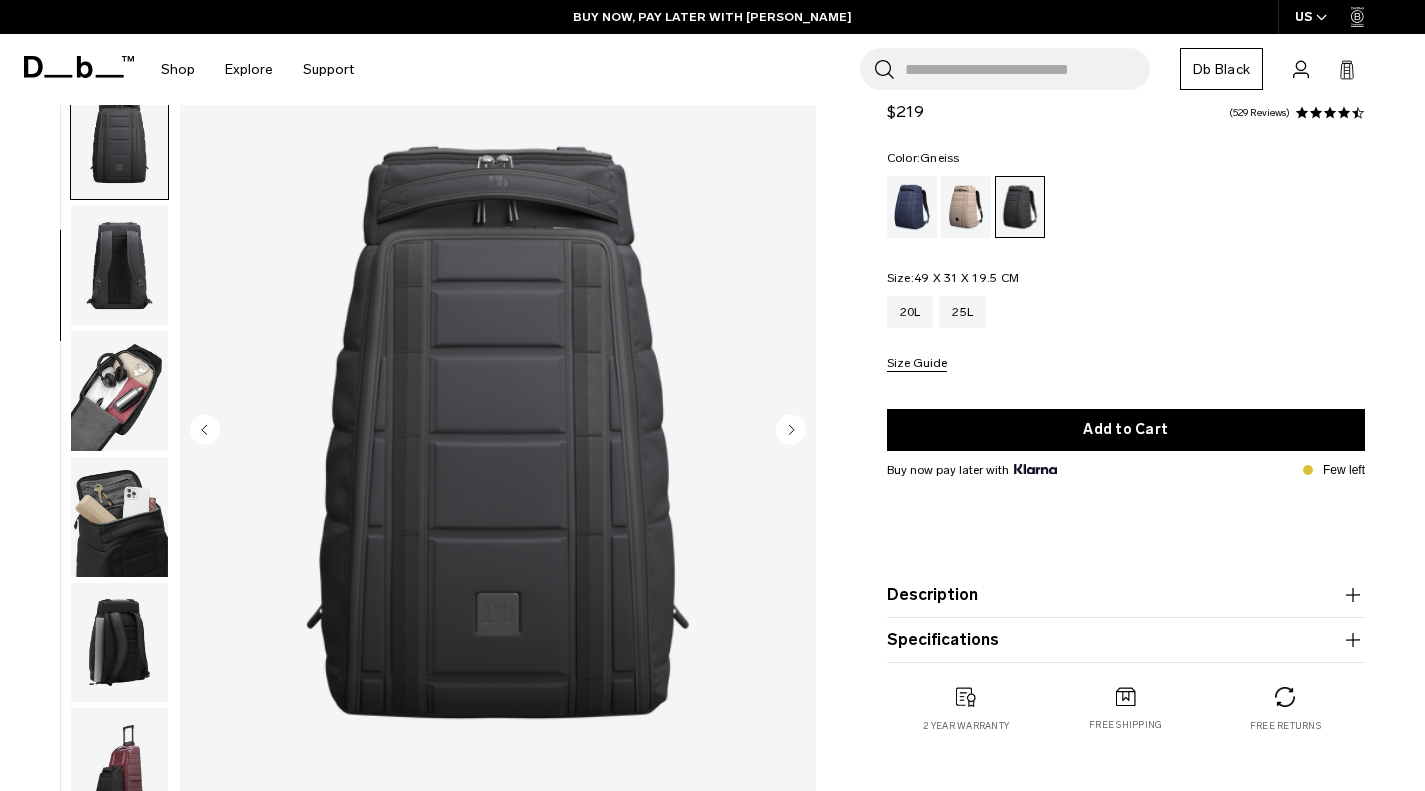 type 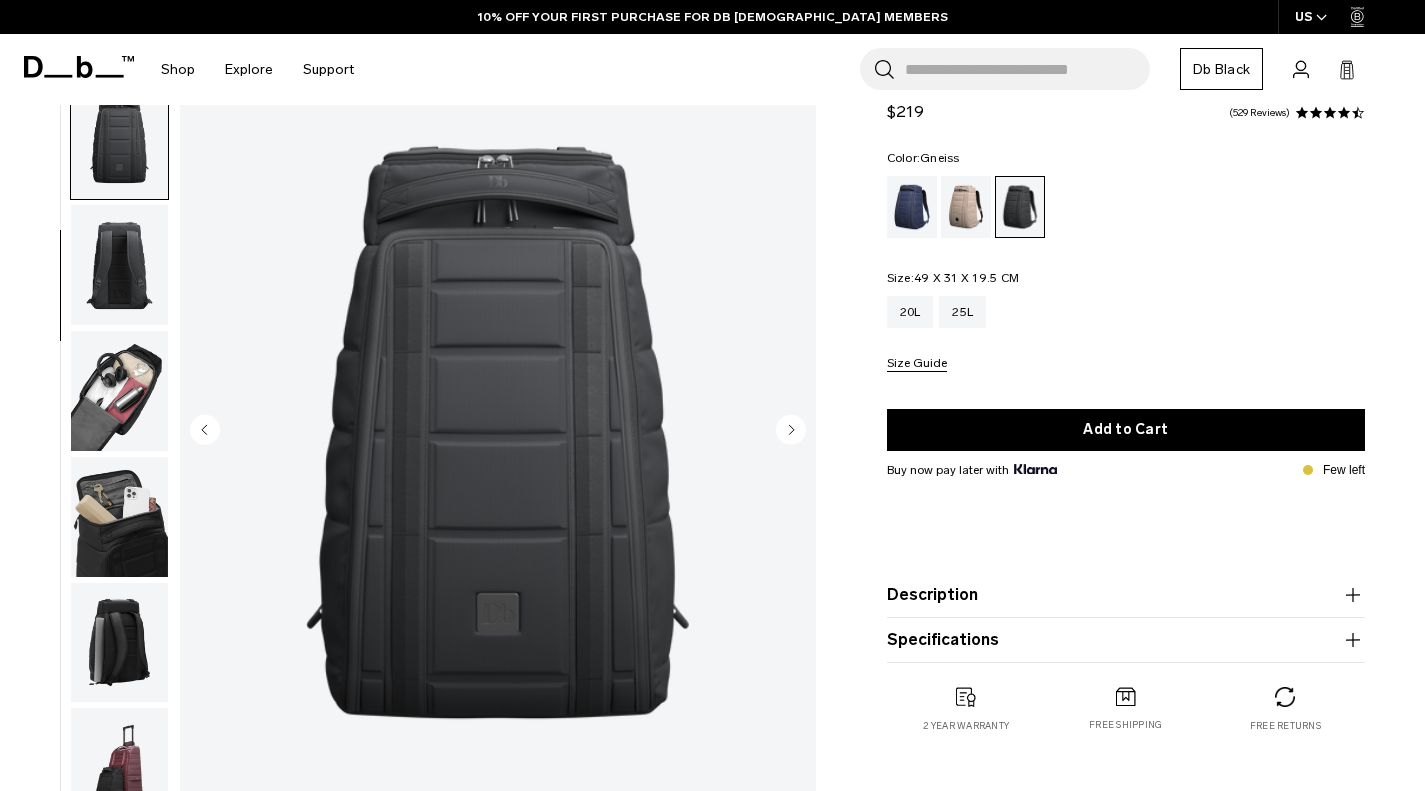 click at bounding box center (498, 432) 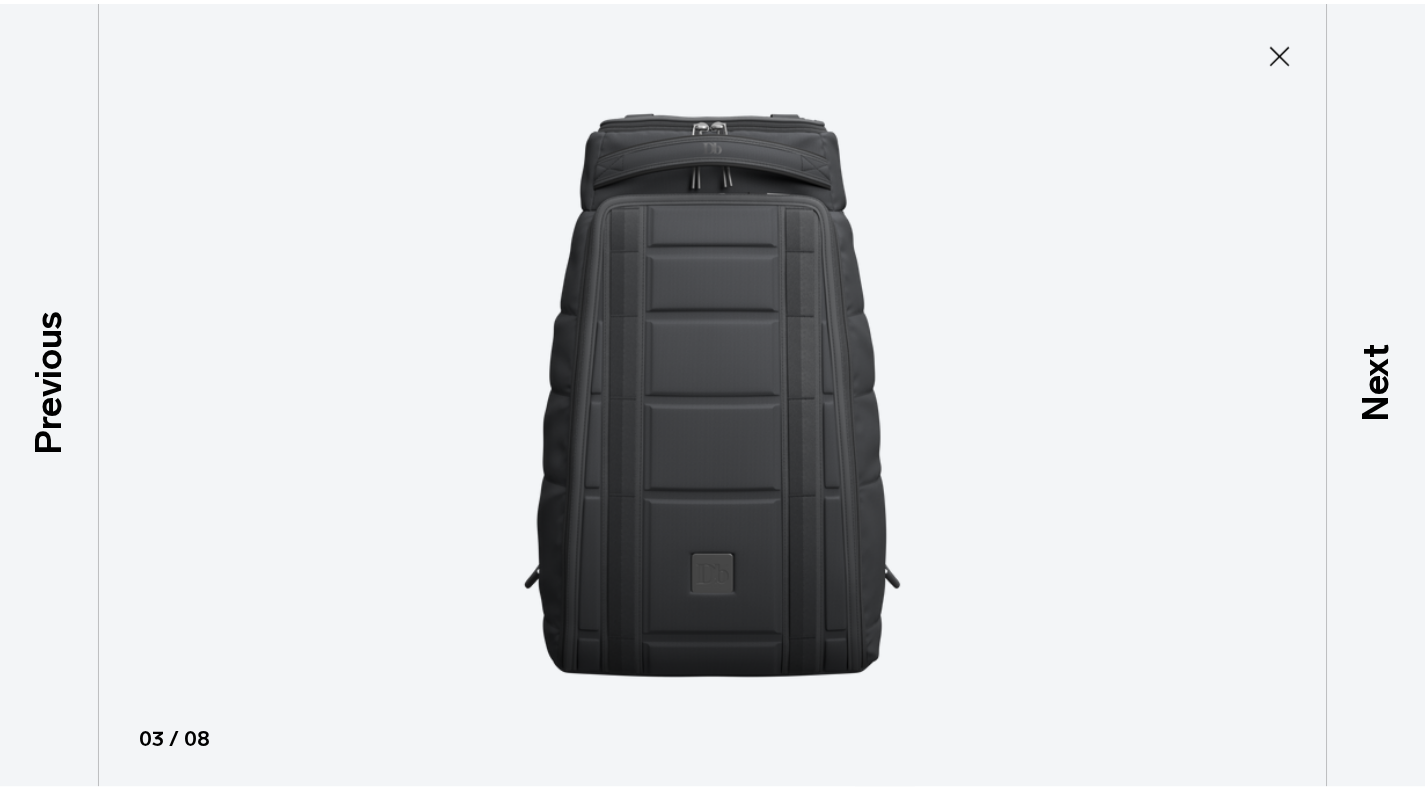 scroll, scrollTop: 198, scrollLeft: 0, axis: vertical 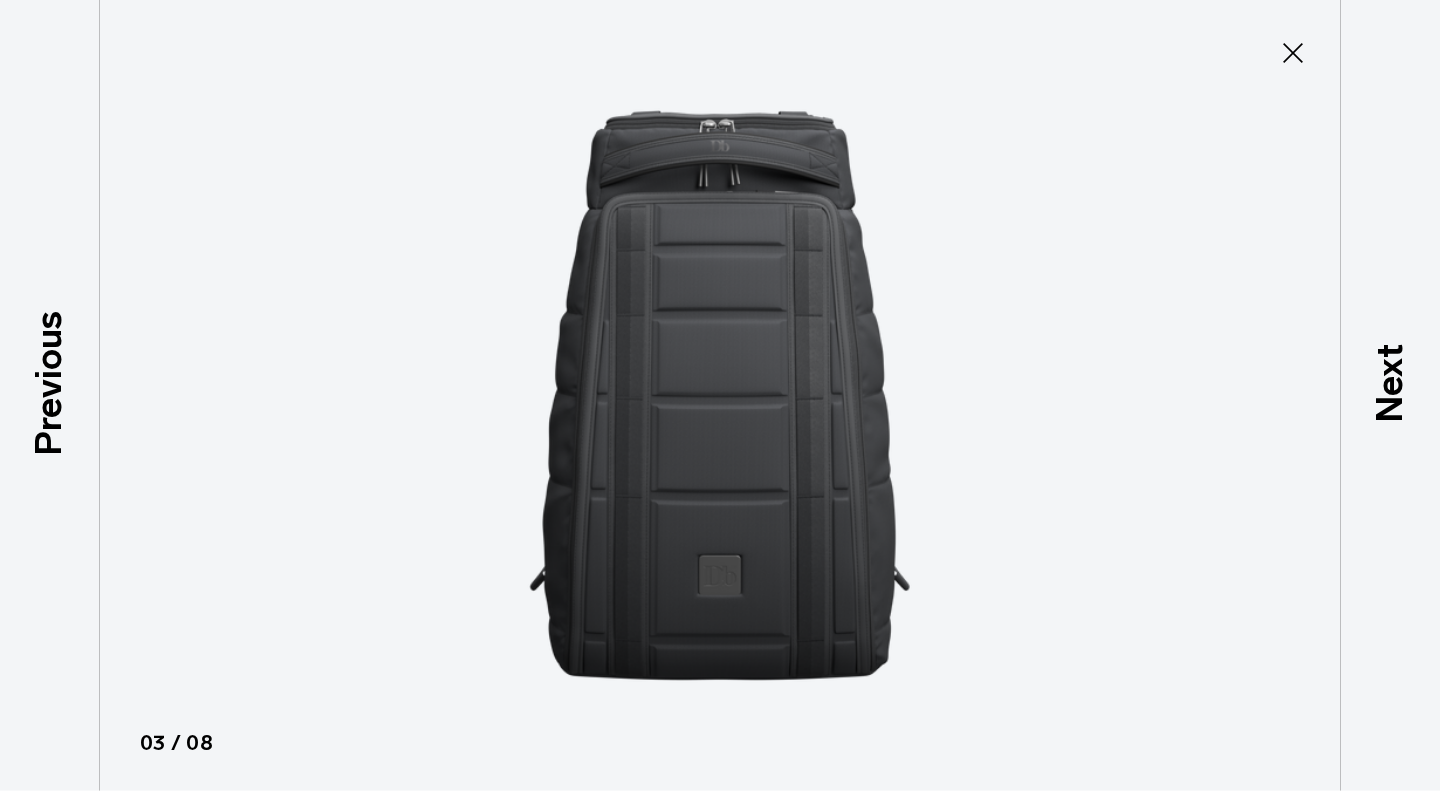 type on "Close" 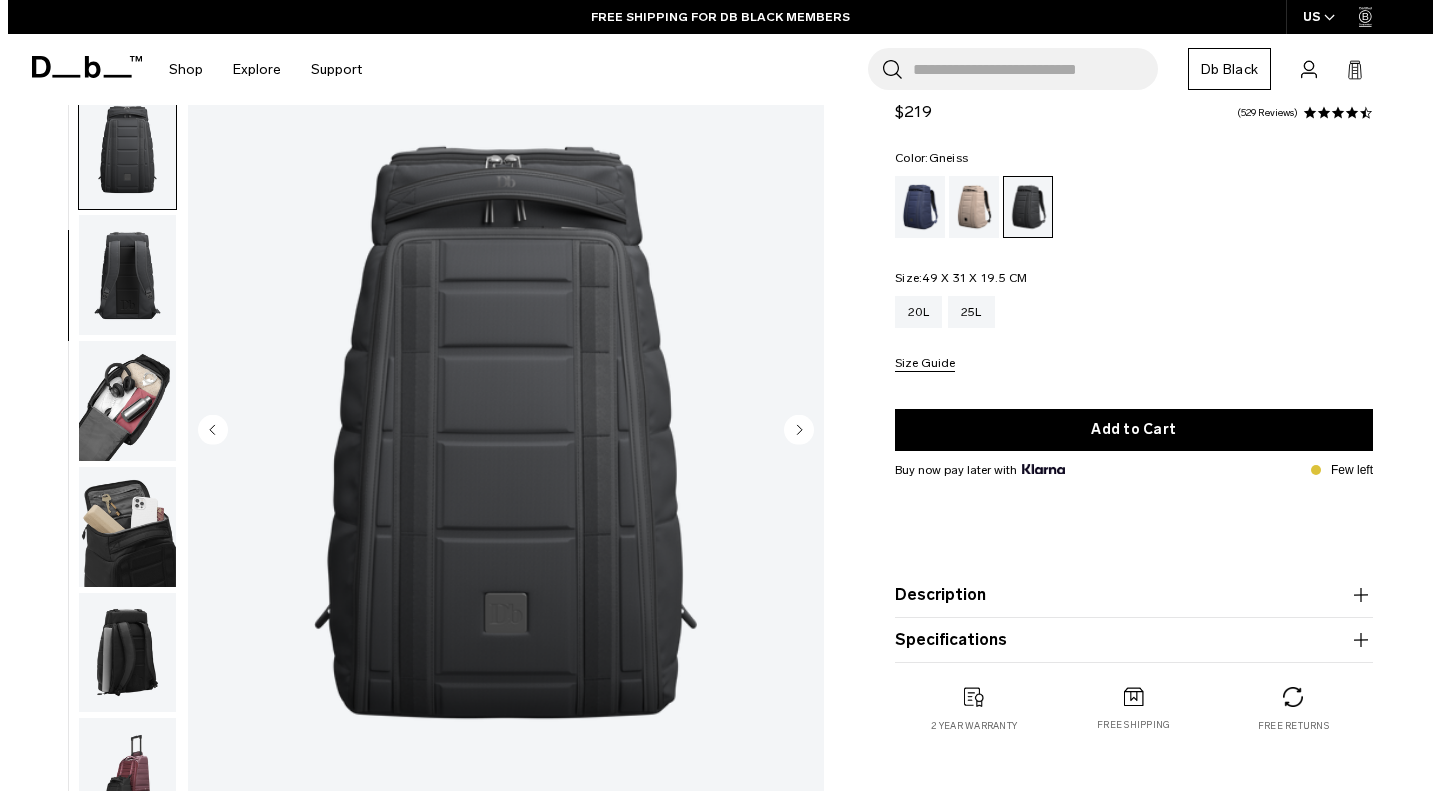 scroll, scrollTop: 208, scrollLeft: 0, axis: vertical 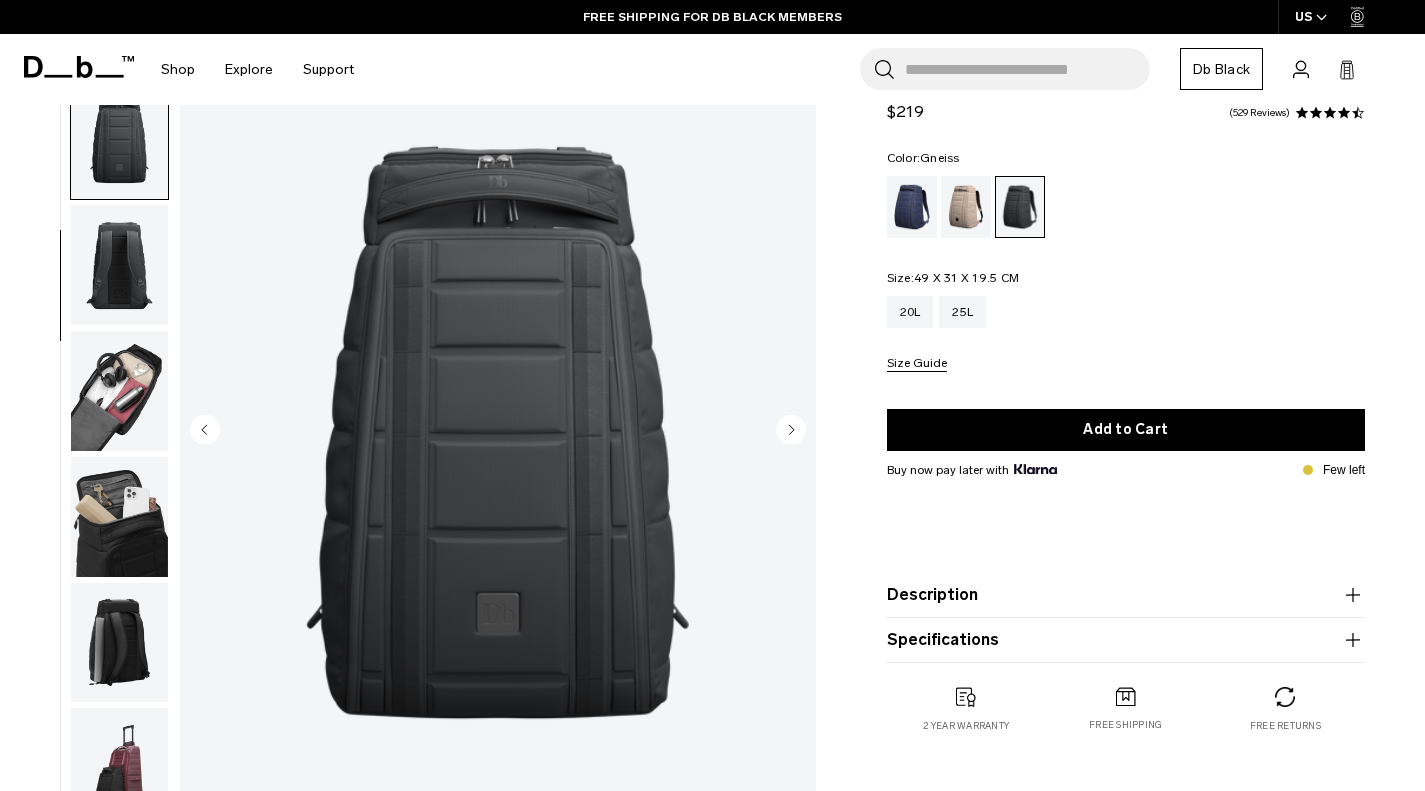 click at bounding box center (119, 265) 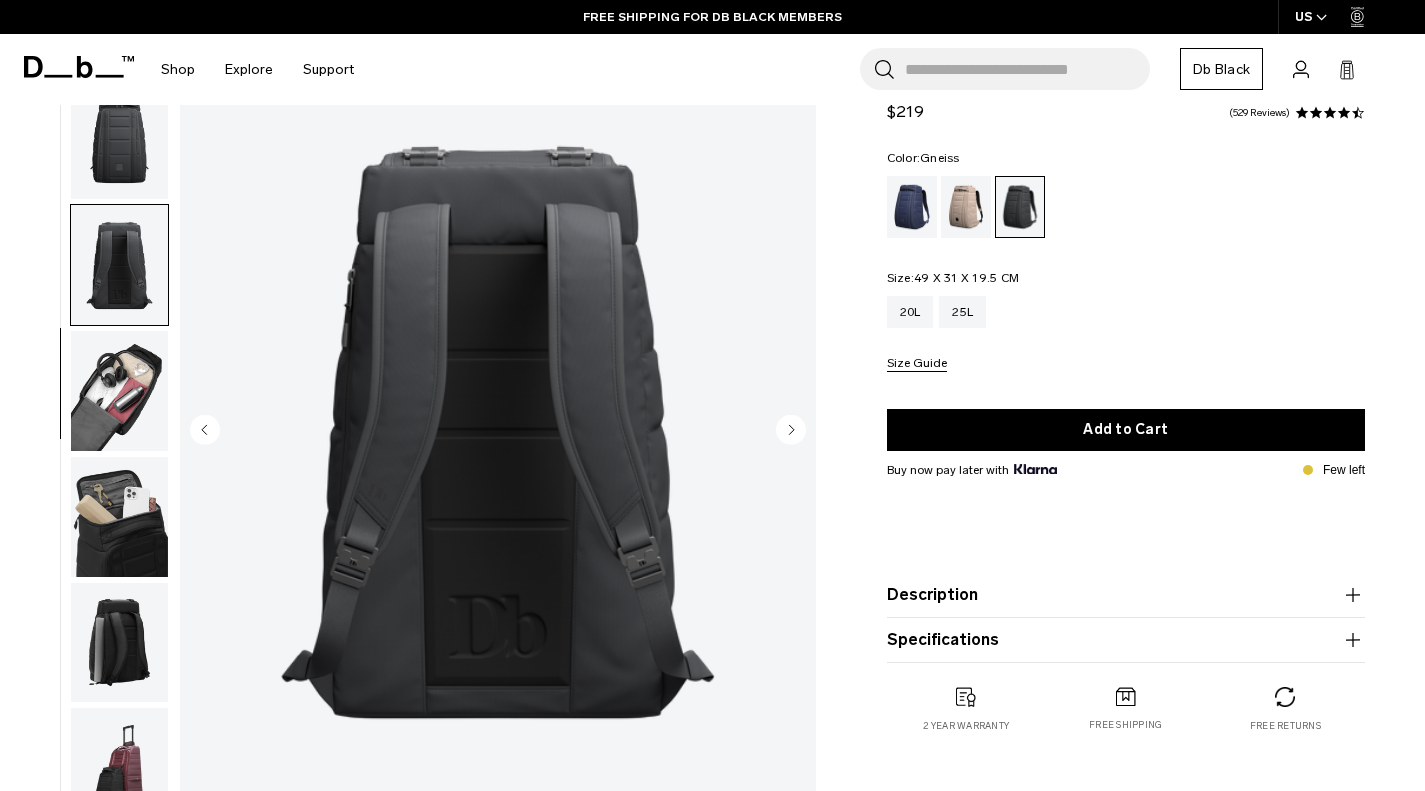 click at bounding box center [498, 432] 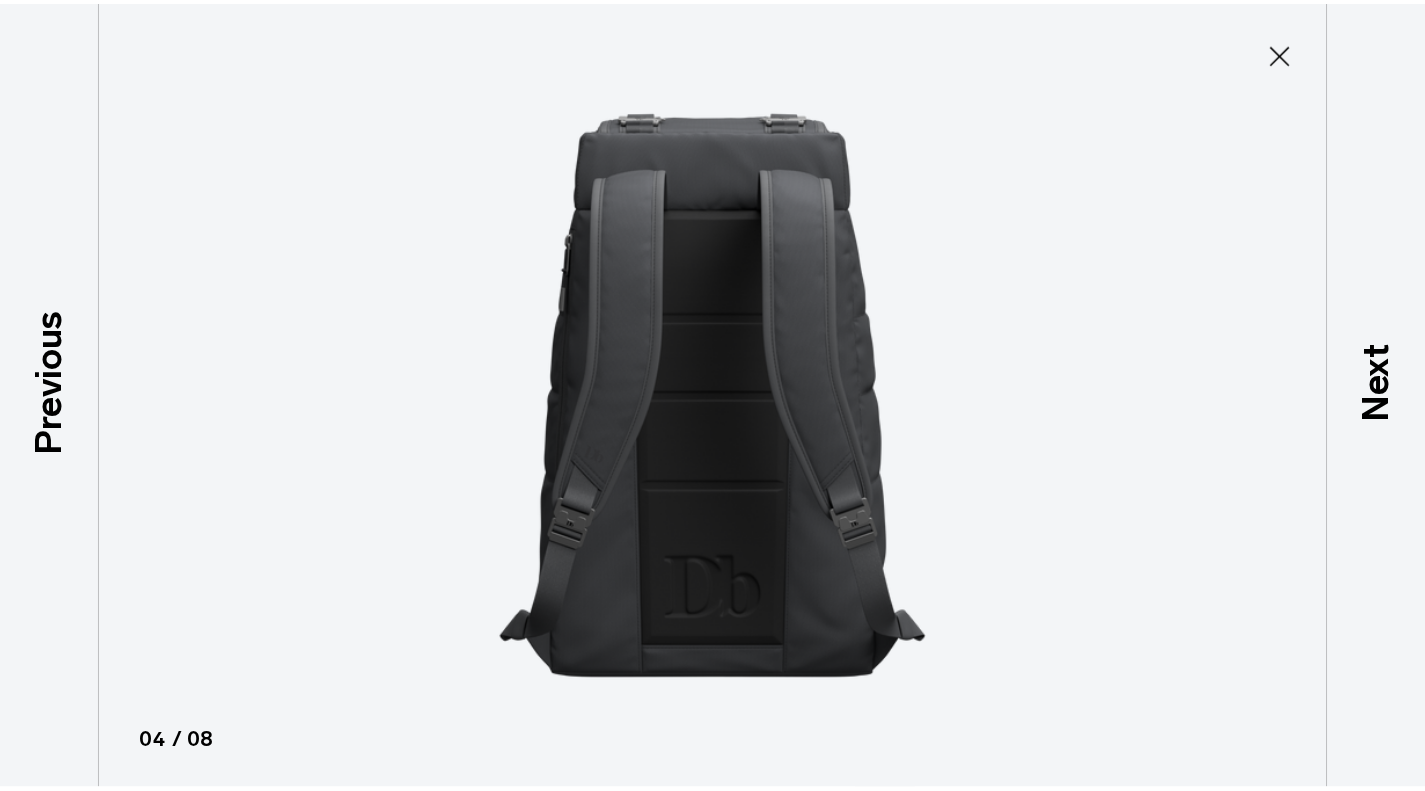 scroll, scrollTop: 198, scrollLeft: 0, axis: vertical 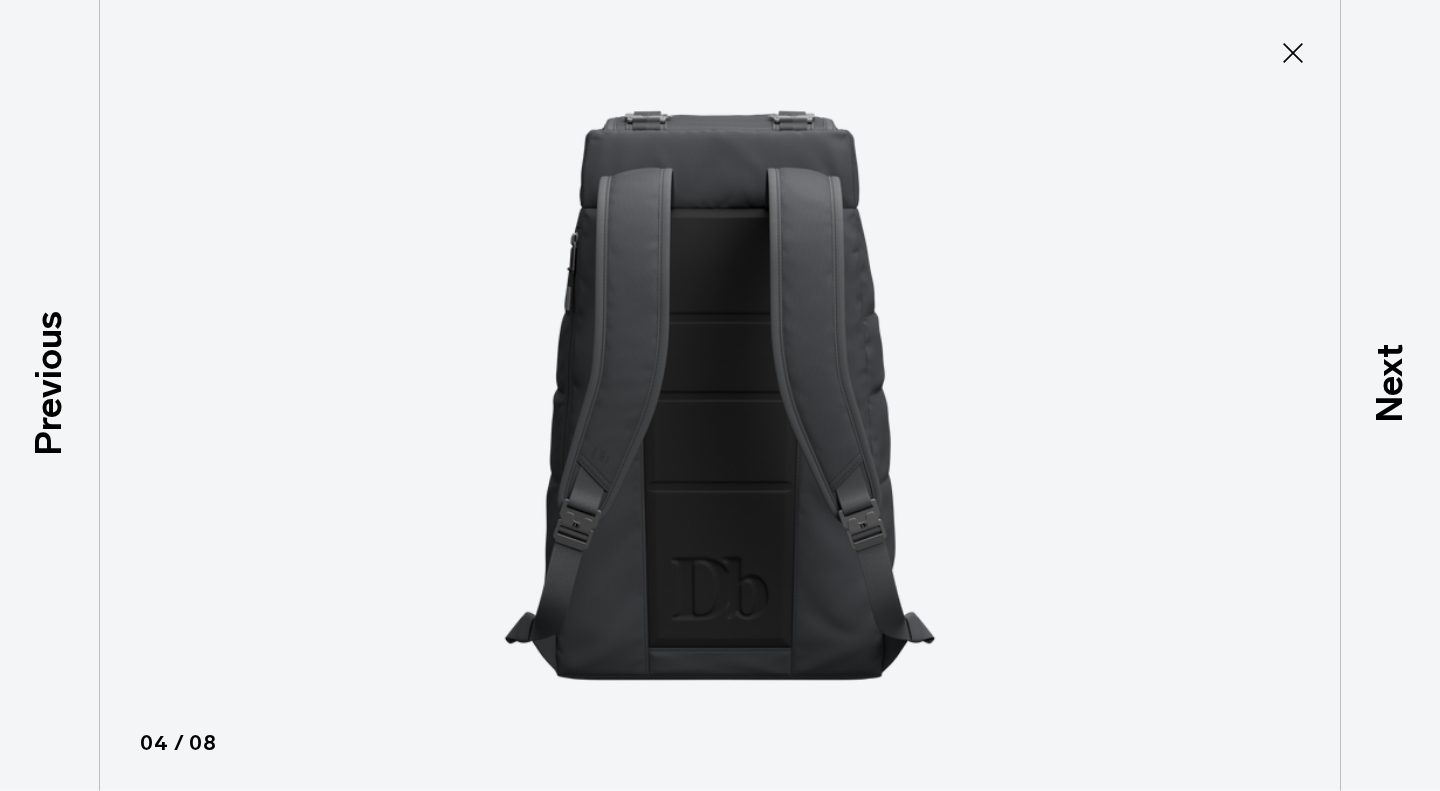 click on "Close" at bounding box center [1293, 53] 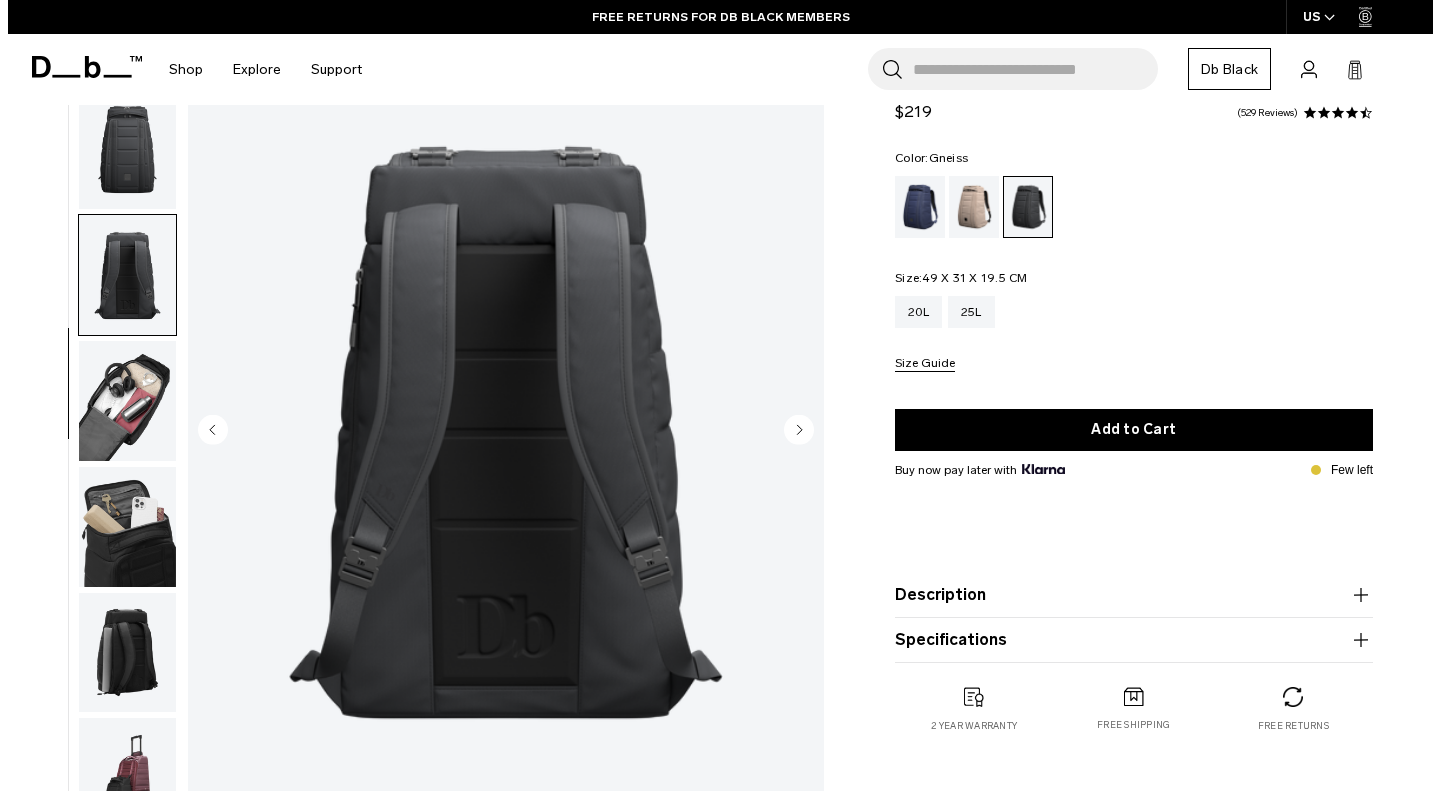 scroll, scrollTop: 208, scrollLeft: 0, axis: vertical 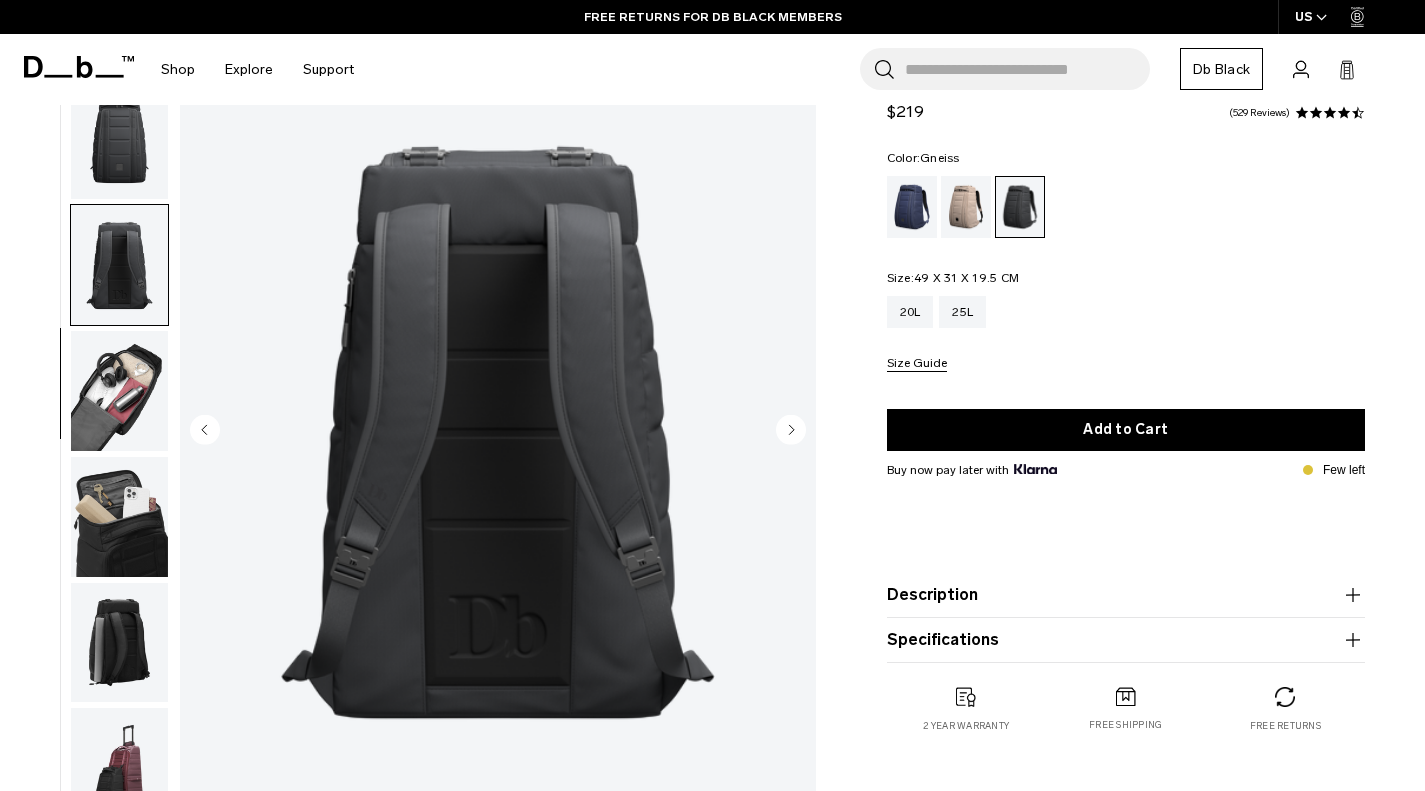 click at bounding box center [119, 391] 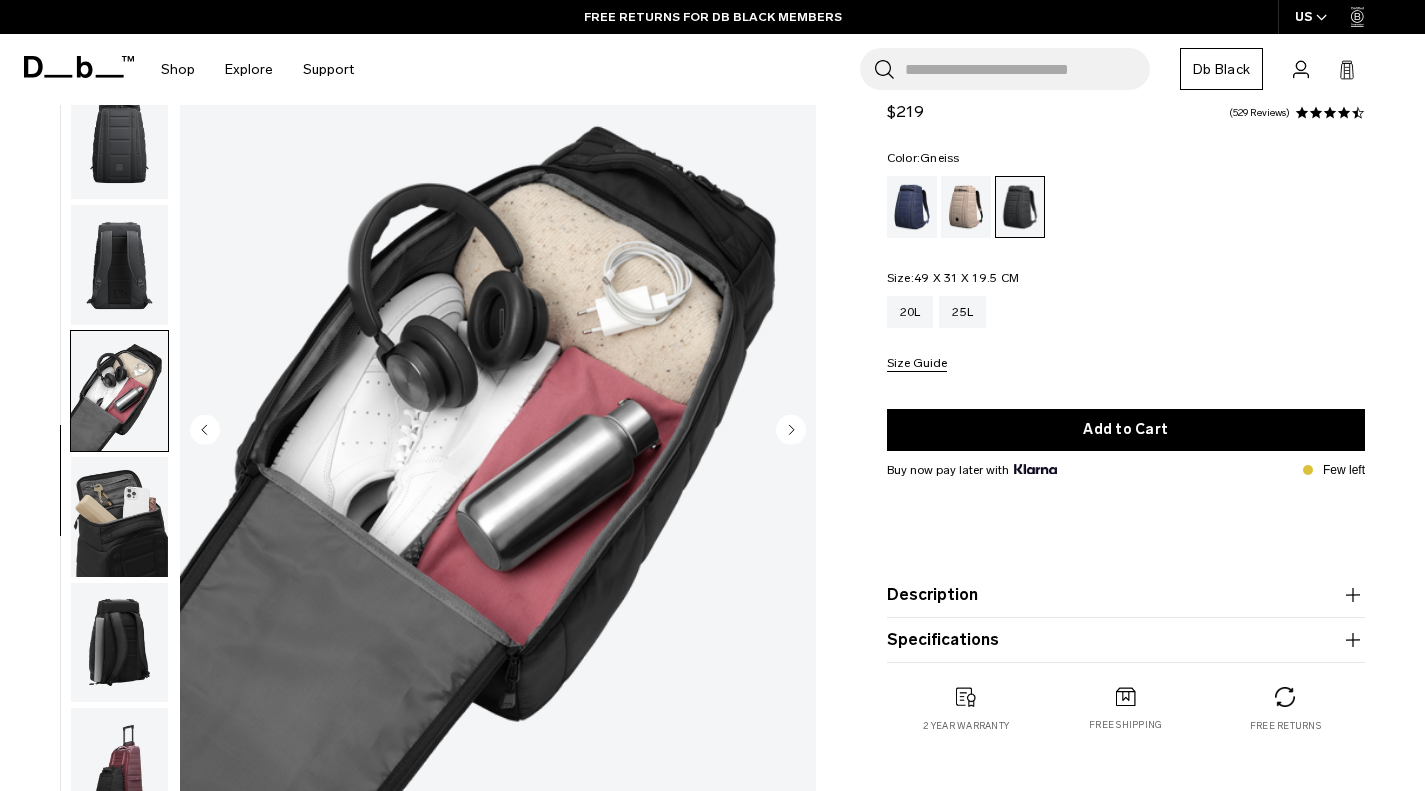 click at bounding box center (498, 432) 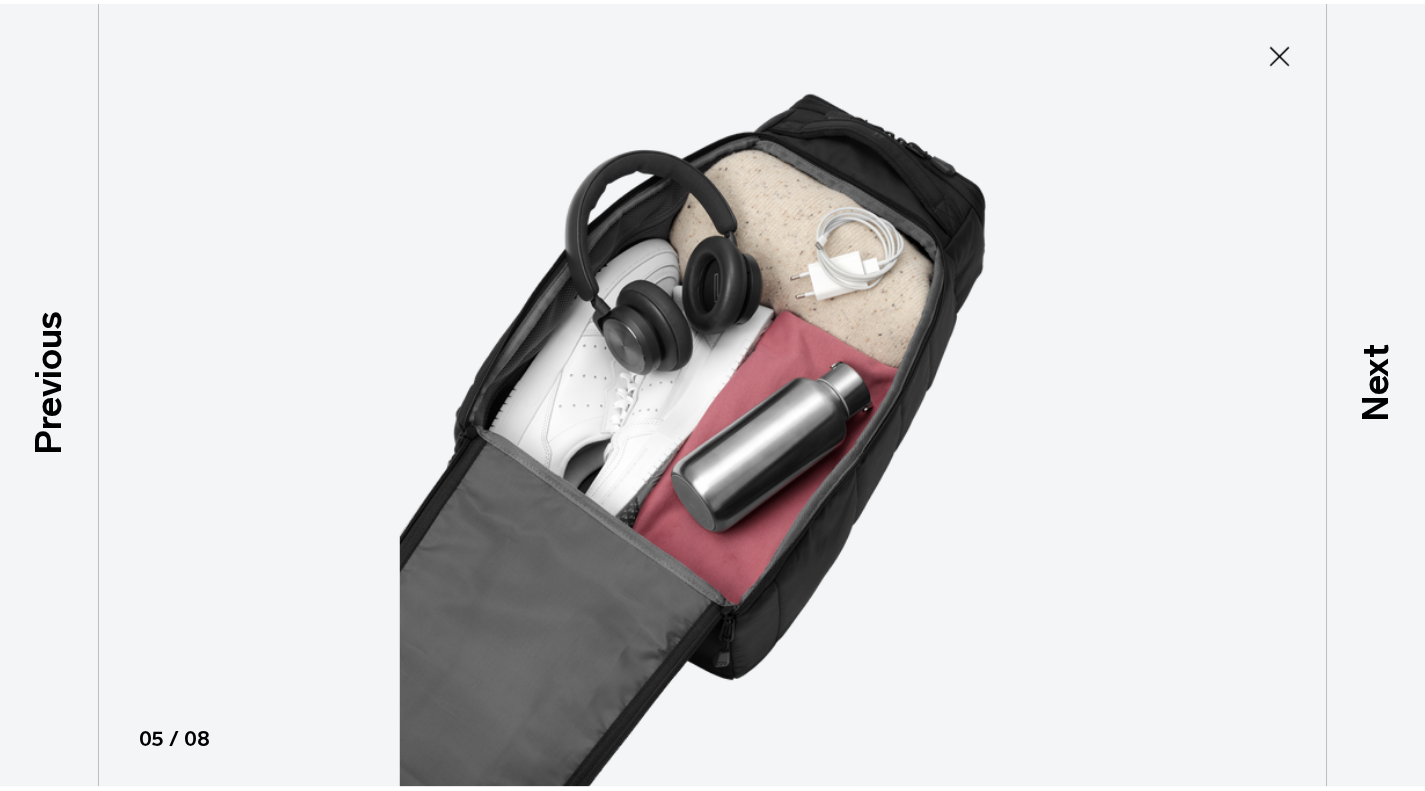 scroll, scrollTop: 198, scrollLeft: 0, axis: vertical 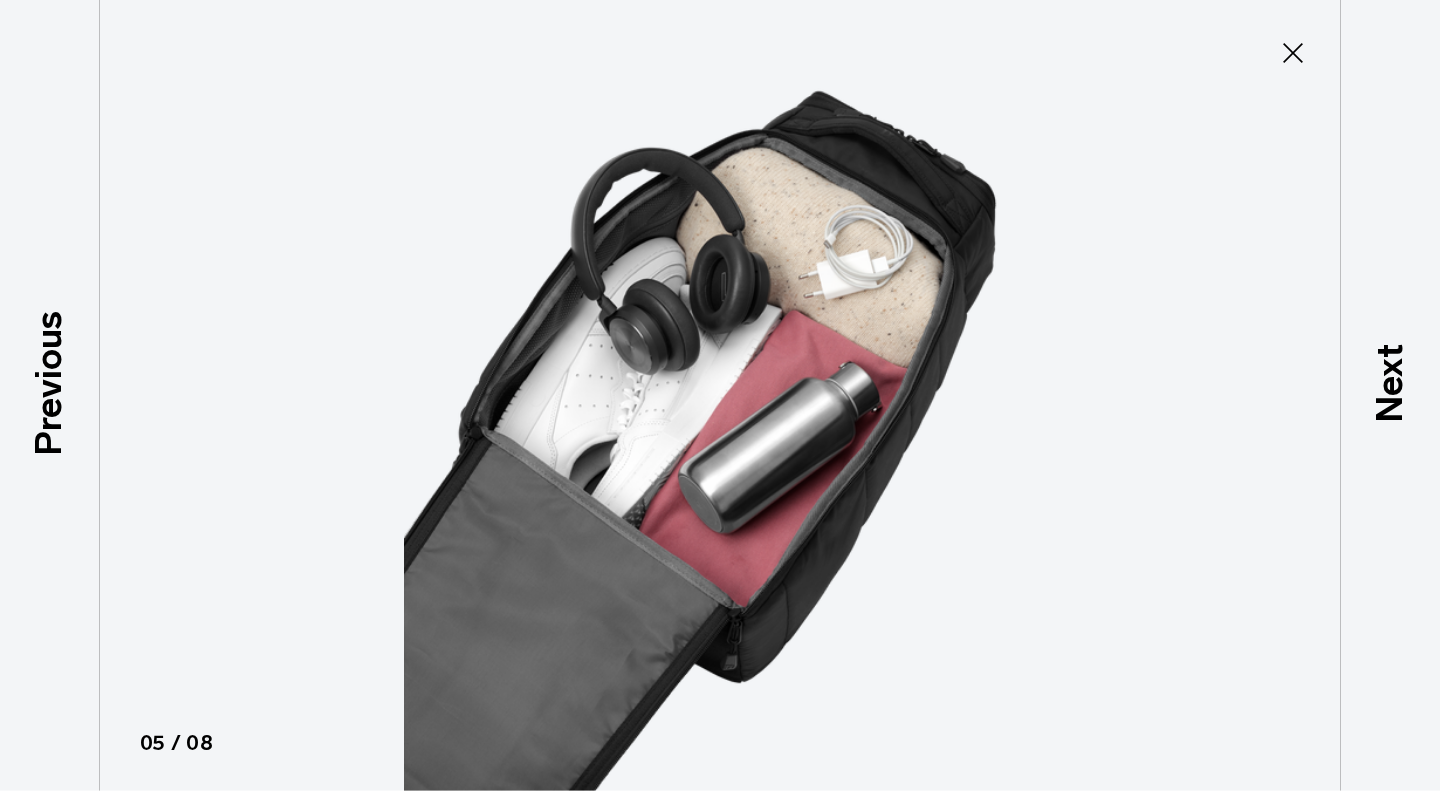 click 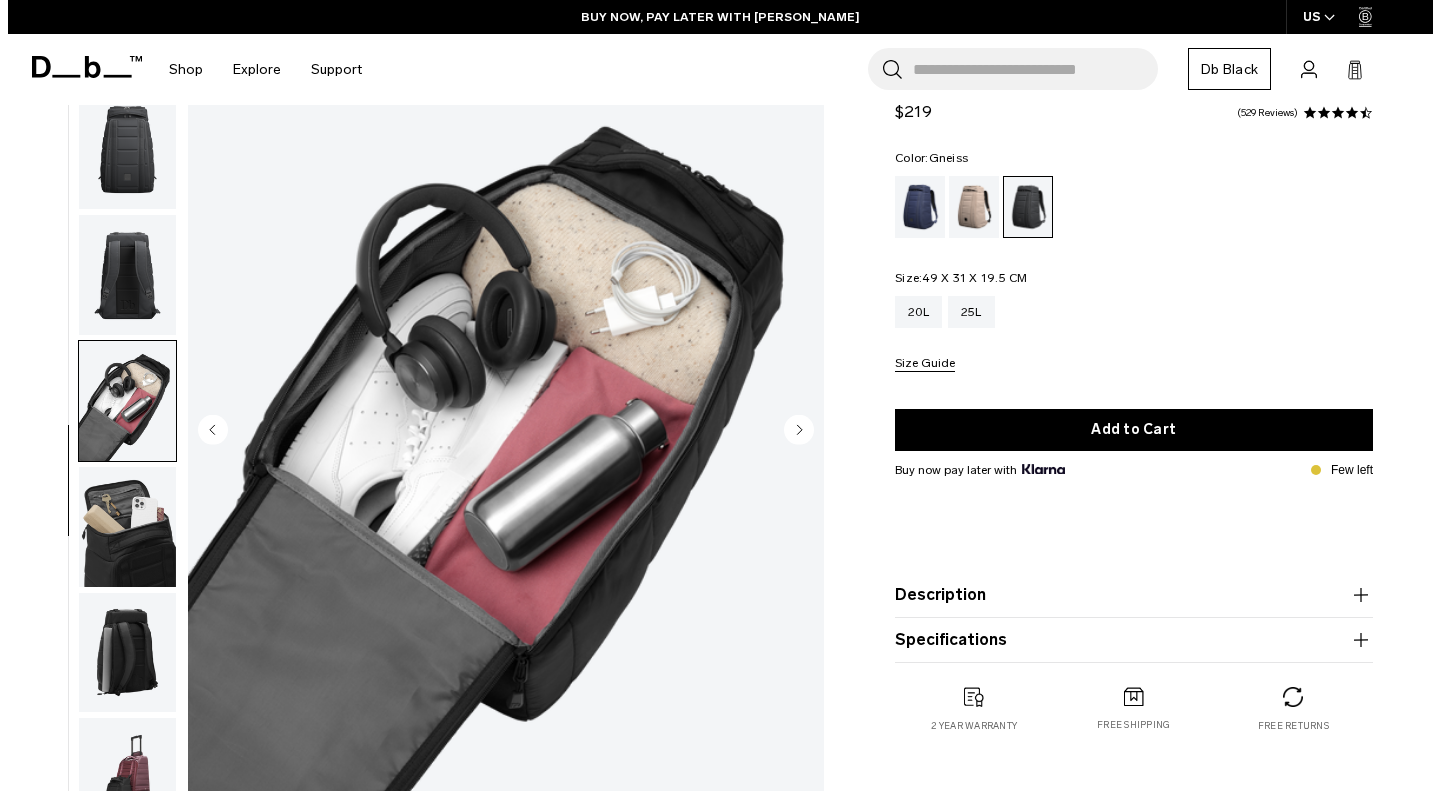scroll, scrollTop: 208, scrollLeft: 0, axis: vertical 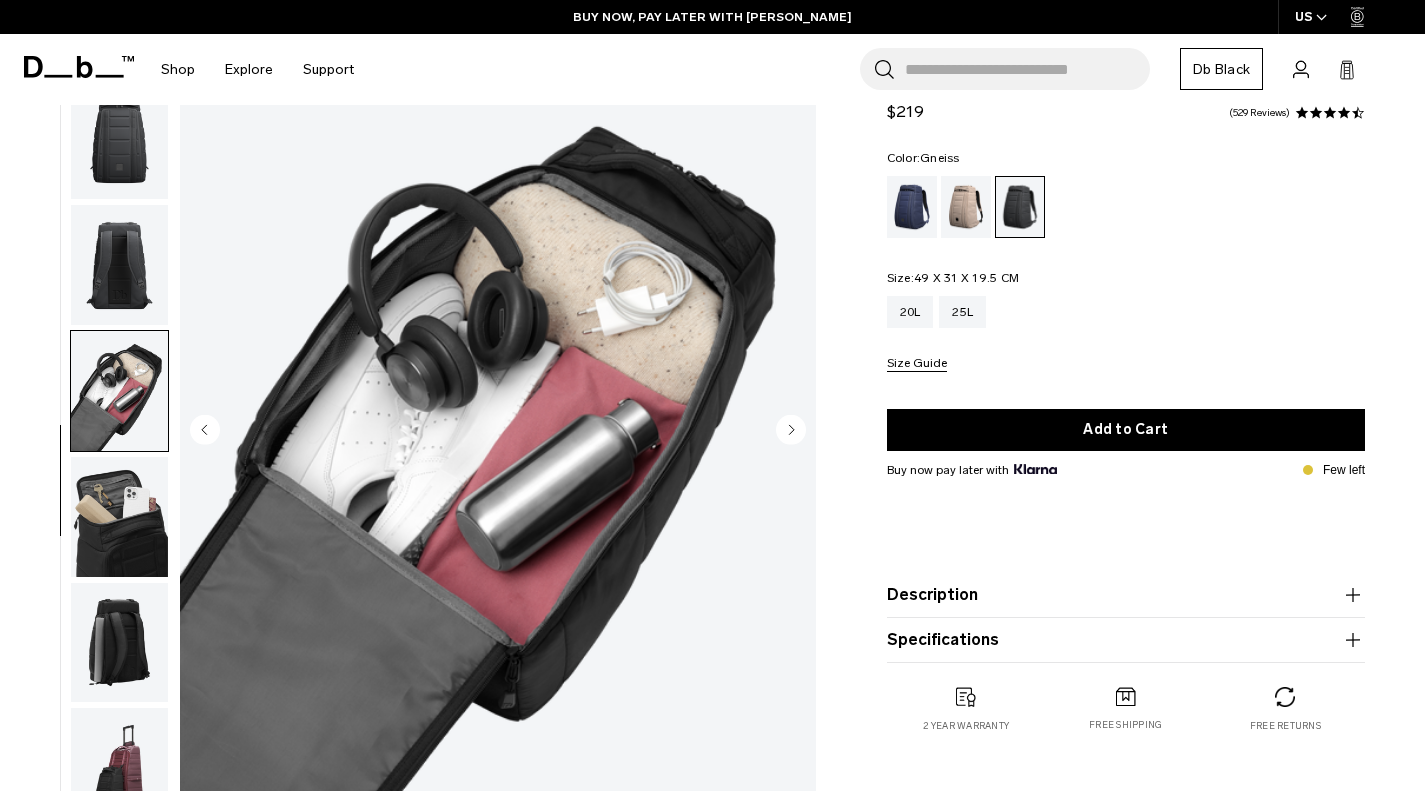 click at bounding box center (119, 517) 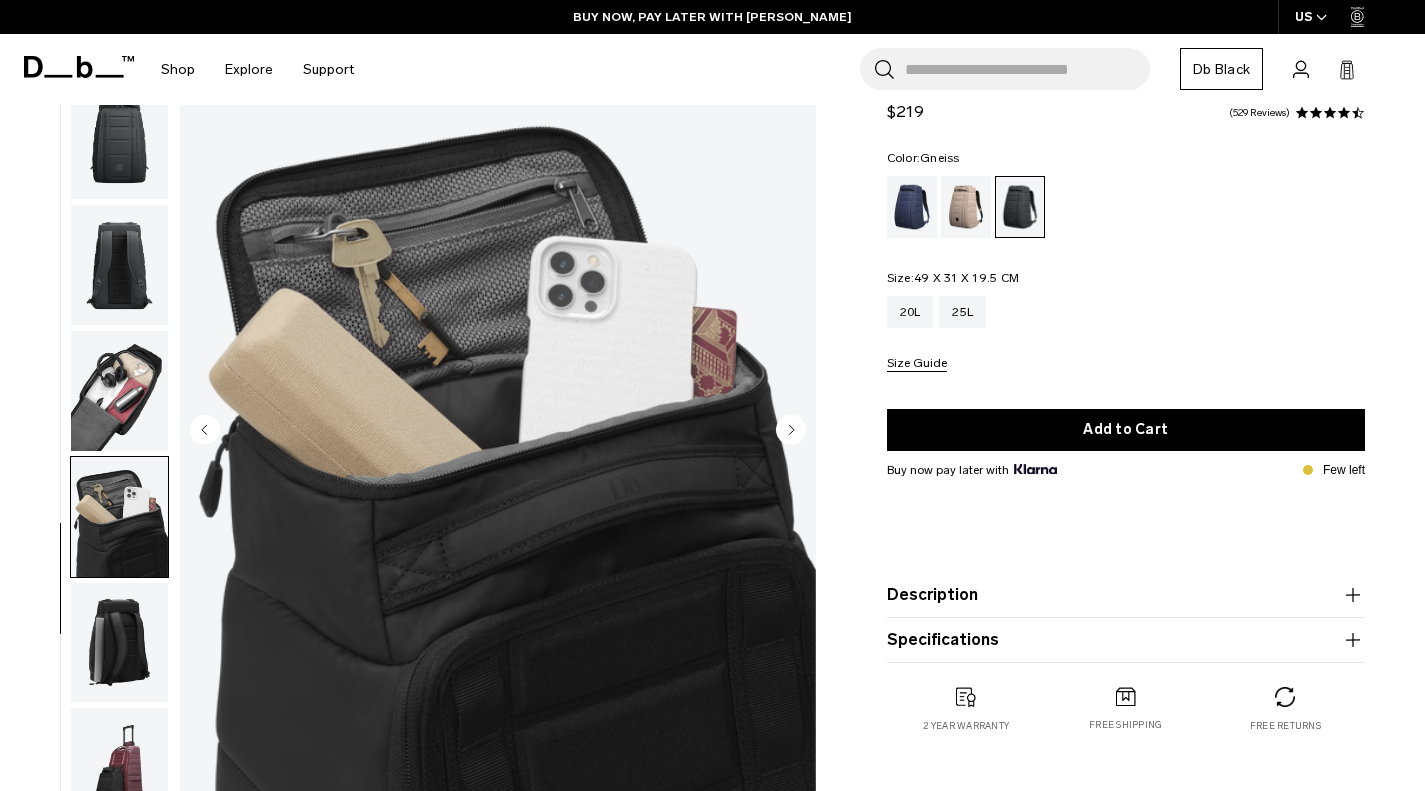 click at bounding box center [498, 432] 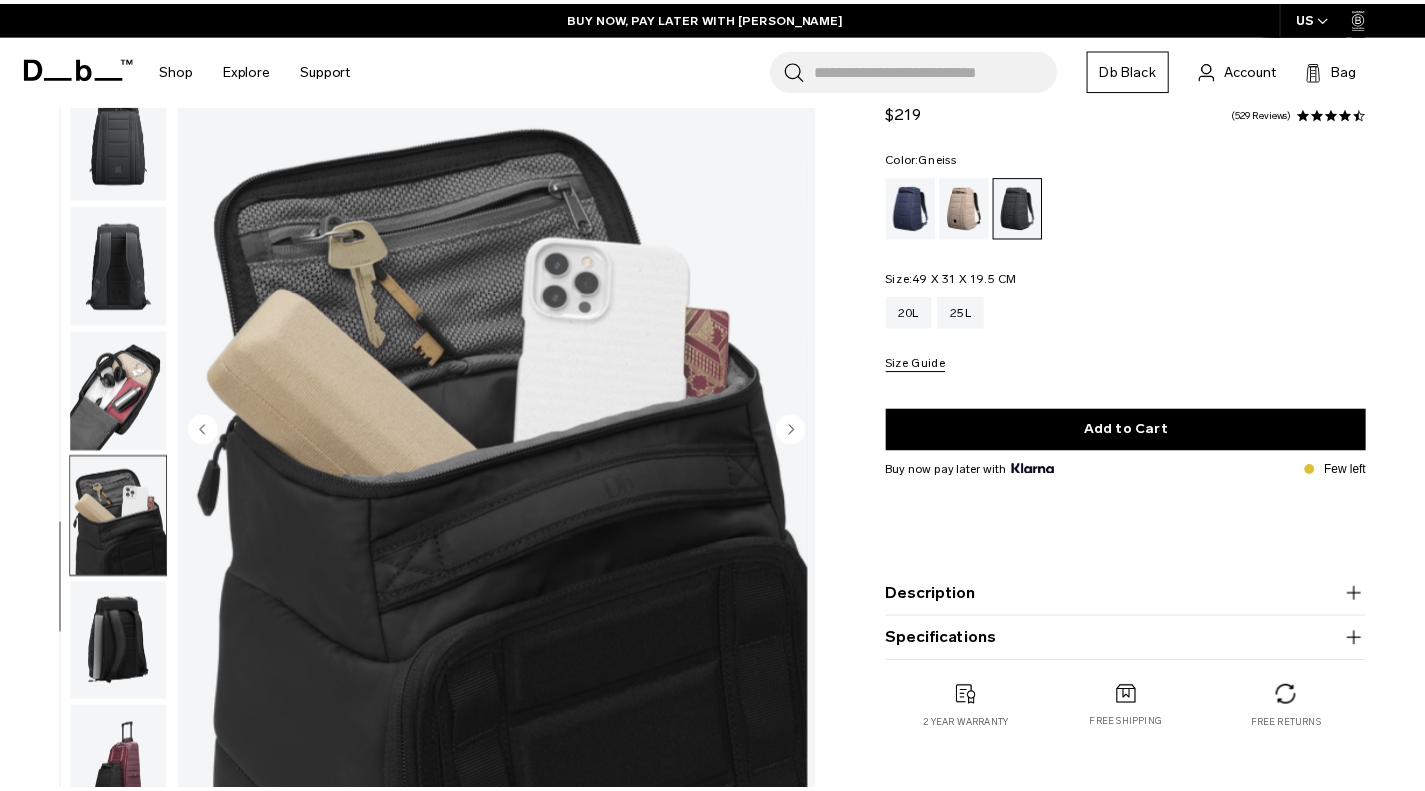 scroll, scrollTop: 198, scrollLeft: 0, axis: vertical 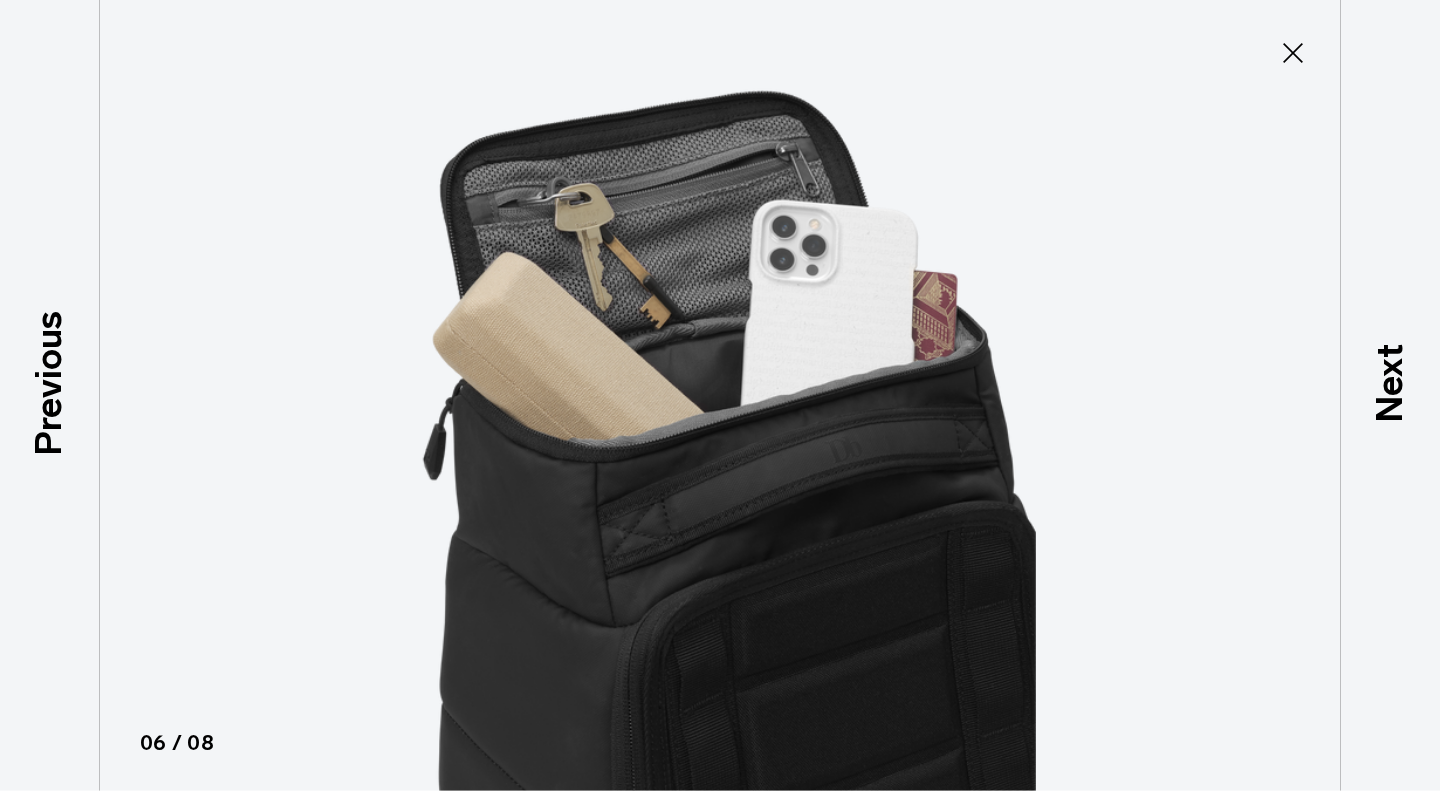click on "Close" at bounding box center [1293, 53] 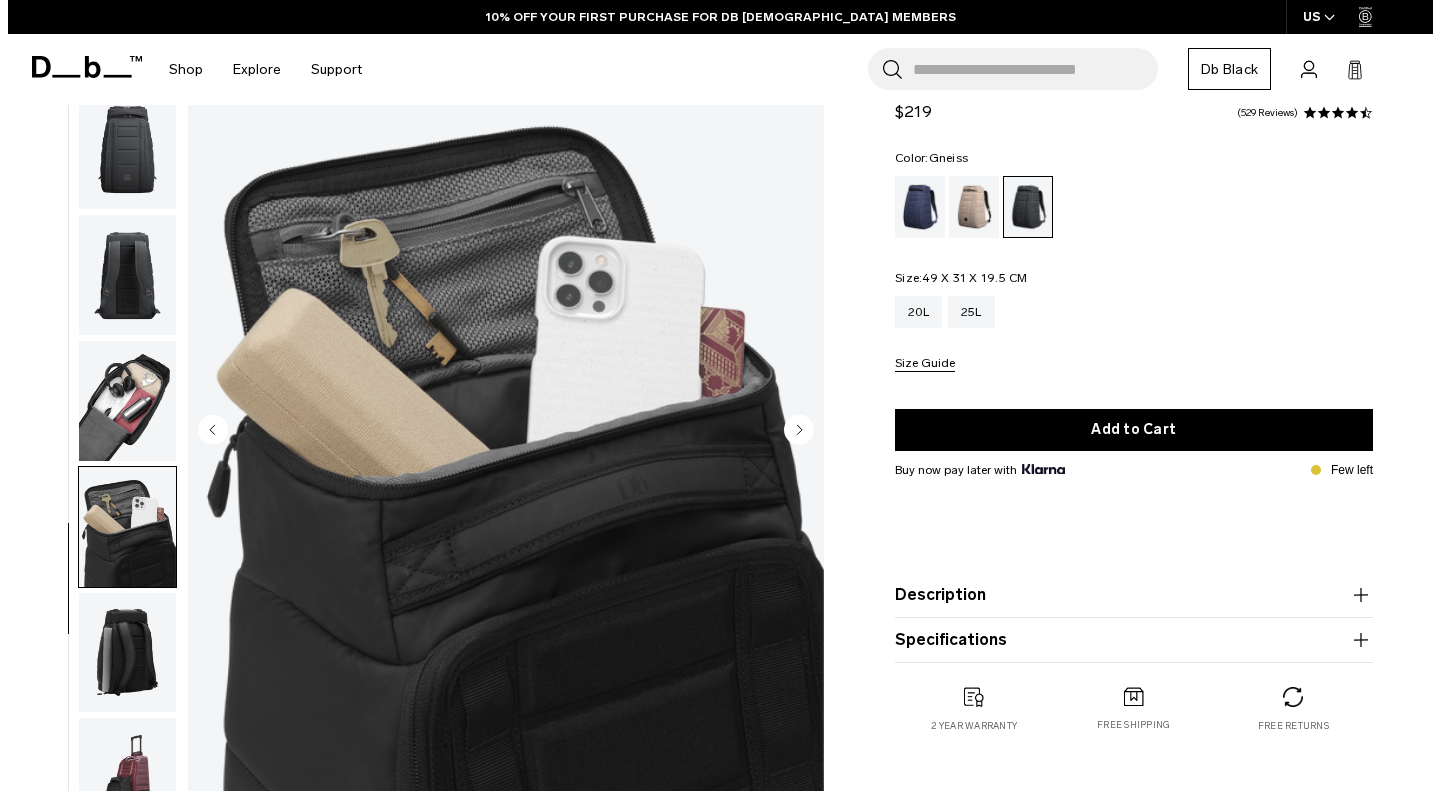 scroll, scrollTop: 208, scrollLeft: 0, axis: vertical 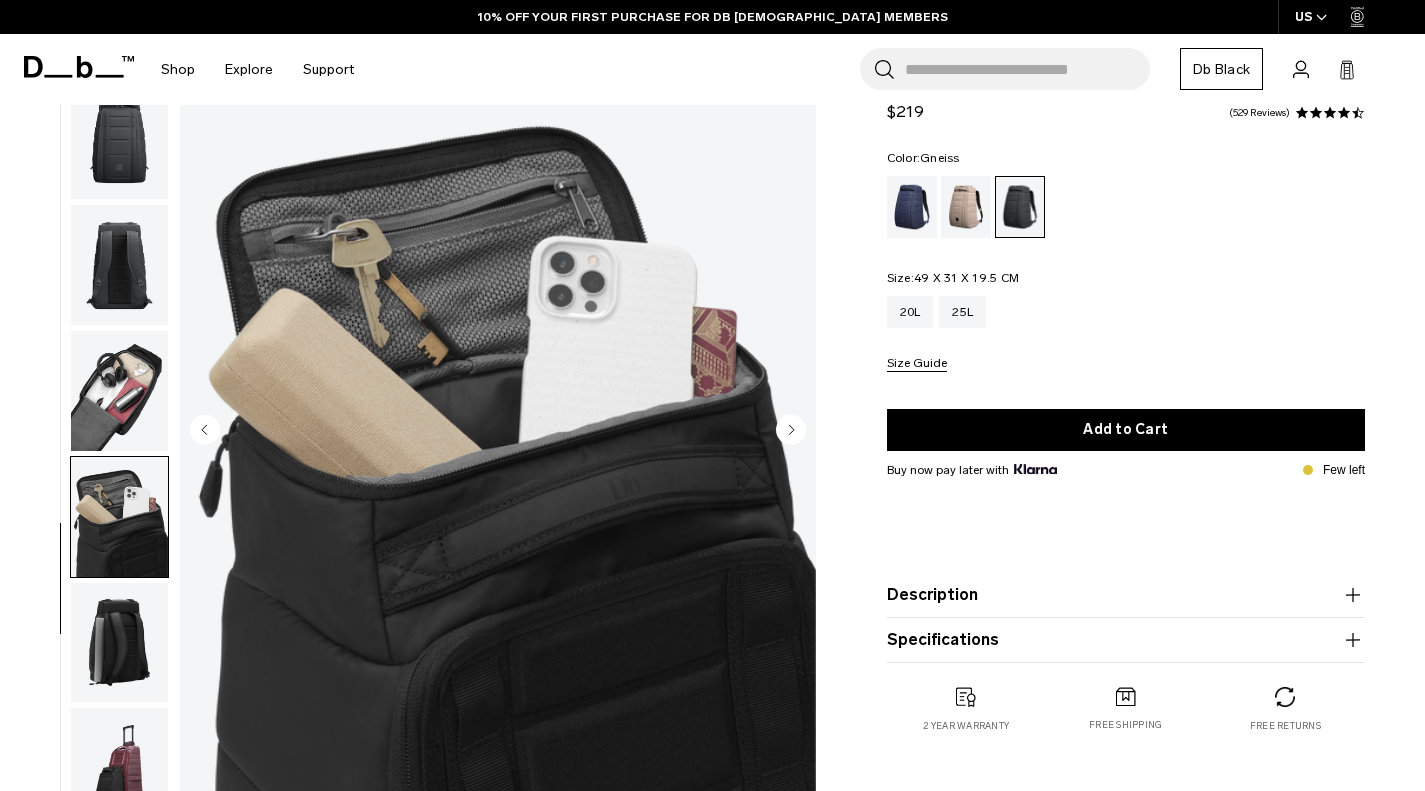 click at bounding box center [119, 643] 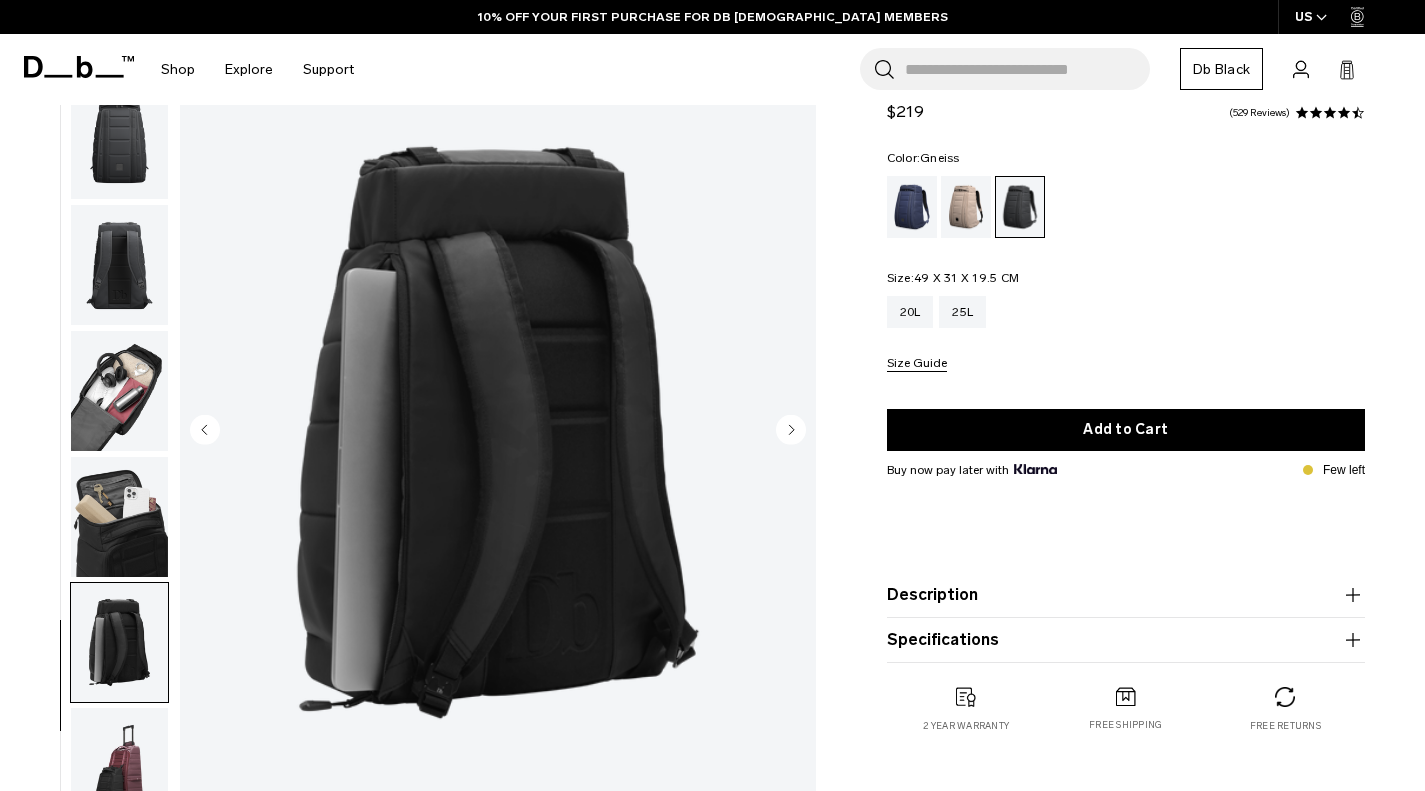 click at bounding box center (498, 432) 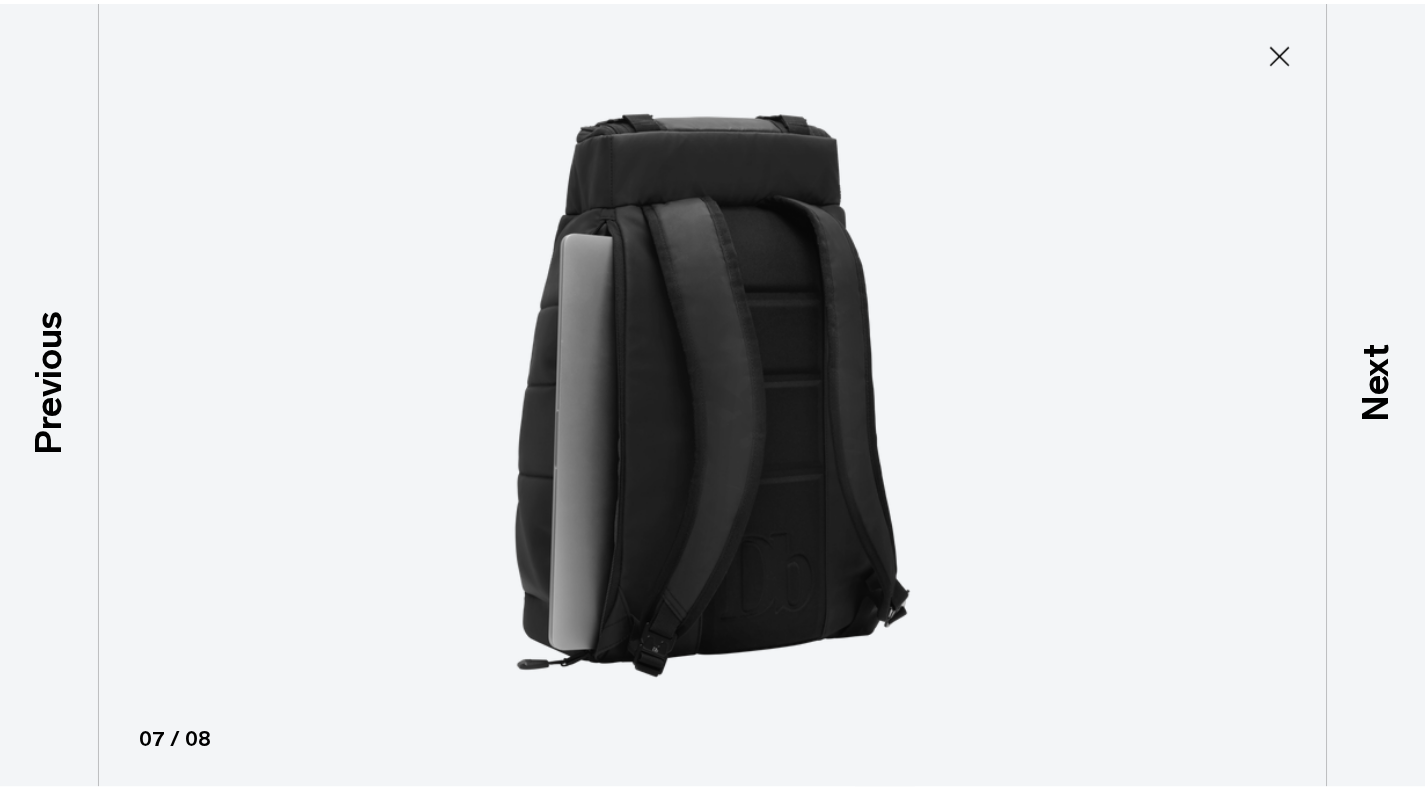scroll, scrollTop: 198, scrollLeft: 0, axis: vertical 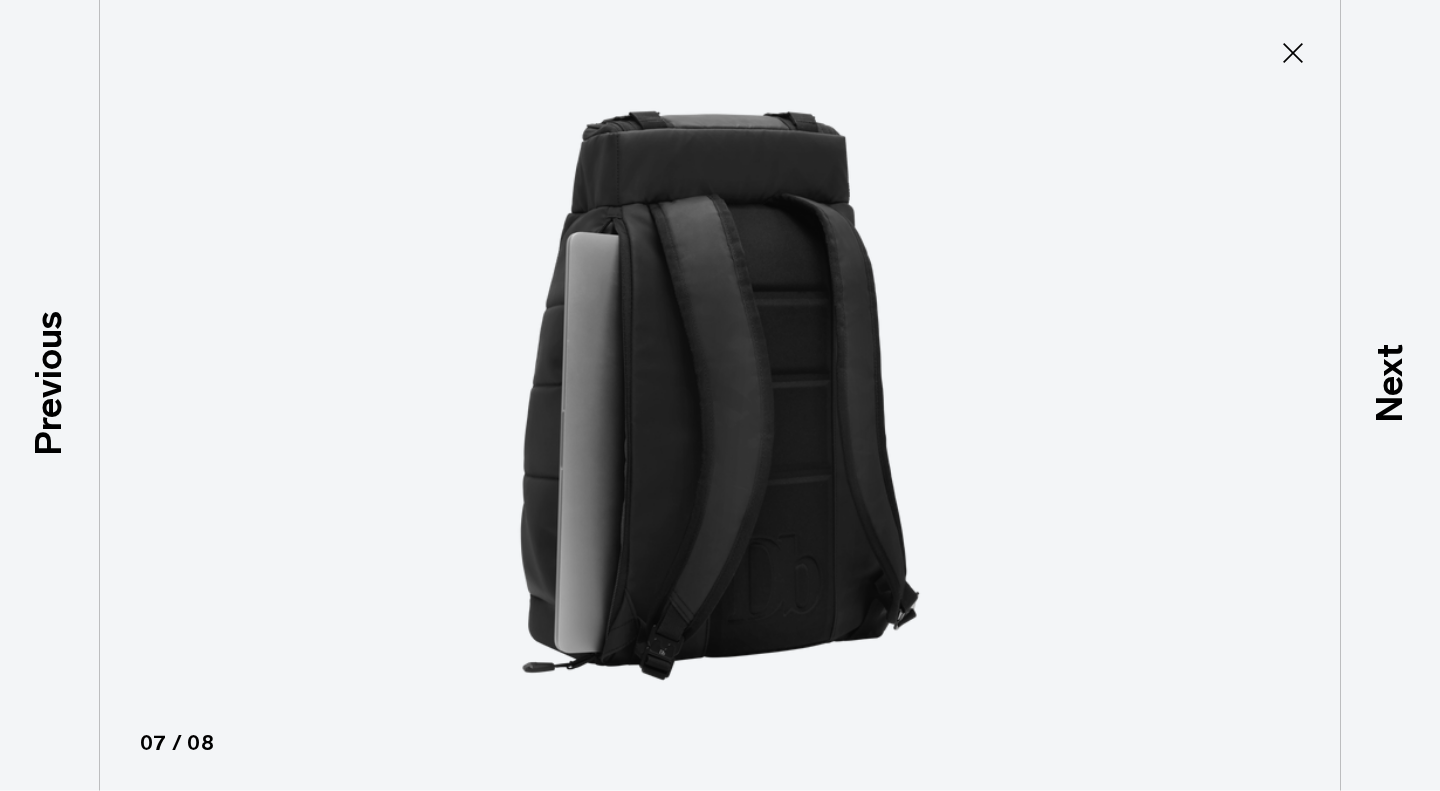 click on "Close" at bounding box center [1293, 53] 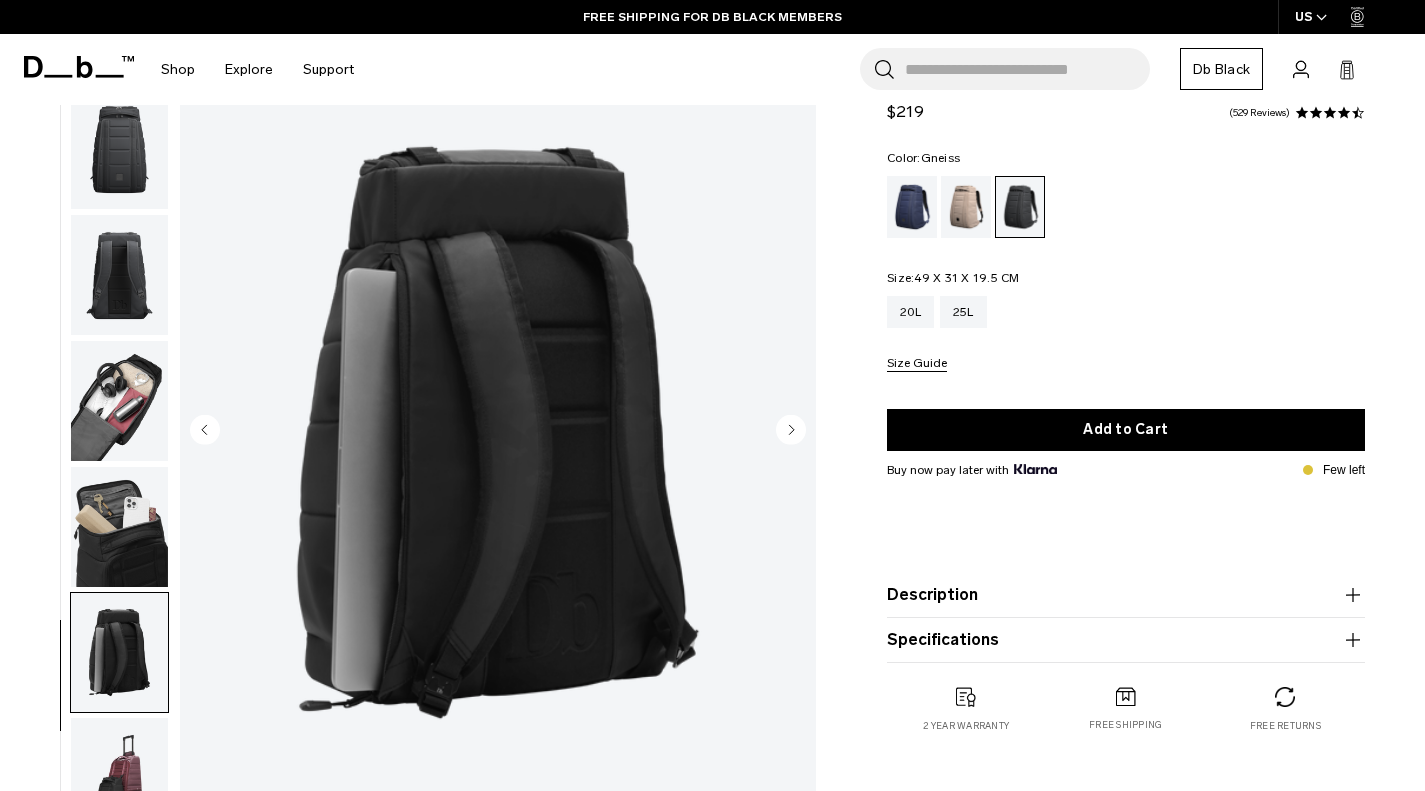 scroll, scrollTop: 208, scrollLeft: 0, axis: vertical 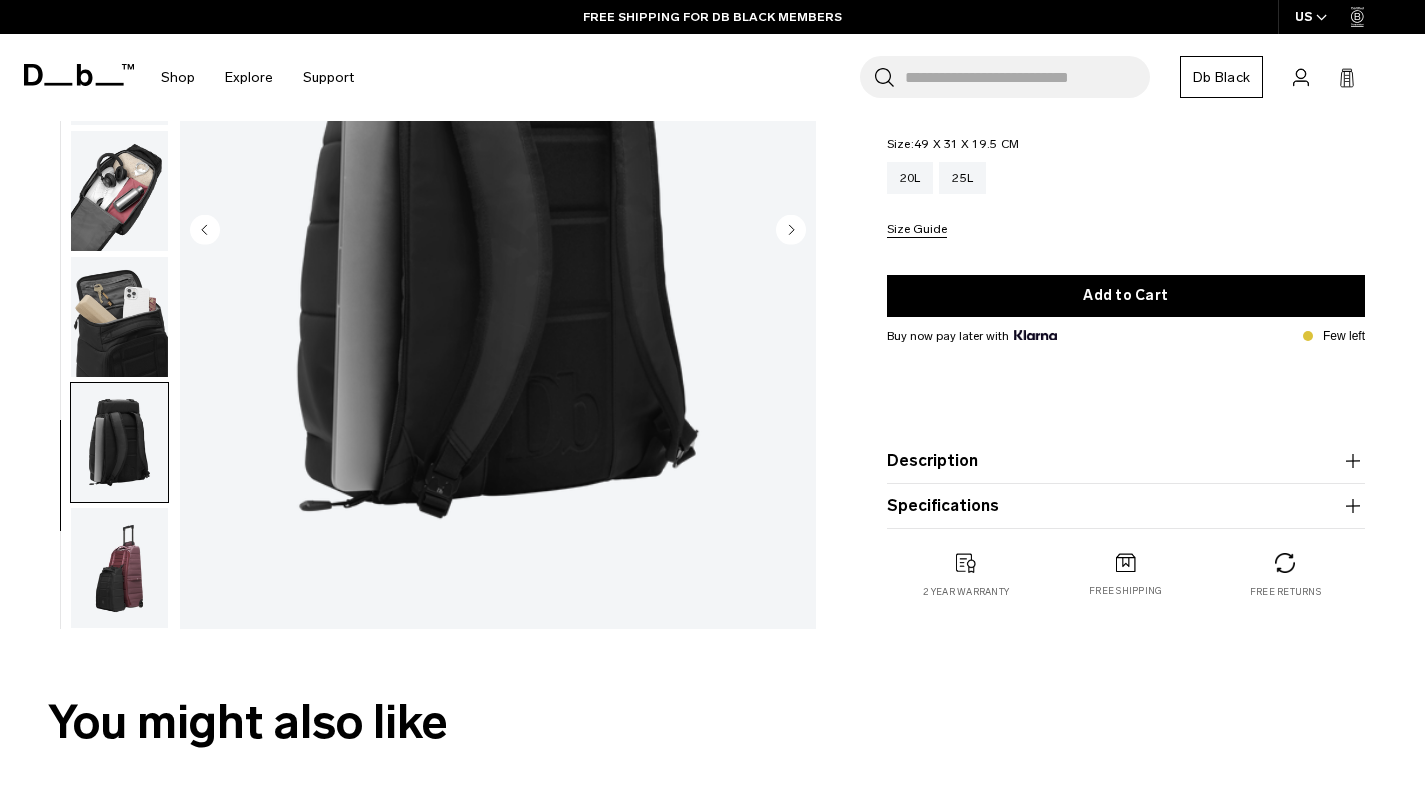 click 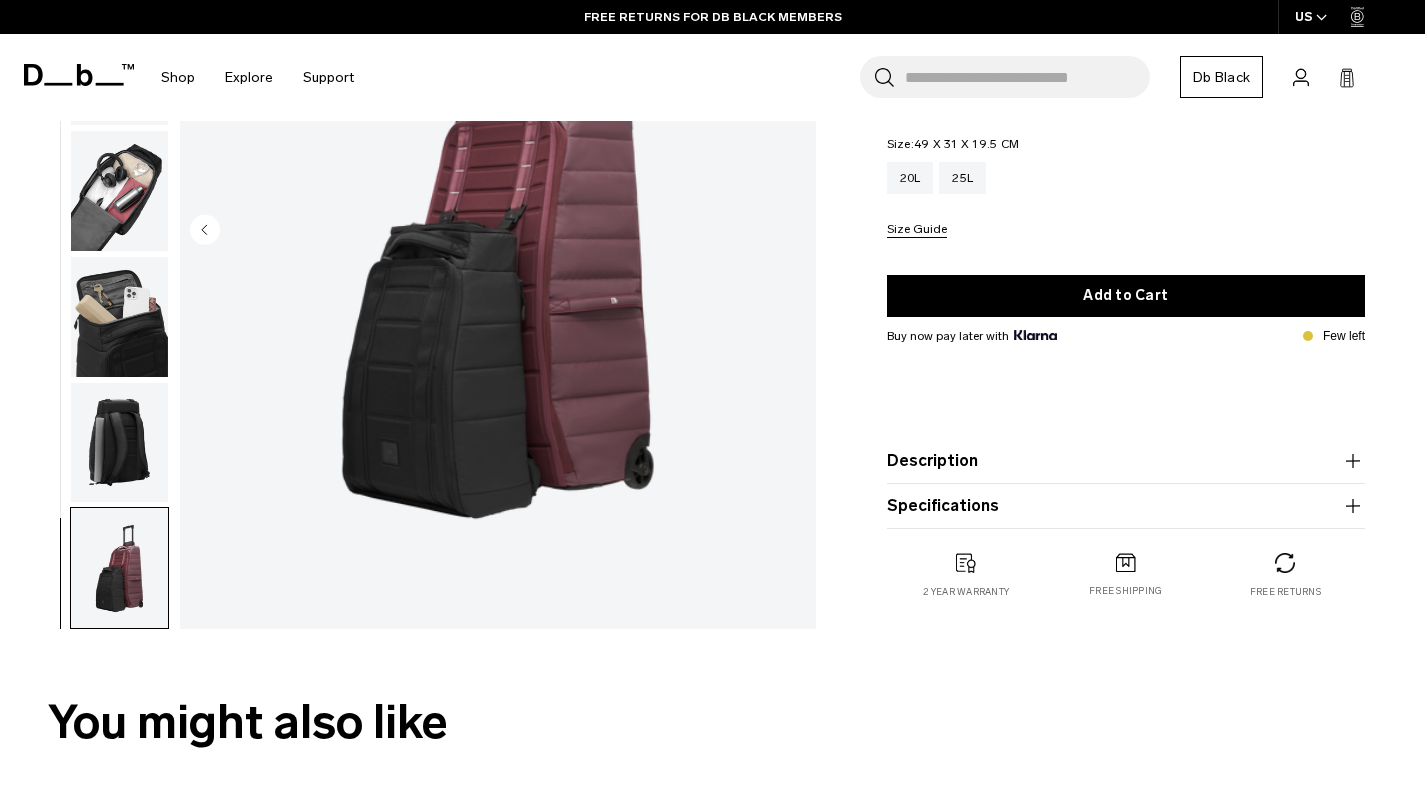 drag, startPoint x: 884, startPoint y: 143, endPoint x: 1022, endPoint y: 141, distance: 138.0145 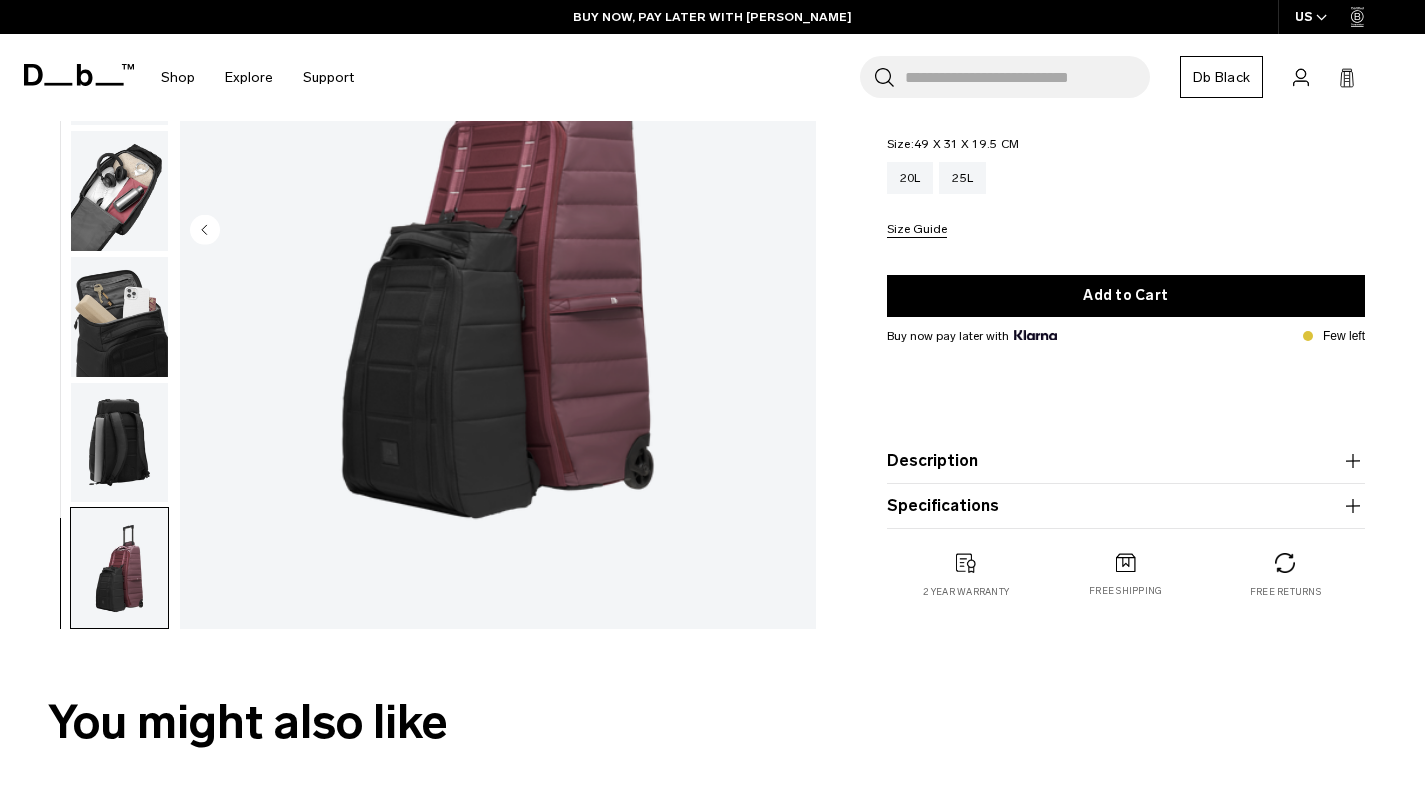 click 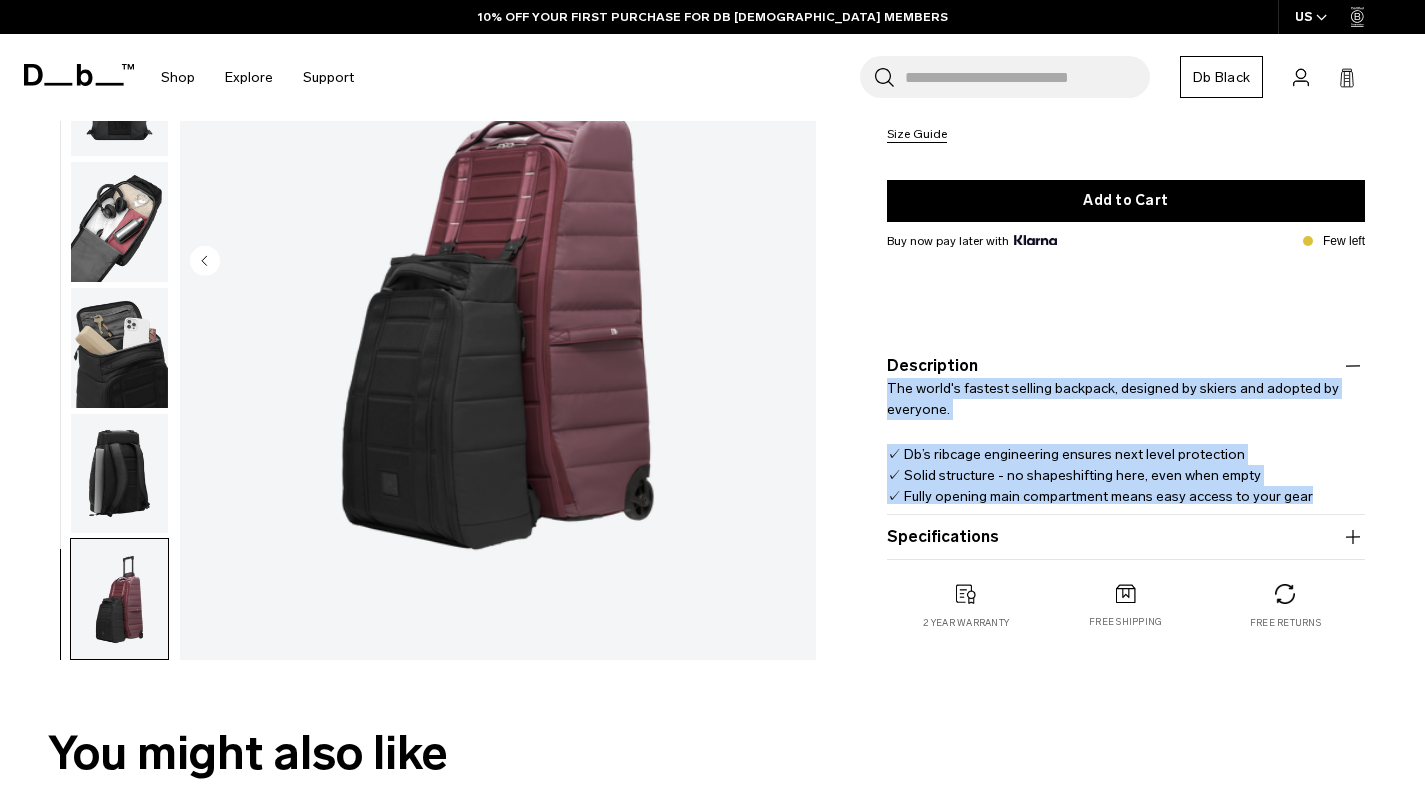 drag, startPoint x: 882, startPoint y: 390, endPoint x: 1296, endPoint y: 502, distance: 428.88226 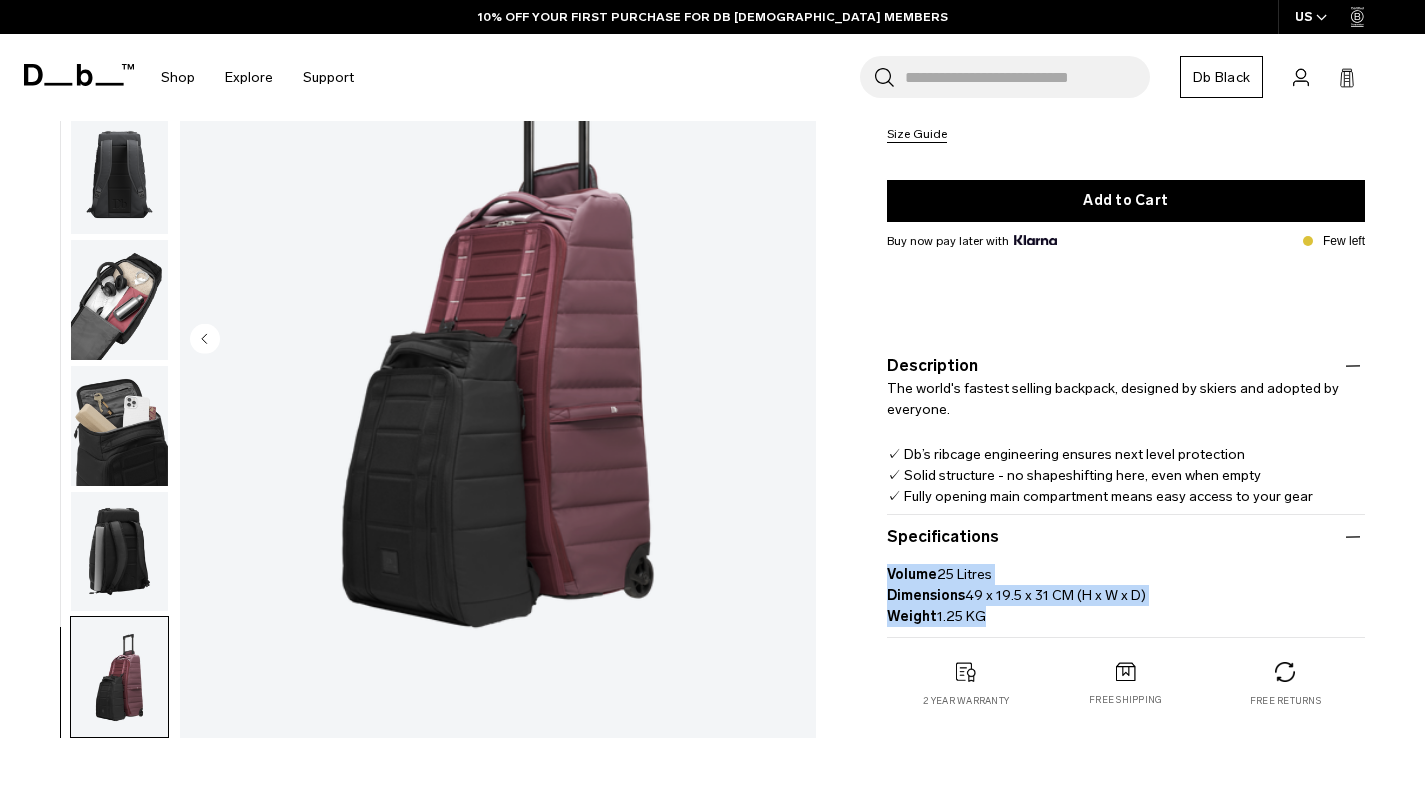 drag, startPoint x: 881, startPoint y: 578, endPoint x: 1009, endPoint y: 611, distance: 132.18547 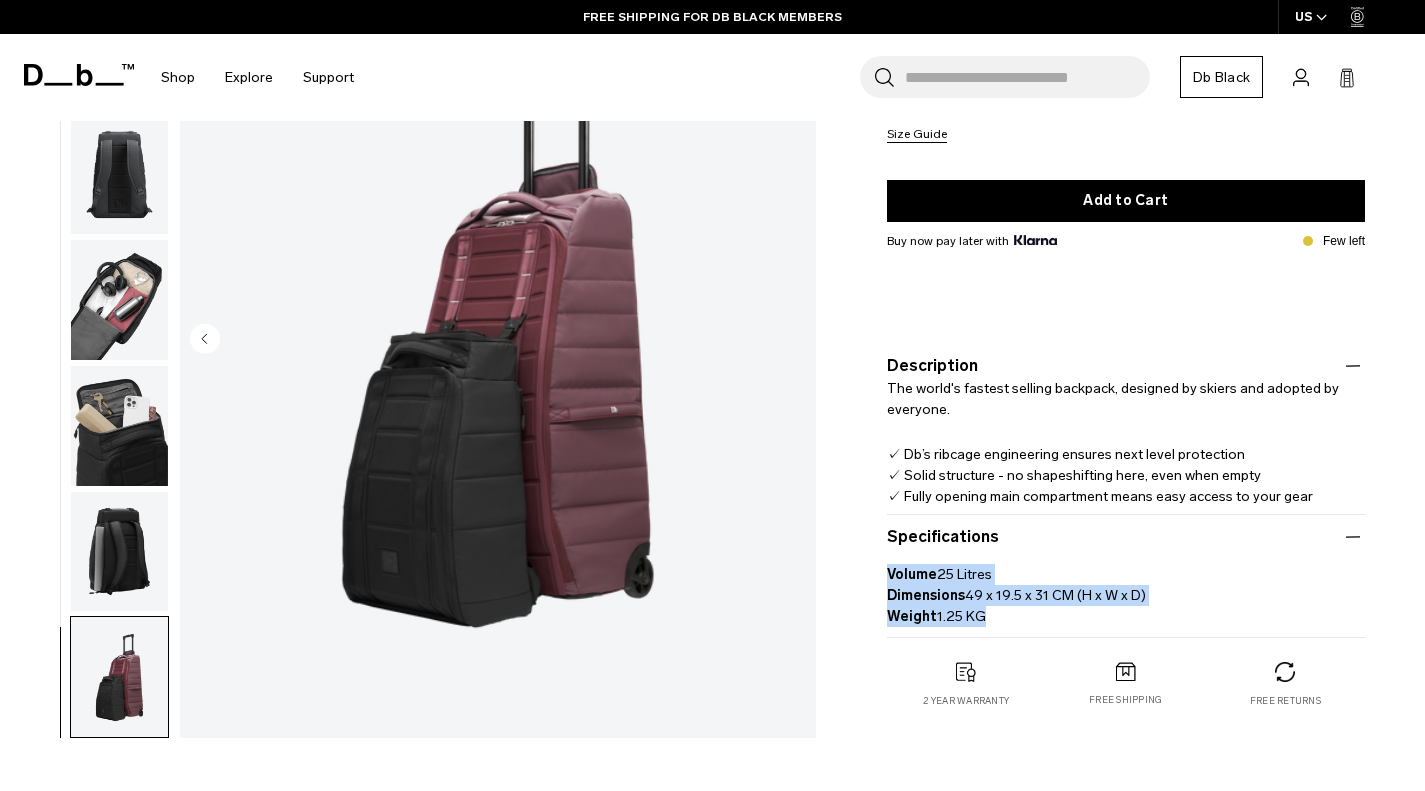 copy on "Volume  25 Litres
Dimensions   49 x 19.5 x 31 CM (H x W x D)
Weight  1.25 KG" 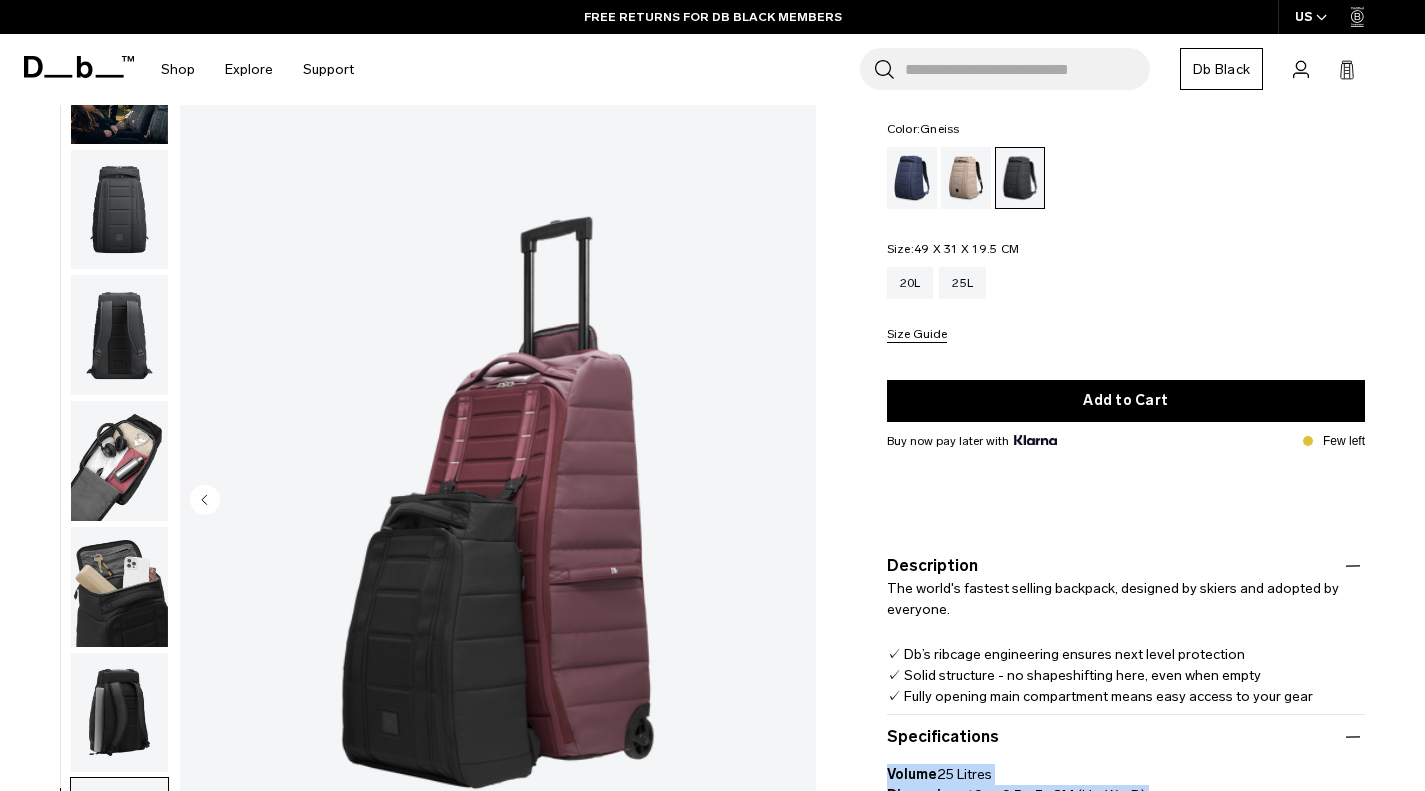 scroll, scrollTop: 0, scrollLeft: 0, axis: both 